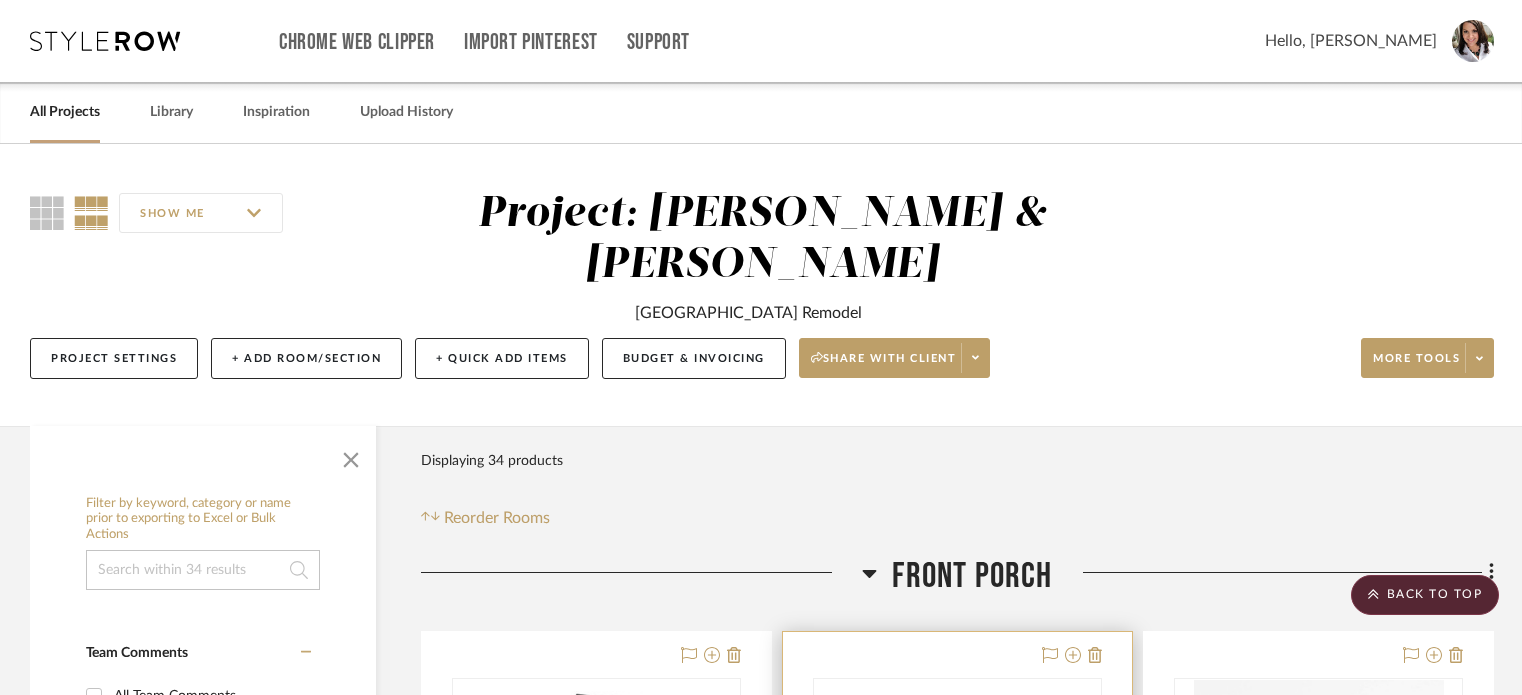 scroll, scrollTop: 800, scrollLeft: 0, axis: vertical 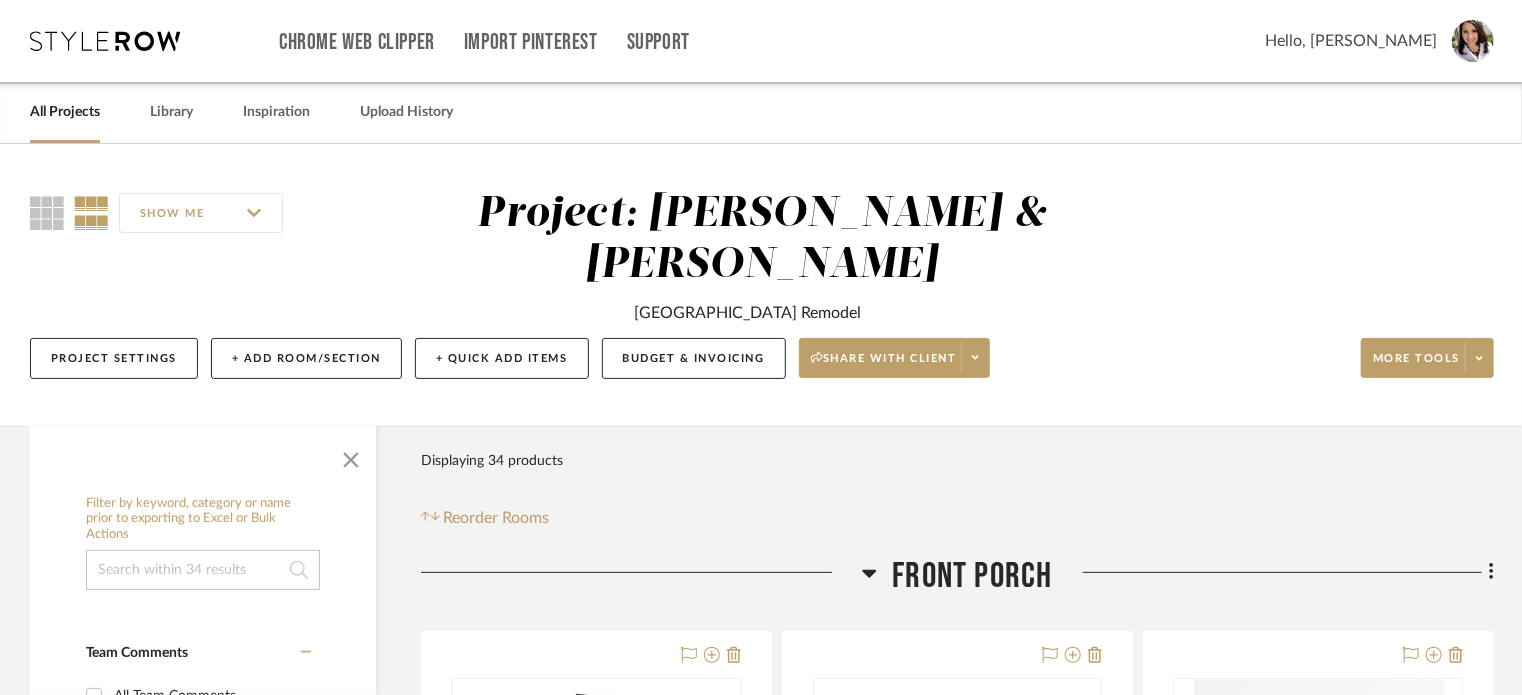 click on "Hello, Lisa" at bounding box center (1351, 41) 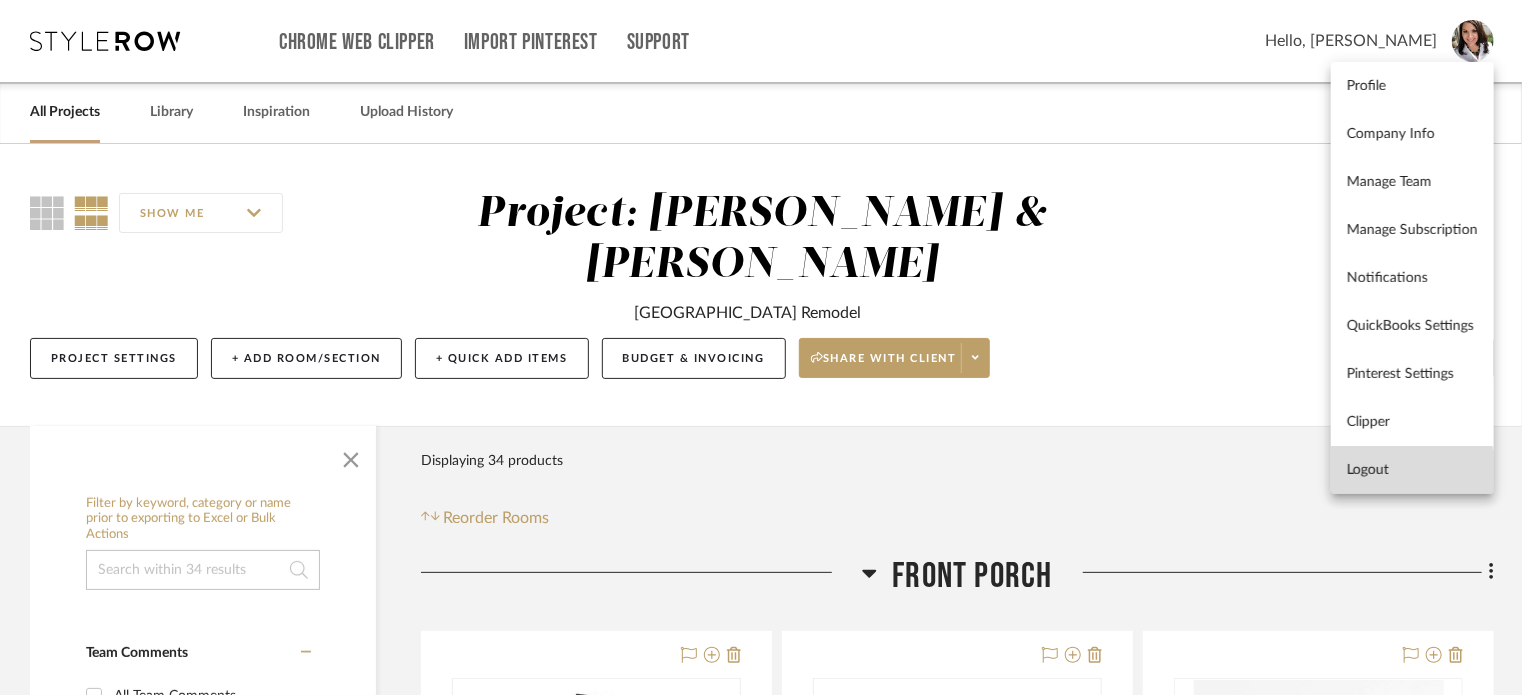 click on "Logout" at bounding box center (1412, 470) 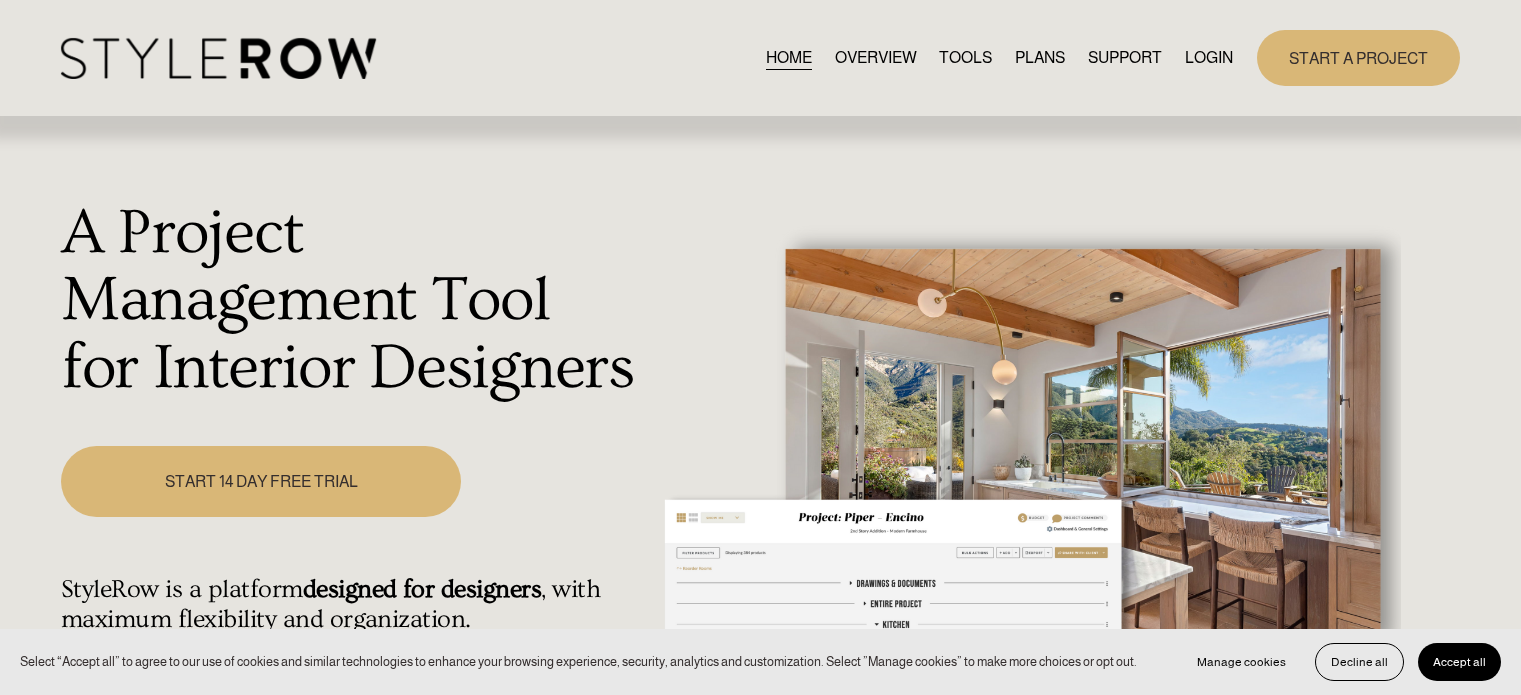 scroll, scrollTop: 0, scrollLeft: 0, axis: both 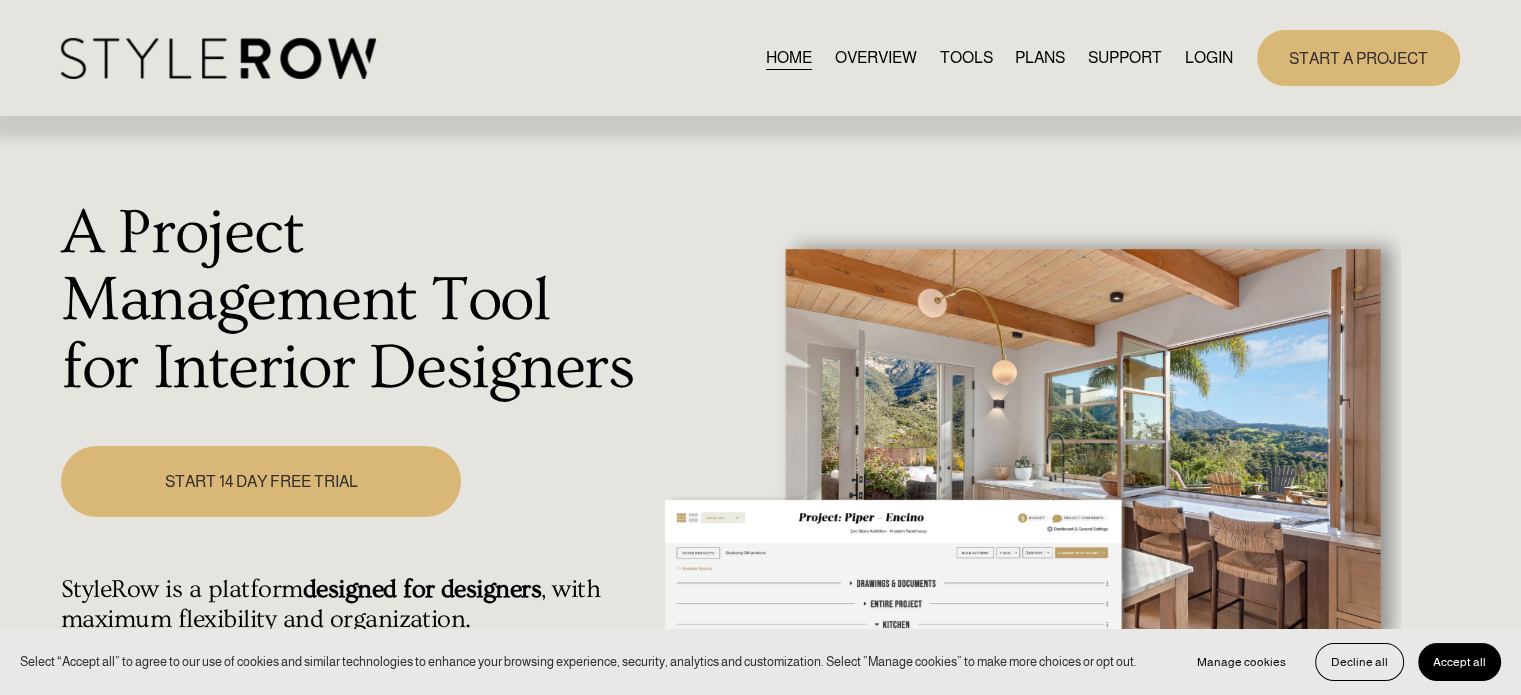 click on "LOGIN" at bounding box center (1209, 57) 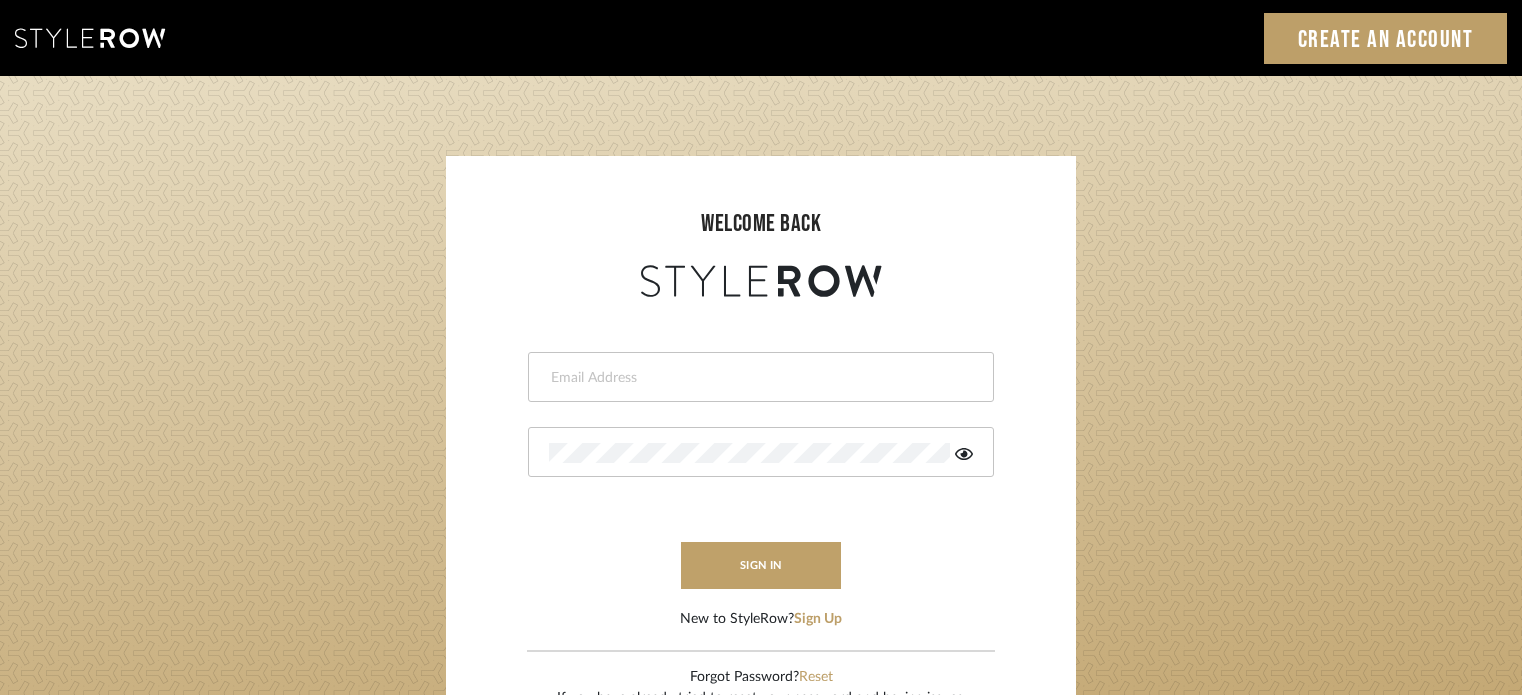 scroll, scrollTop: 0, scrollLeft: 0, axis: both 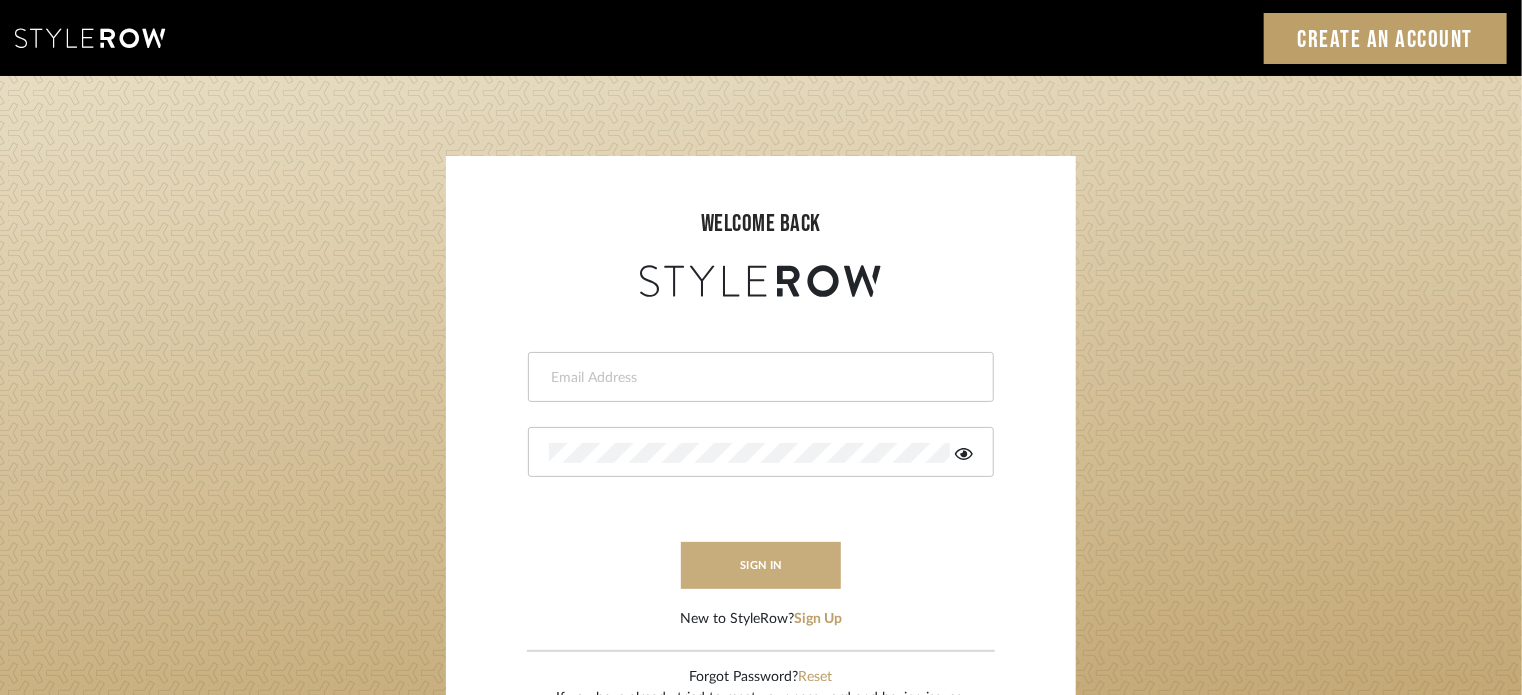type on "lisaf@fontaine-ds.com" 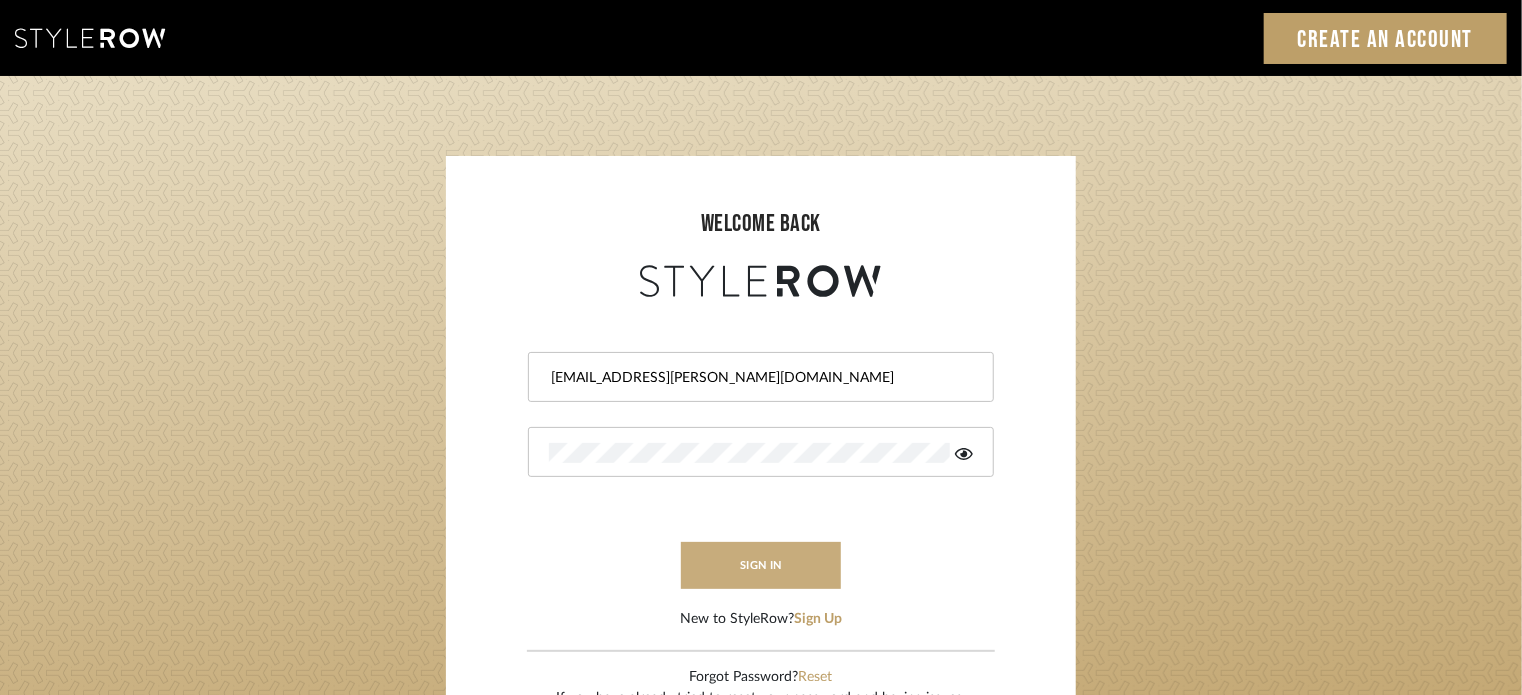 click on "sign in" at bounding box center (761, 565) 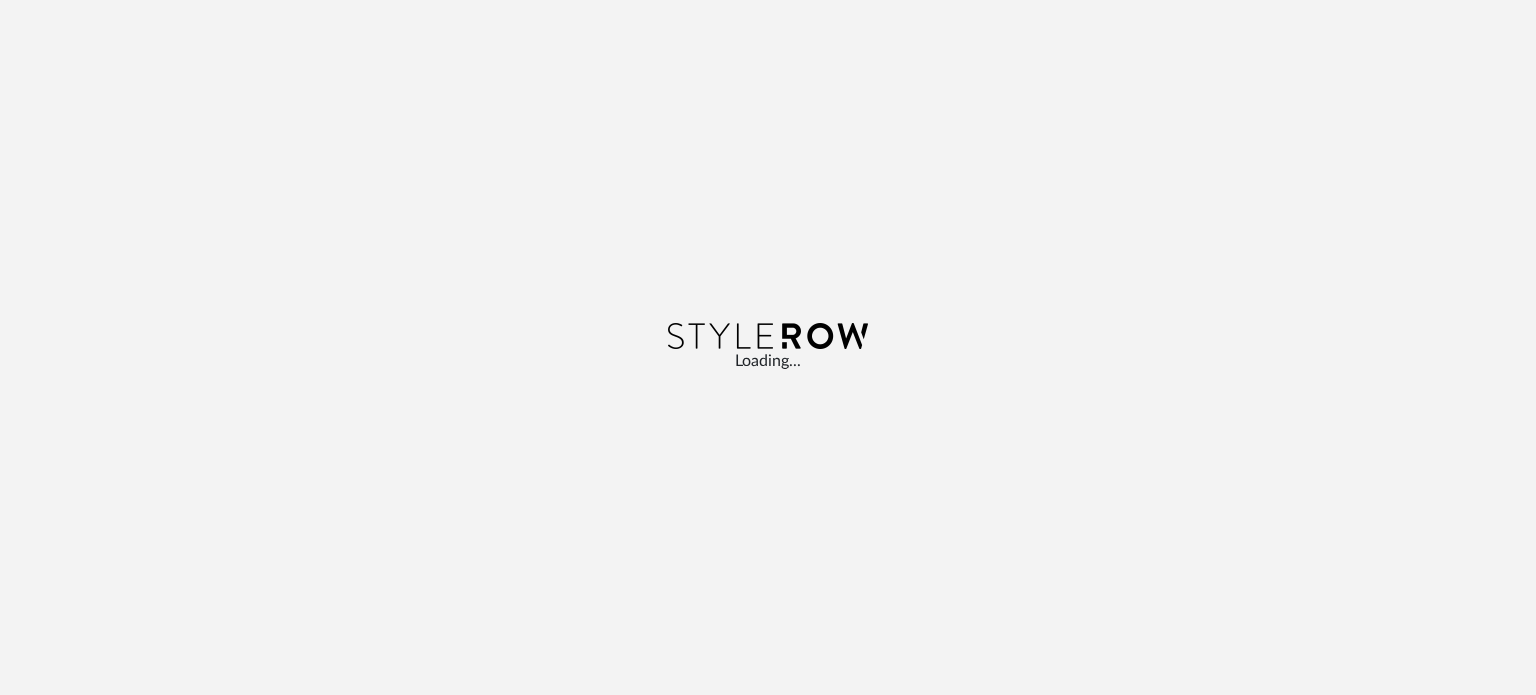 scroll, scrollTop: 0, scrollLeft: 0, axis: both 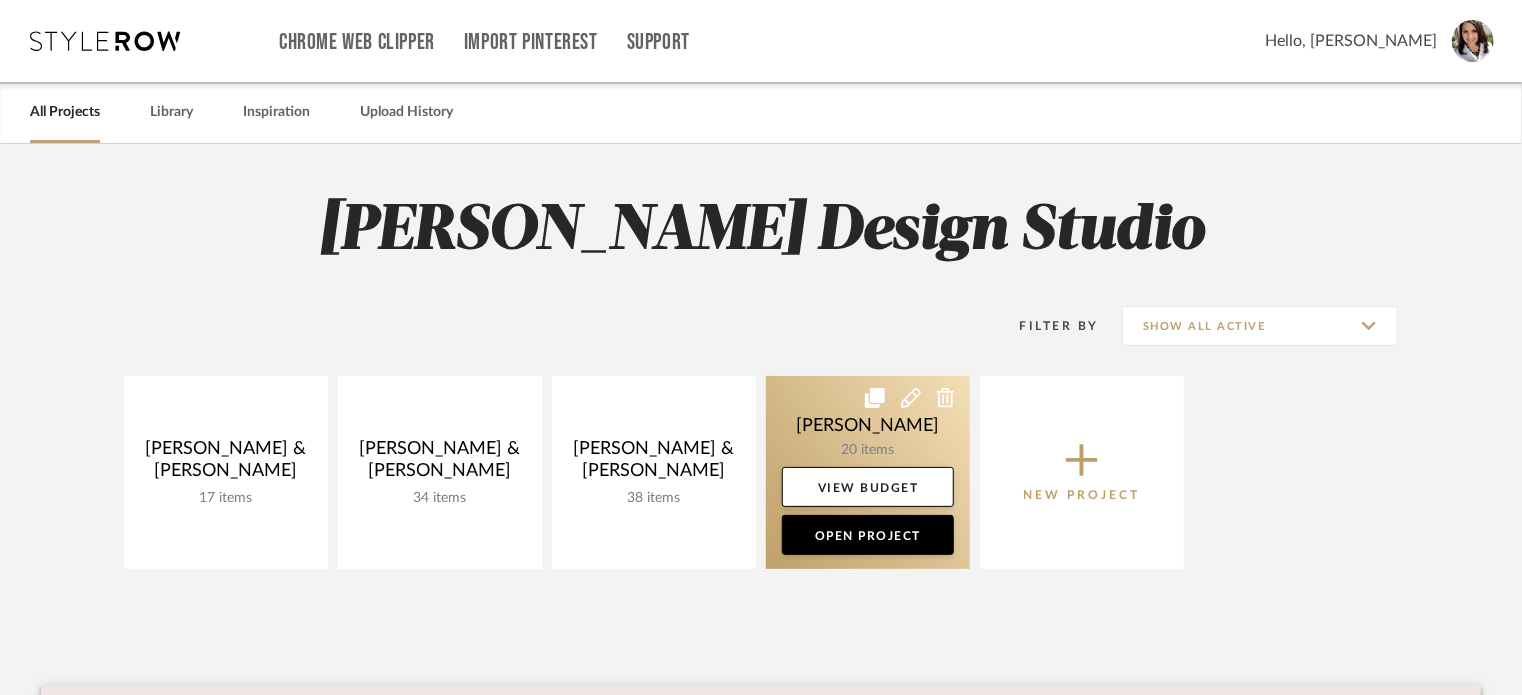 click 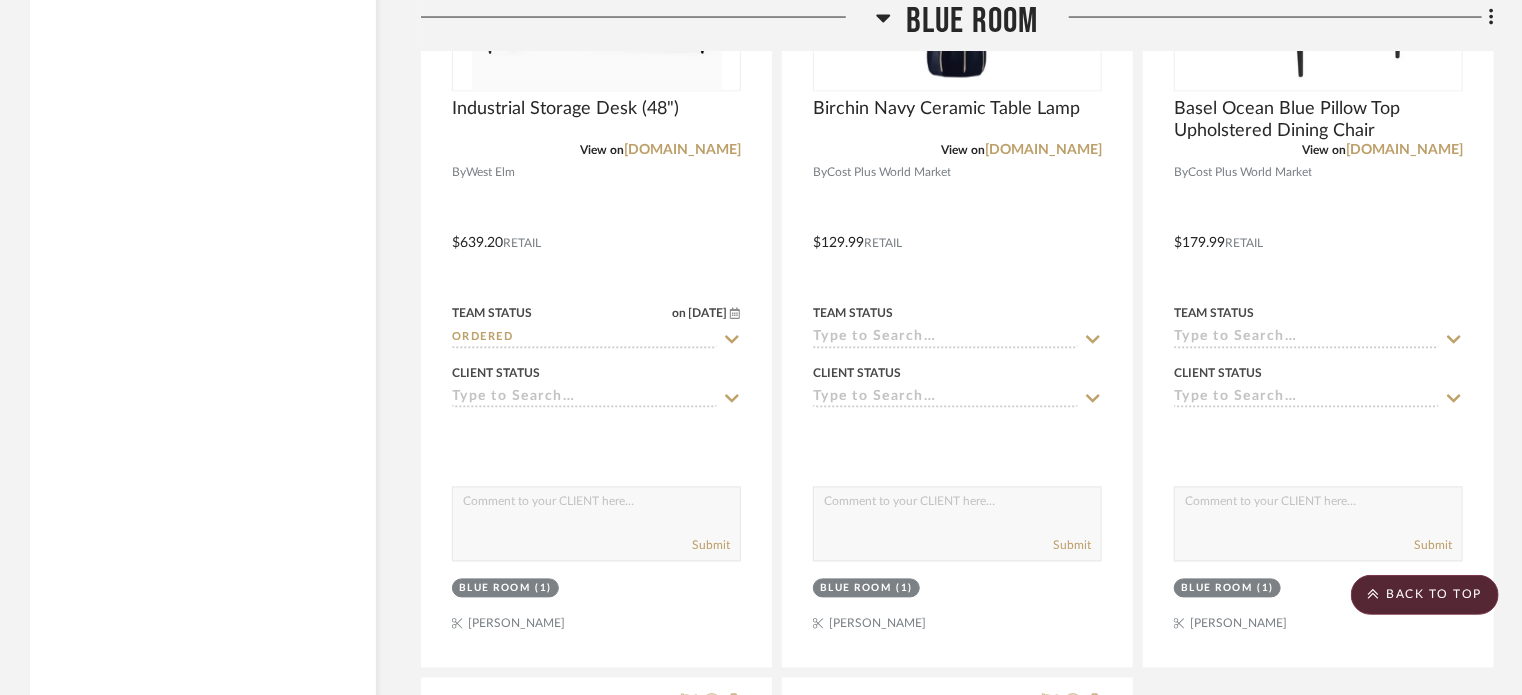 scroll, scrollTop: 5400, scrollLeft: 0, axis: vertical 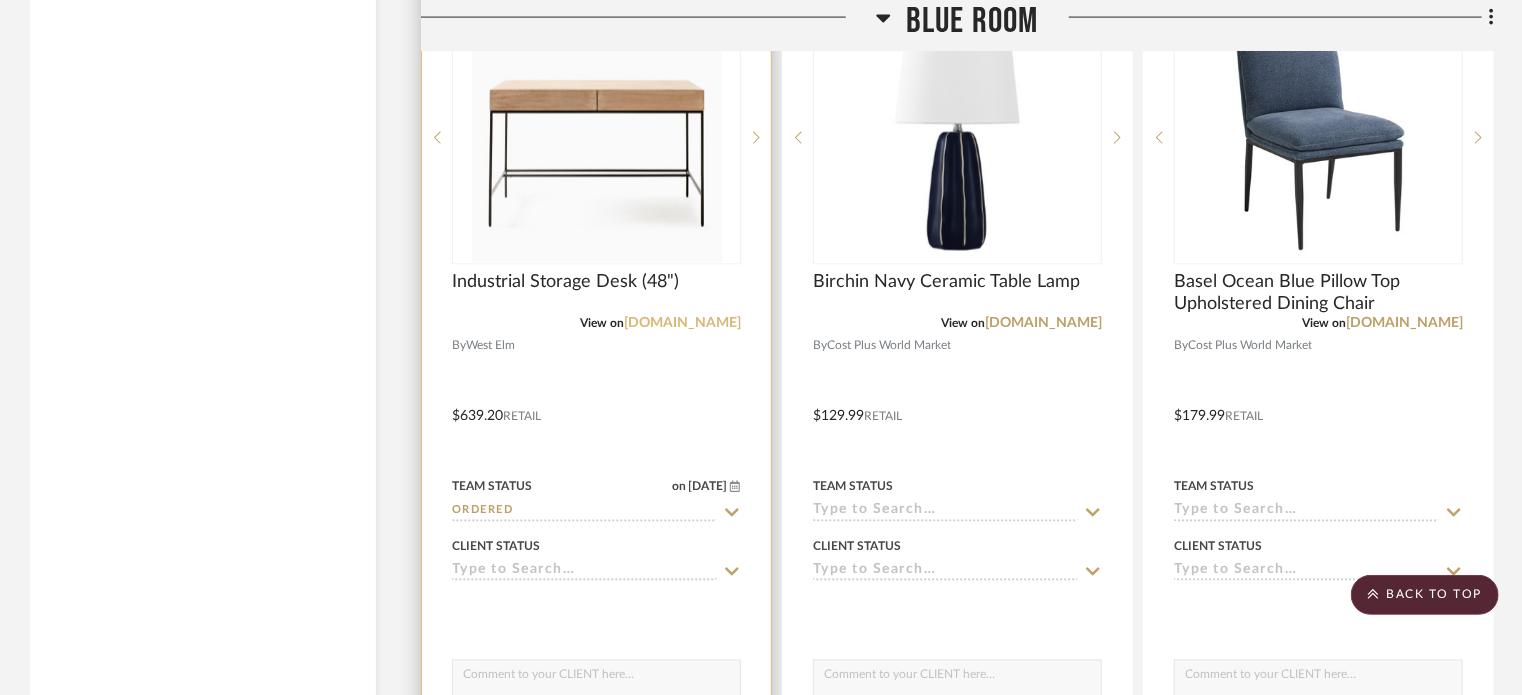 click on "[DOMAIN_NAME]" at bounding box center (682, 324) 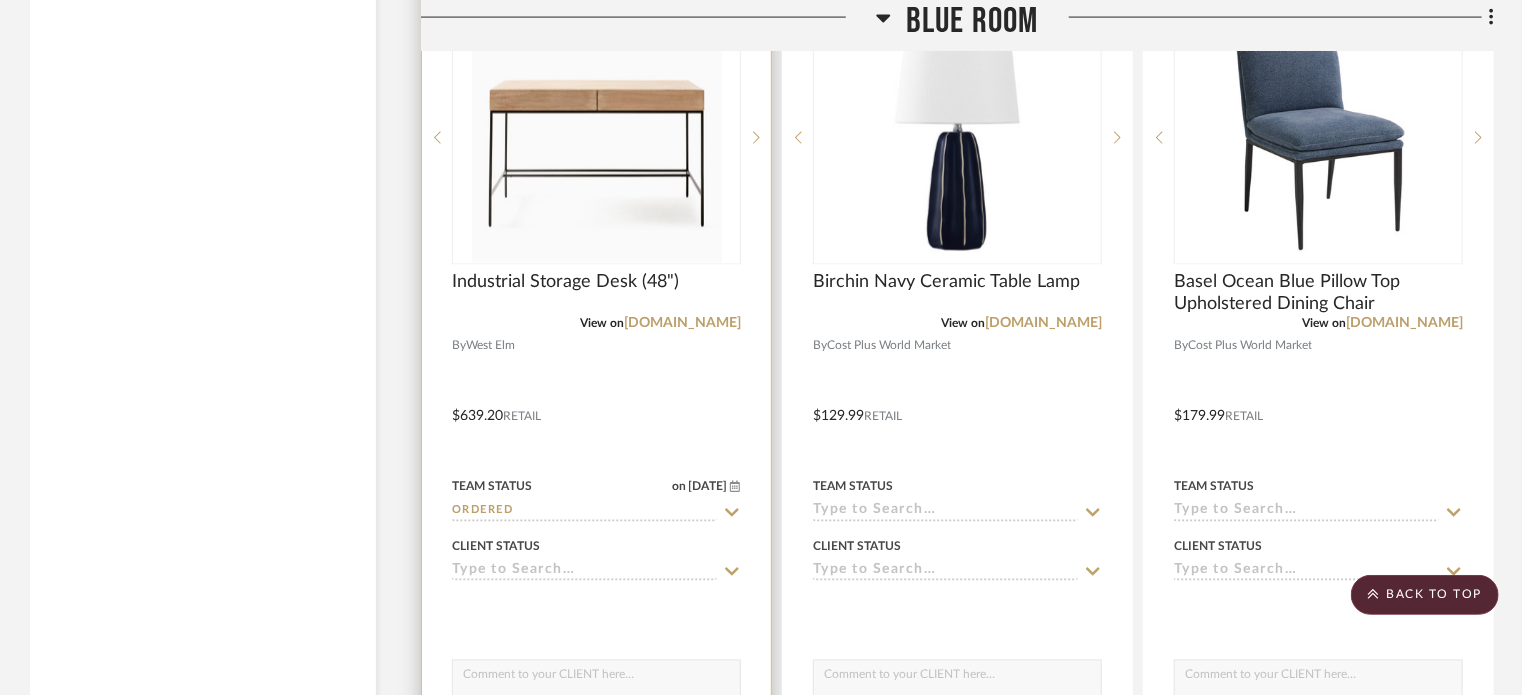 click at bounding box center [596, 402] 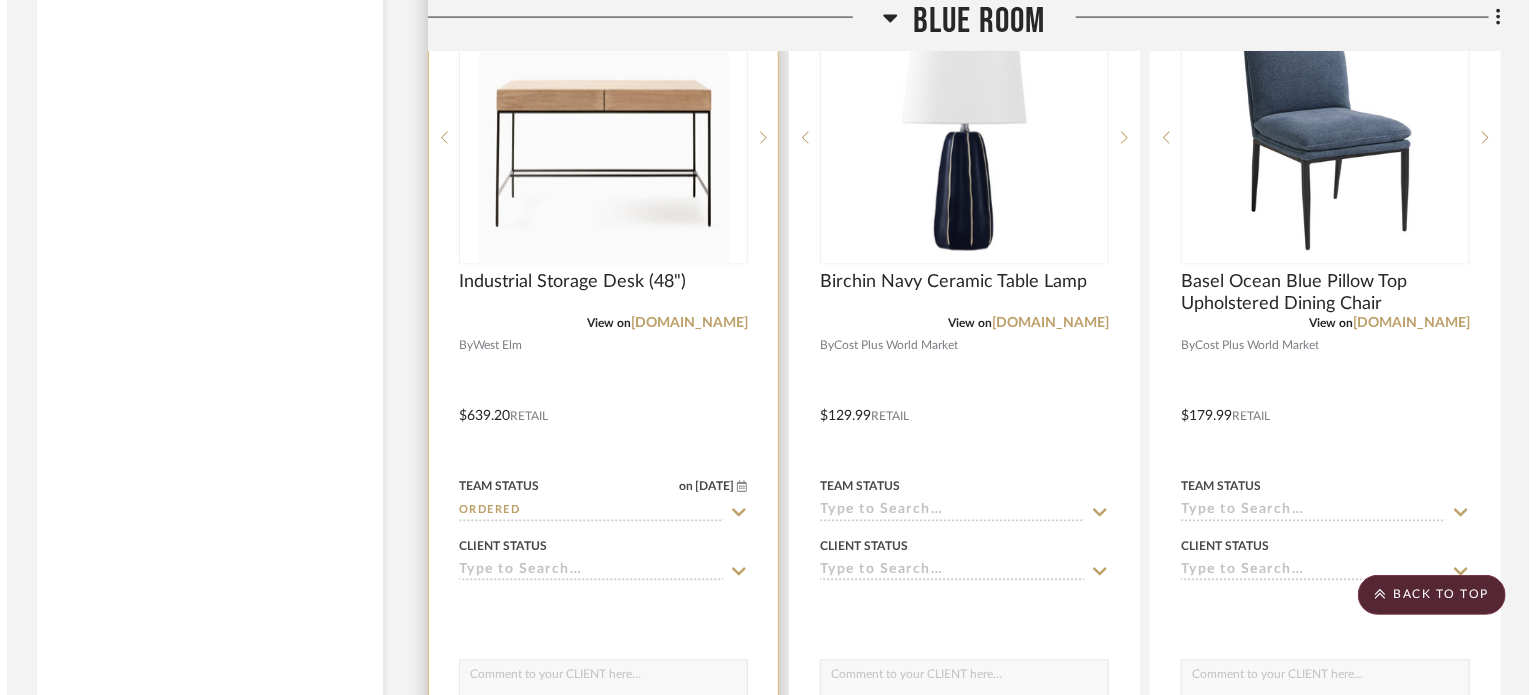 scroll, scrollTop: 0, scrollLeft: 0, axis: both 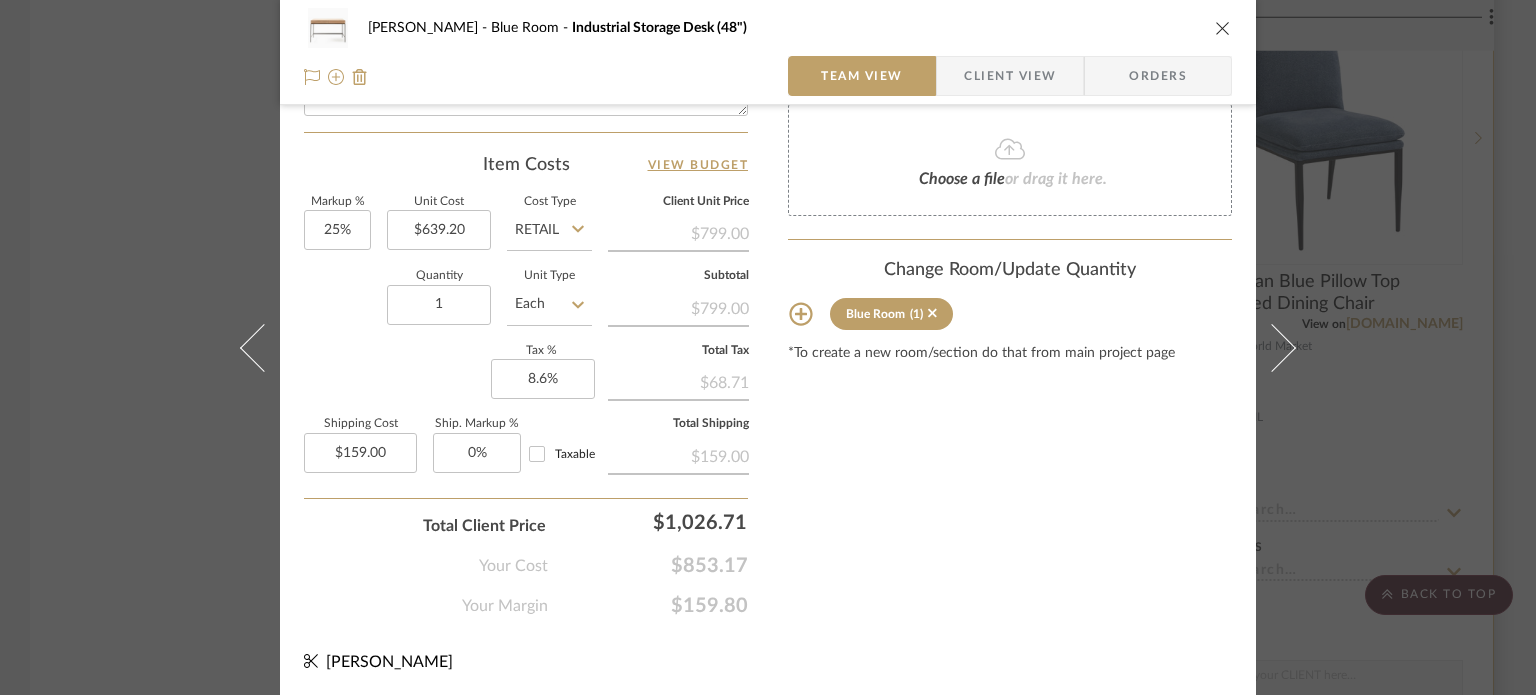 drag, startPoint x: 1219, startPoint y: 29, endPoint x: 1241, endPoint y: 482, distance: 453.5339 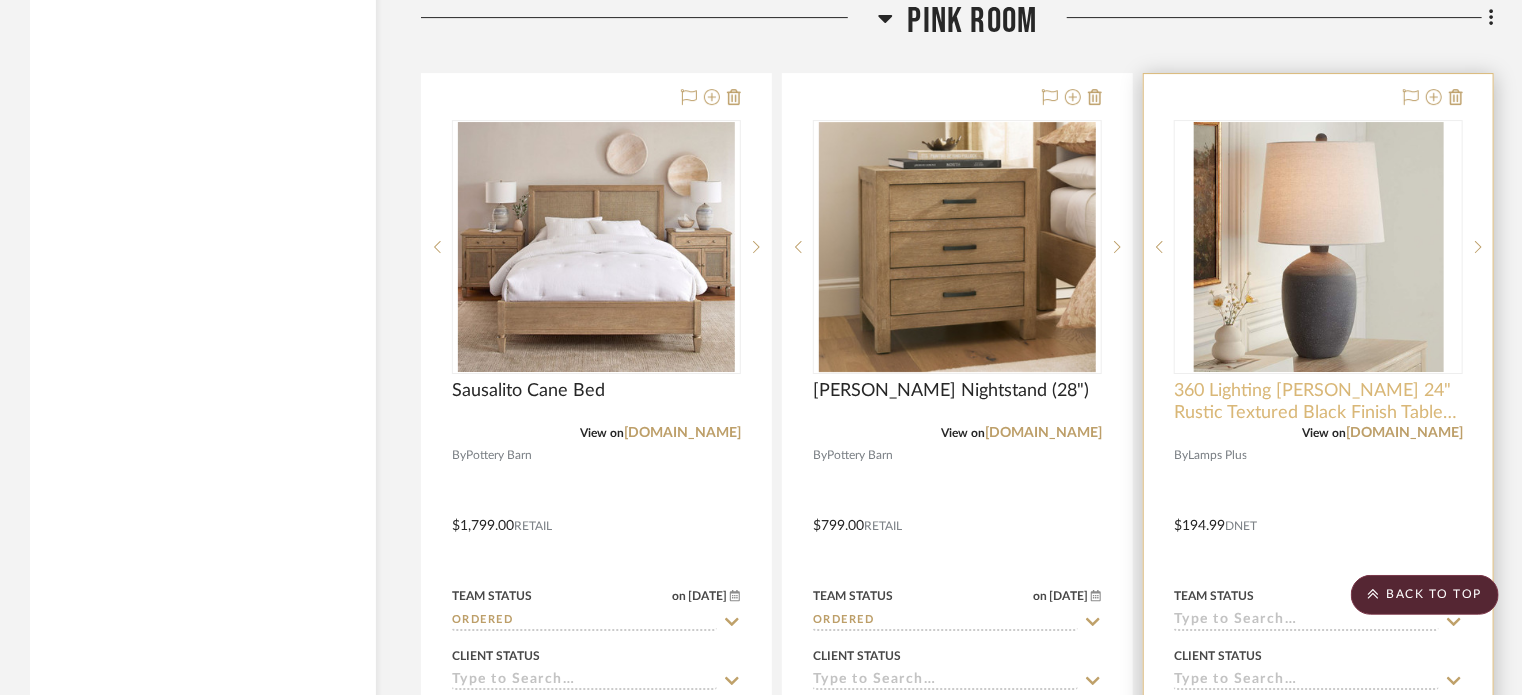scroll, scrollTop: 3300, scrollLeft: 0, axis: vertical 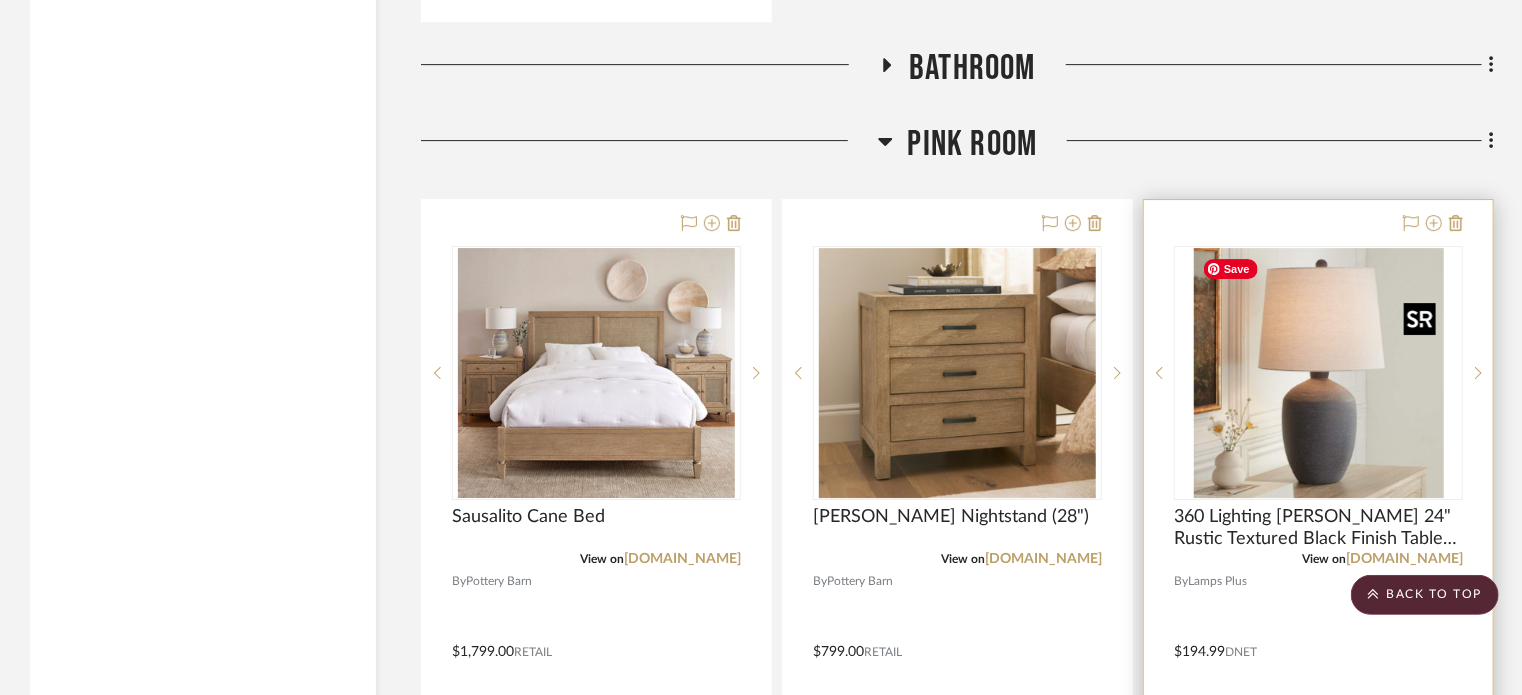 click at bounding box center (1318, 373) 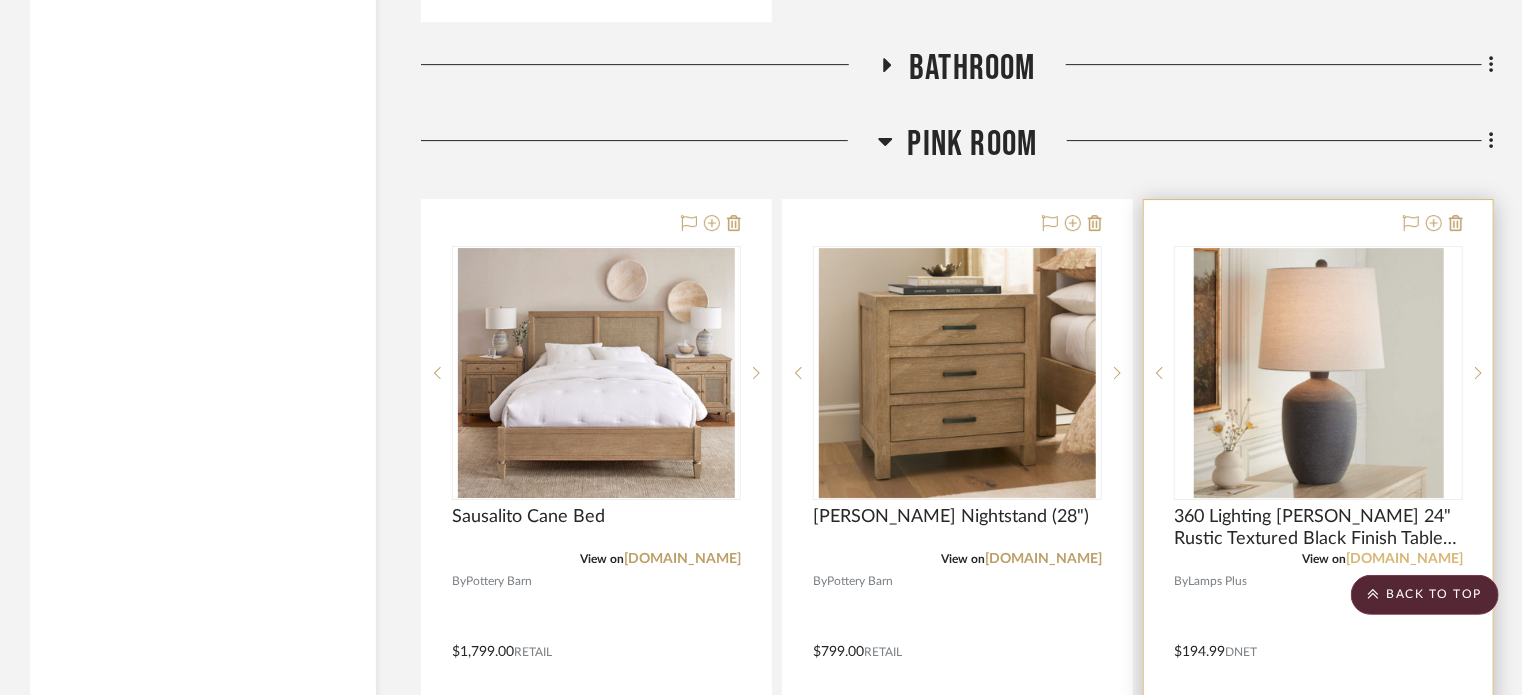 click on "lampsplus.com" at bounding box center [1404, 559] 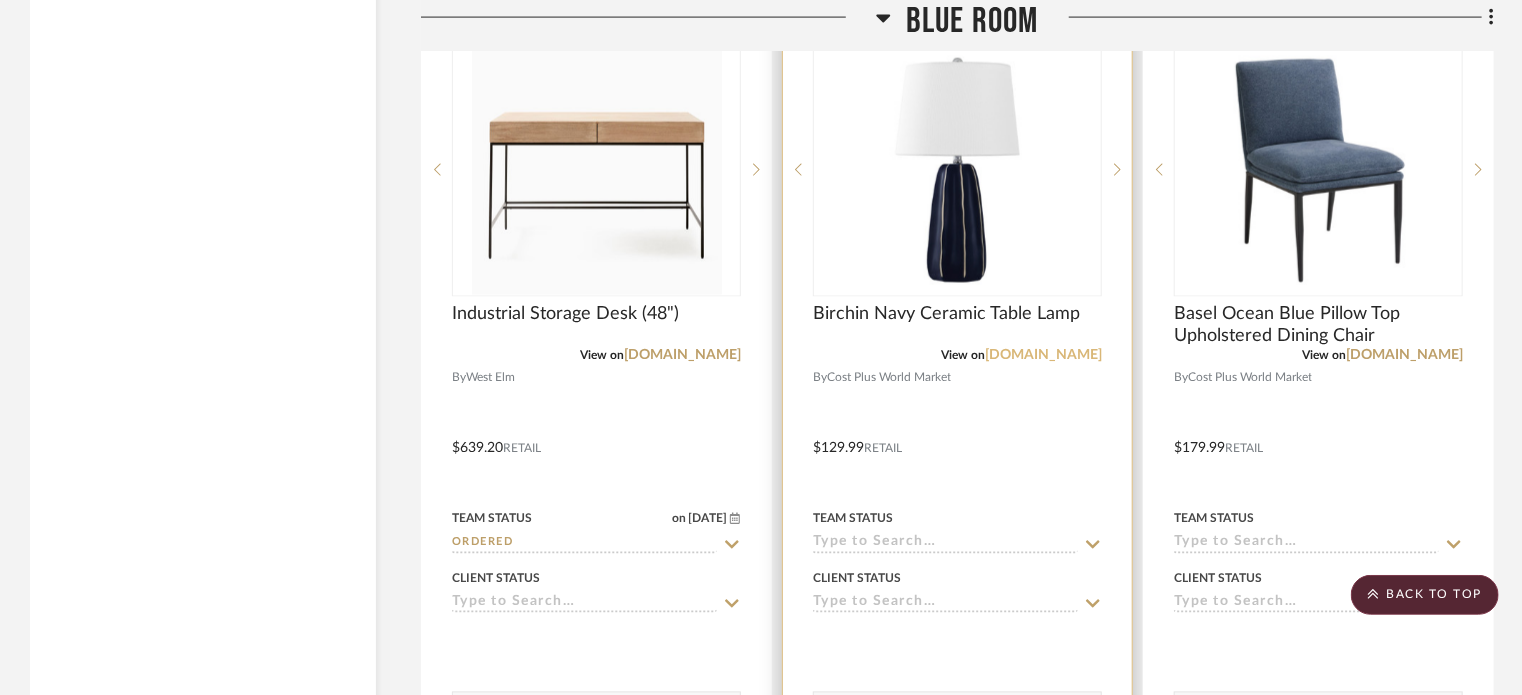scroll, scrollTop: 5300, scrollLeft: 0, axis: vertical 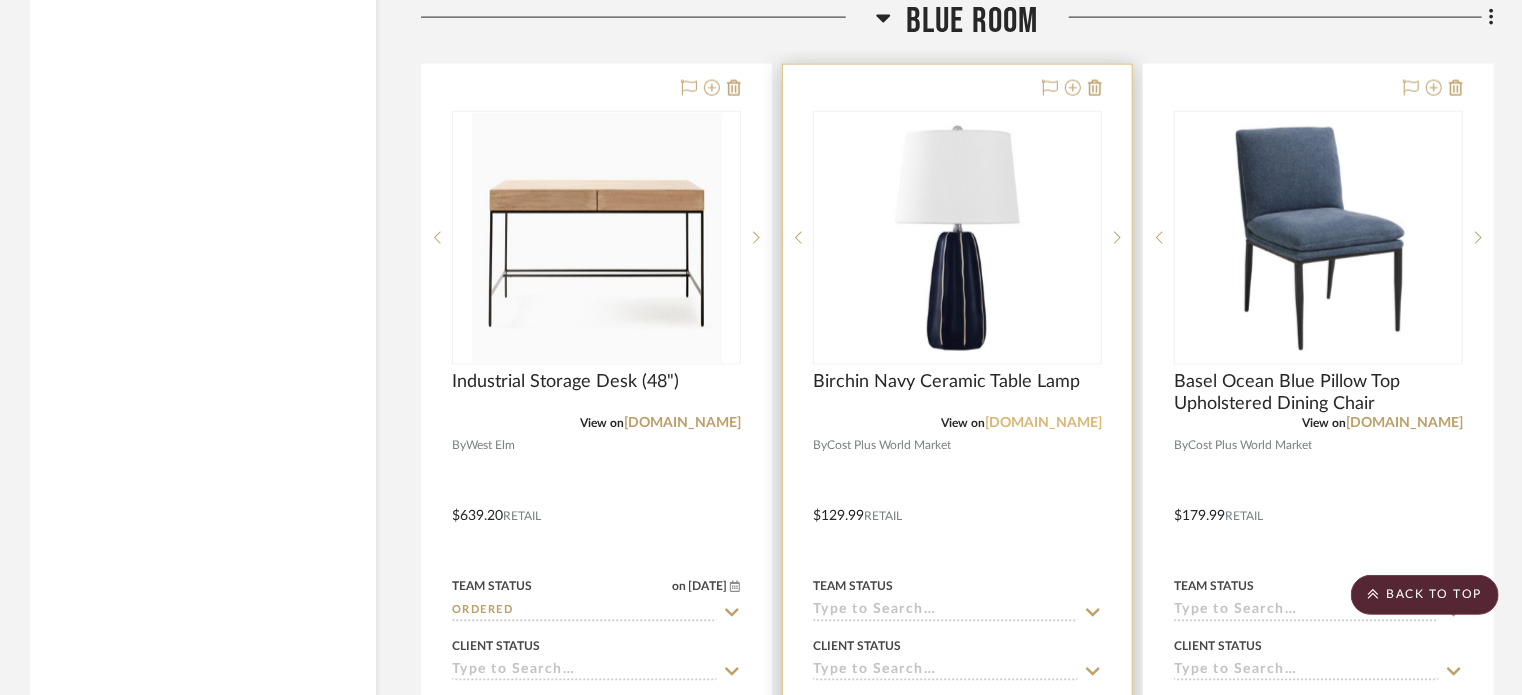 click on "worldmarket.com" at bounding box center [1043, 424] 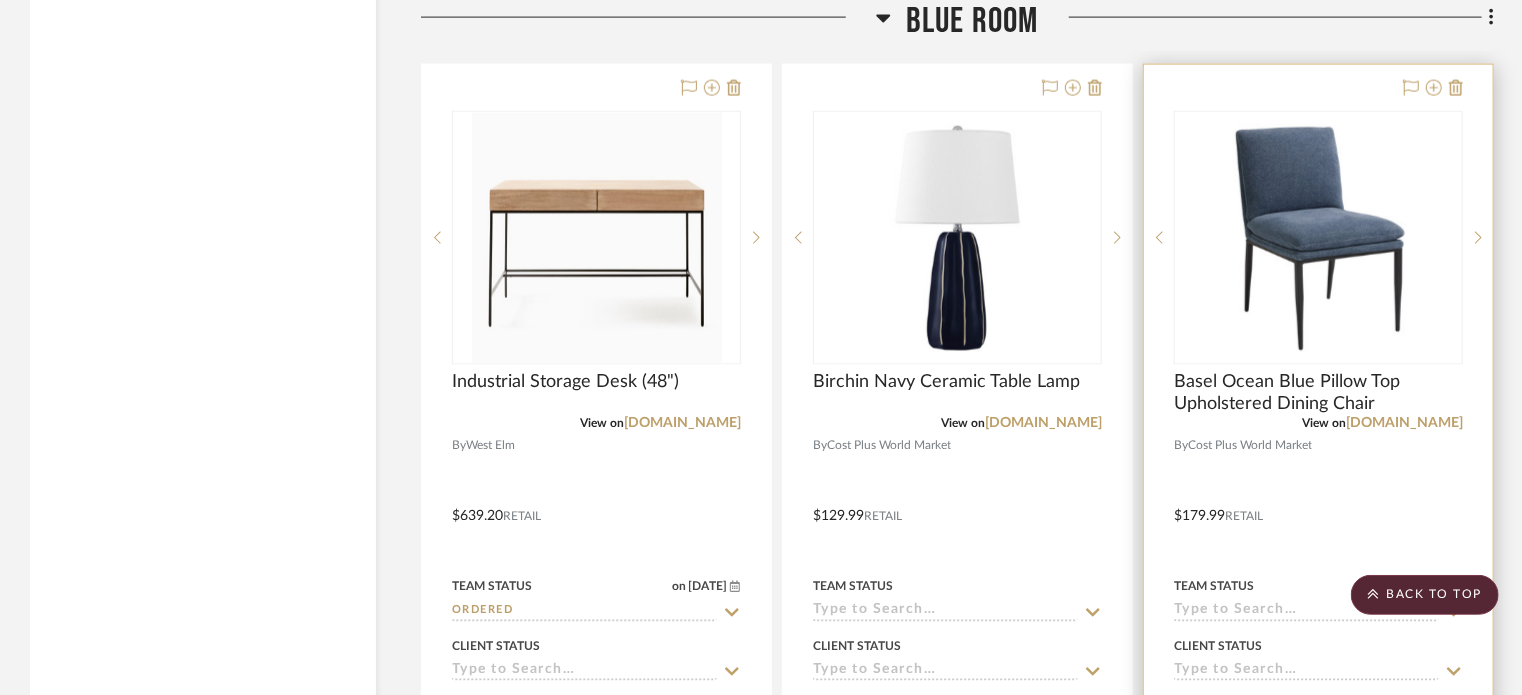 click at bounding box center (1318, 502) 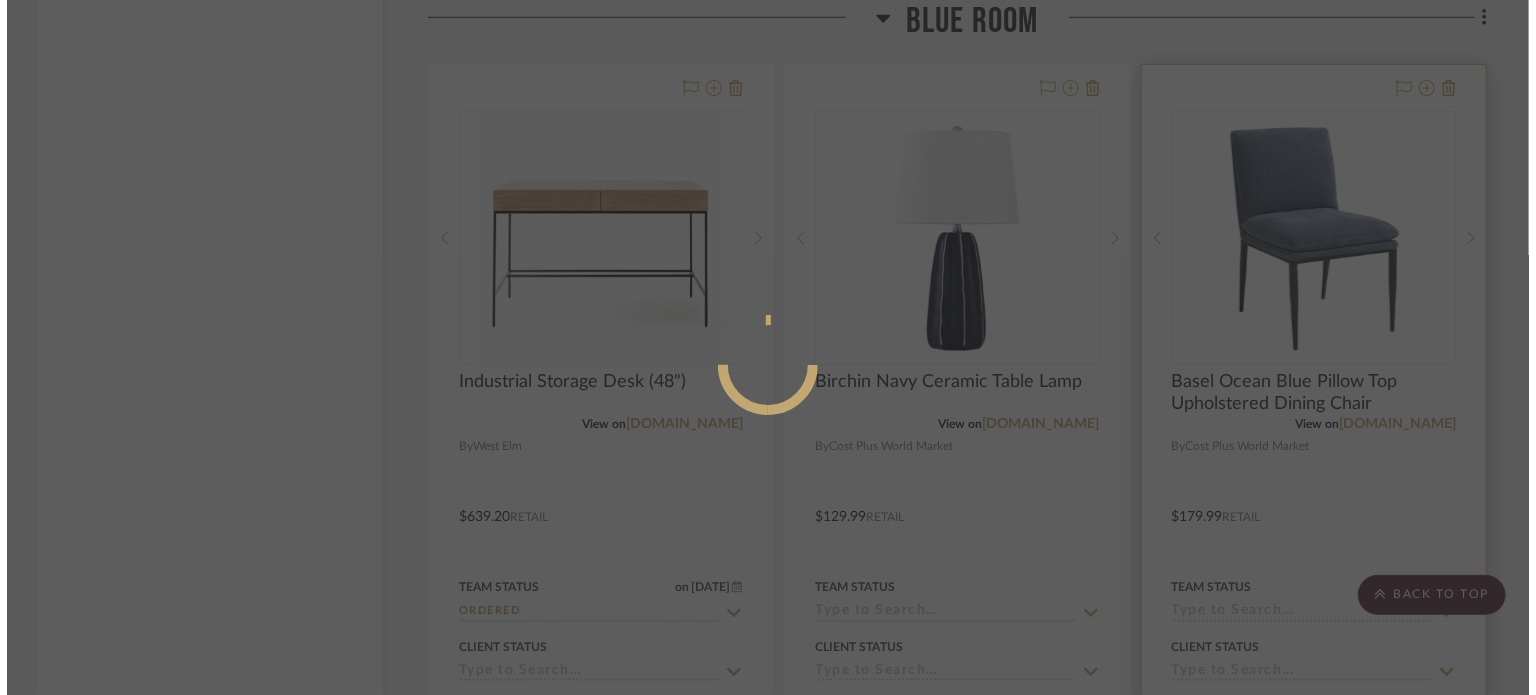 scroll, scrollTop: 0, scrollLeft: 0, axis: both 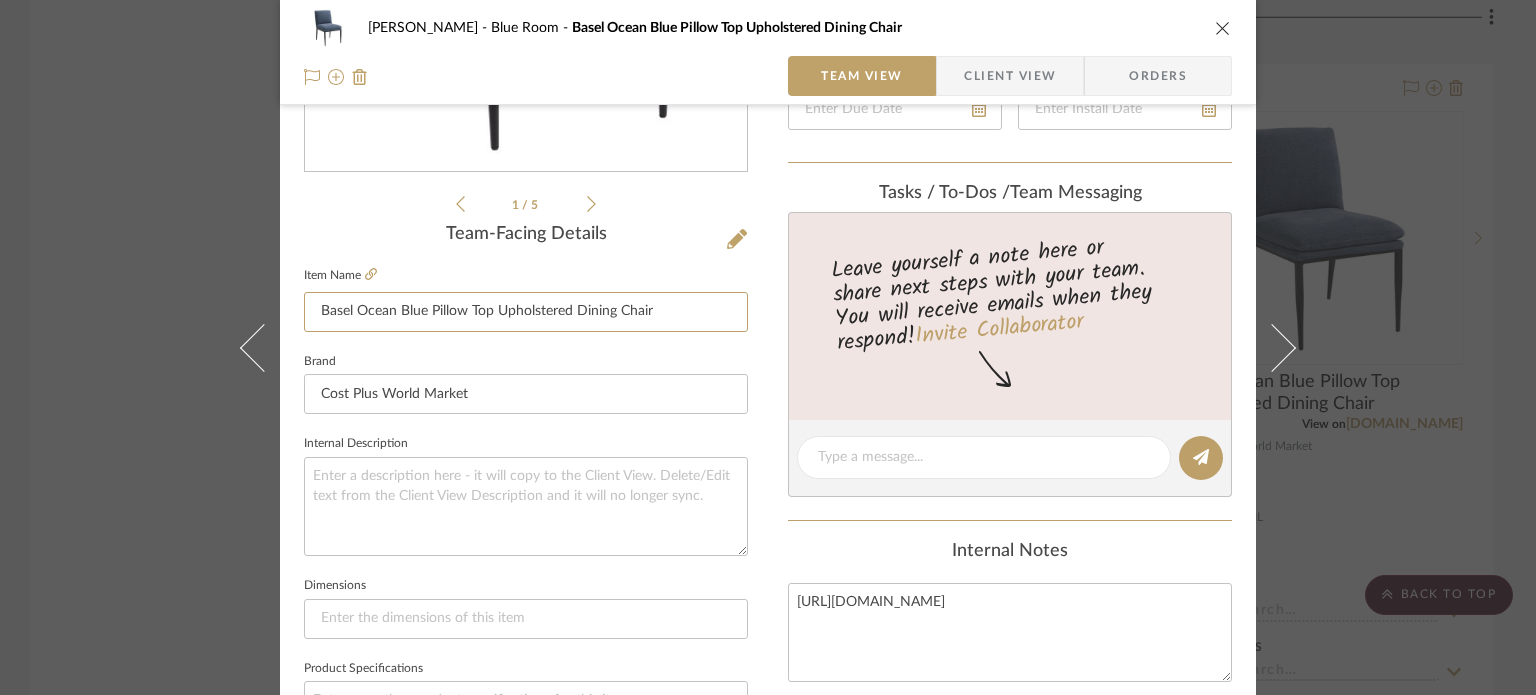 drag, startPoint x: 706, startPoint y: 310, endPoint x: 132, endPoint y: 307, distance: 574.0078 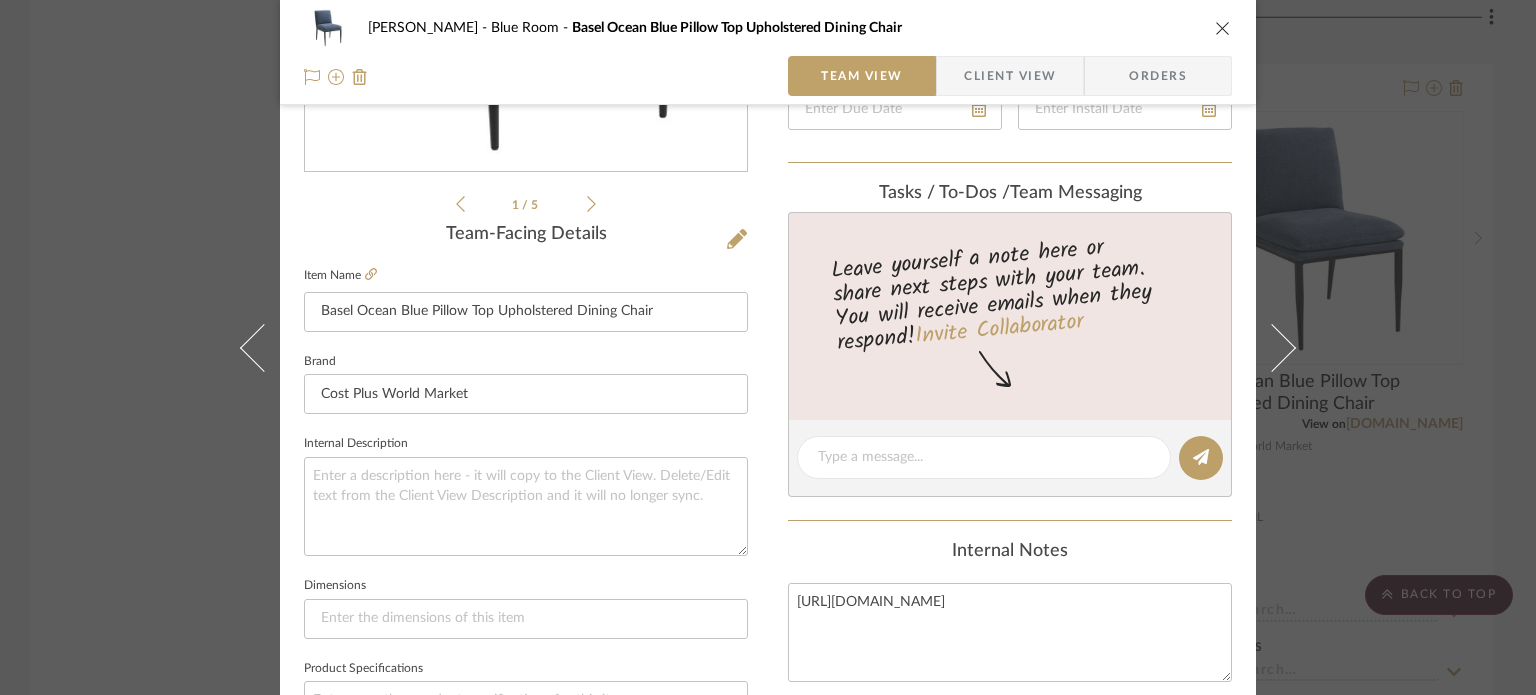 click at bounding box center (1223, 28) 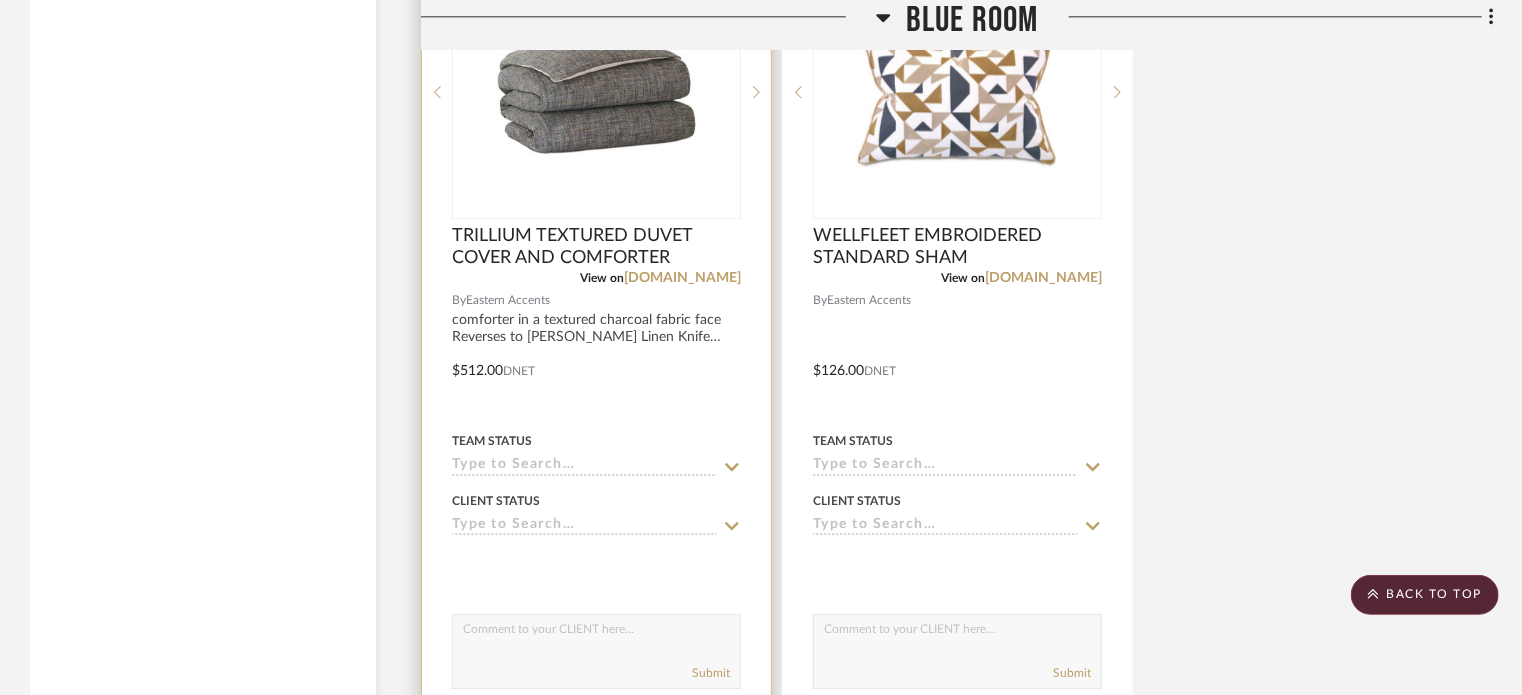 scroll, scrollTop: 6300, scrollLeft: 0, axis: vertical 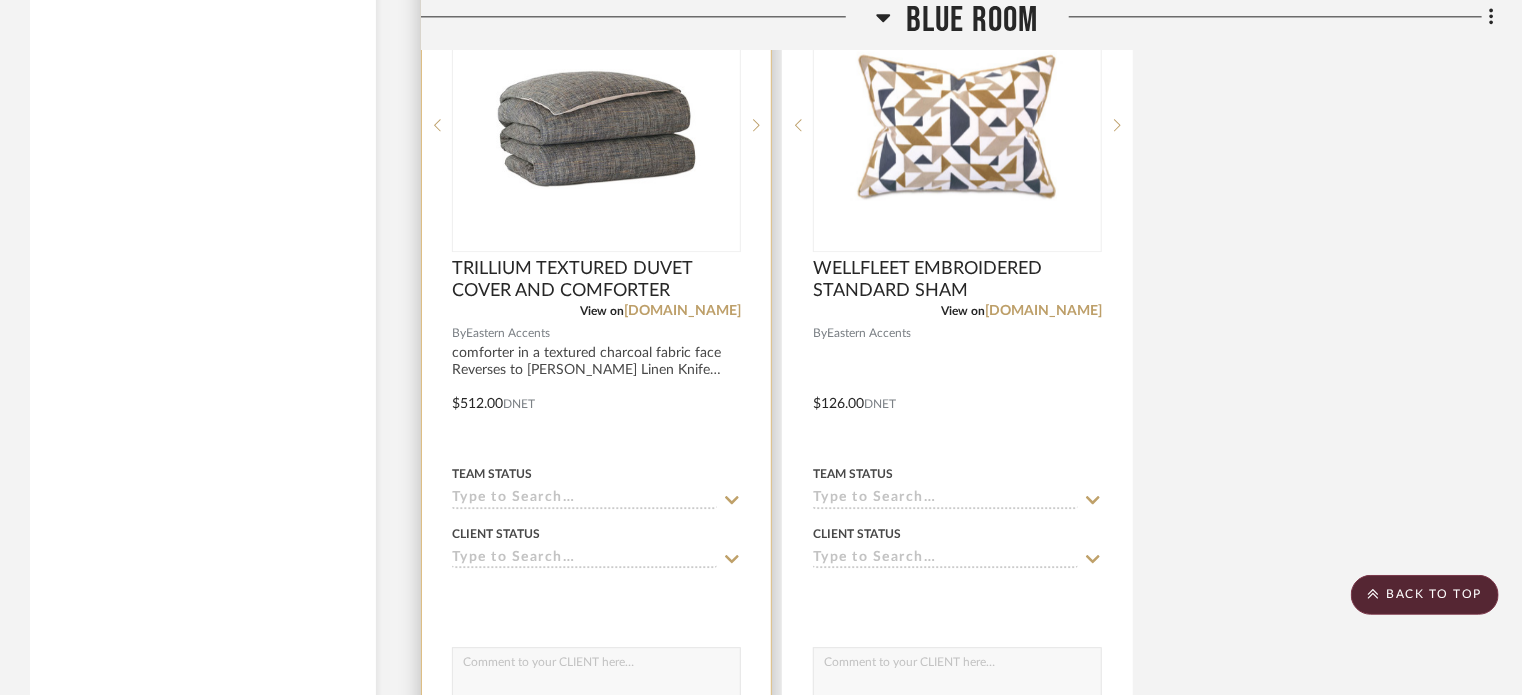 click 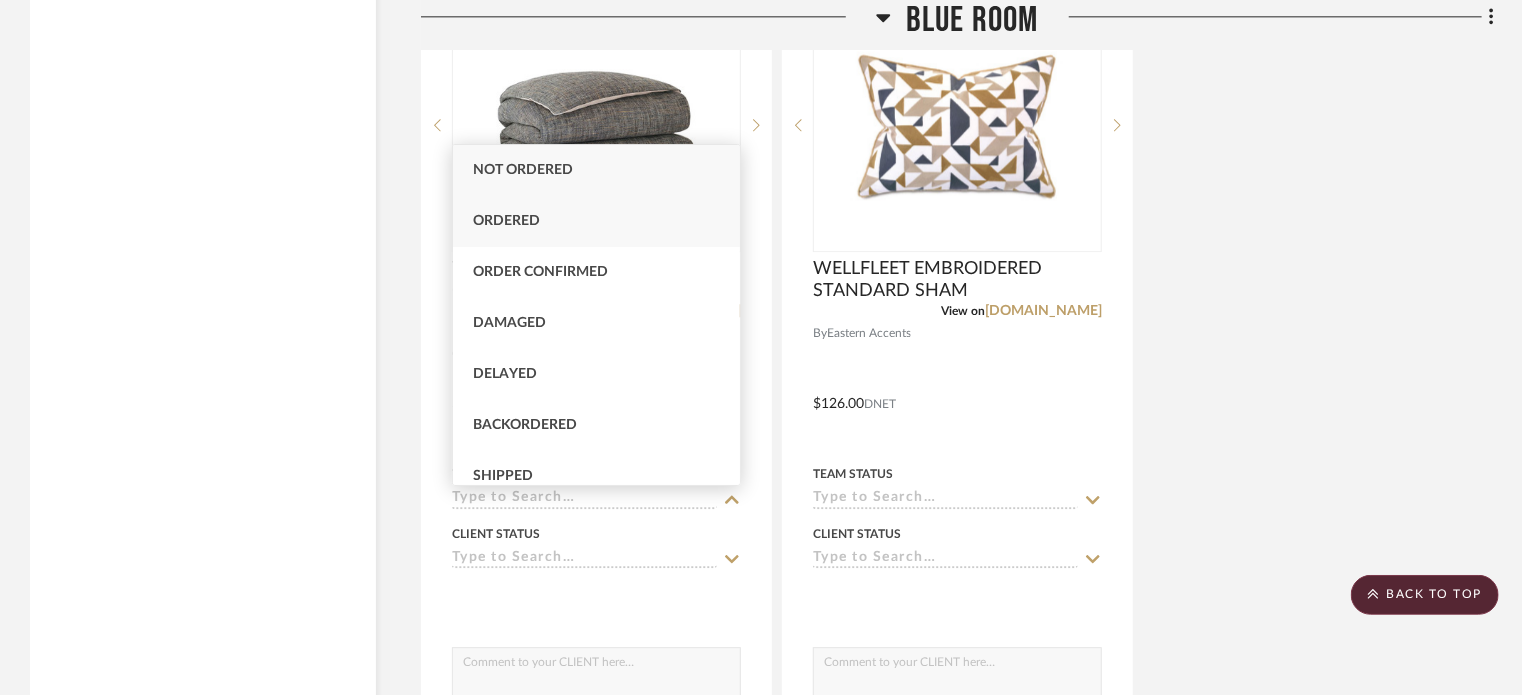 click on "Ordered" at bounding box center [506, 221] 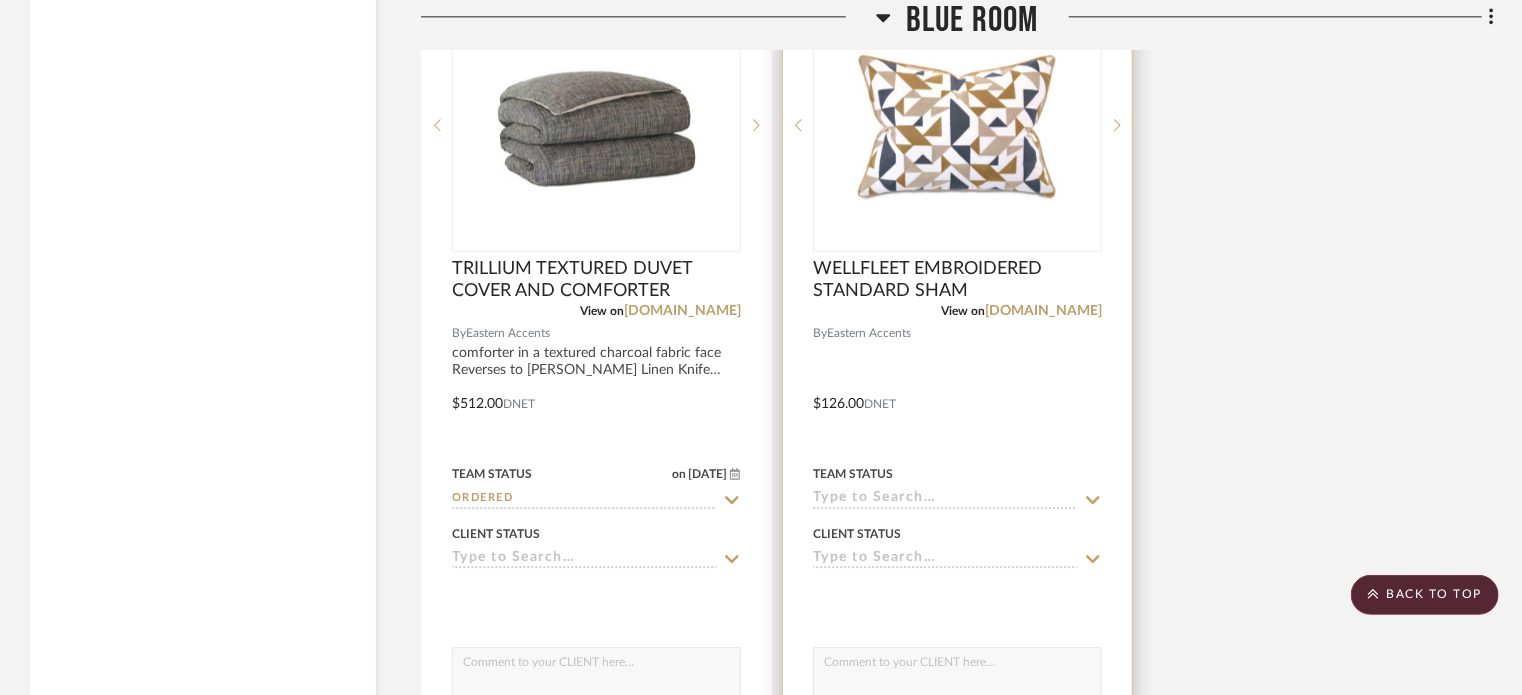 click 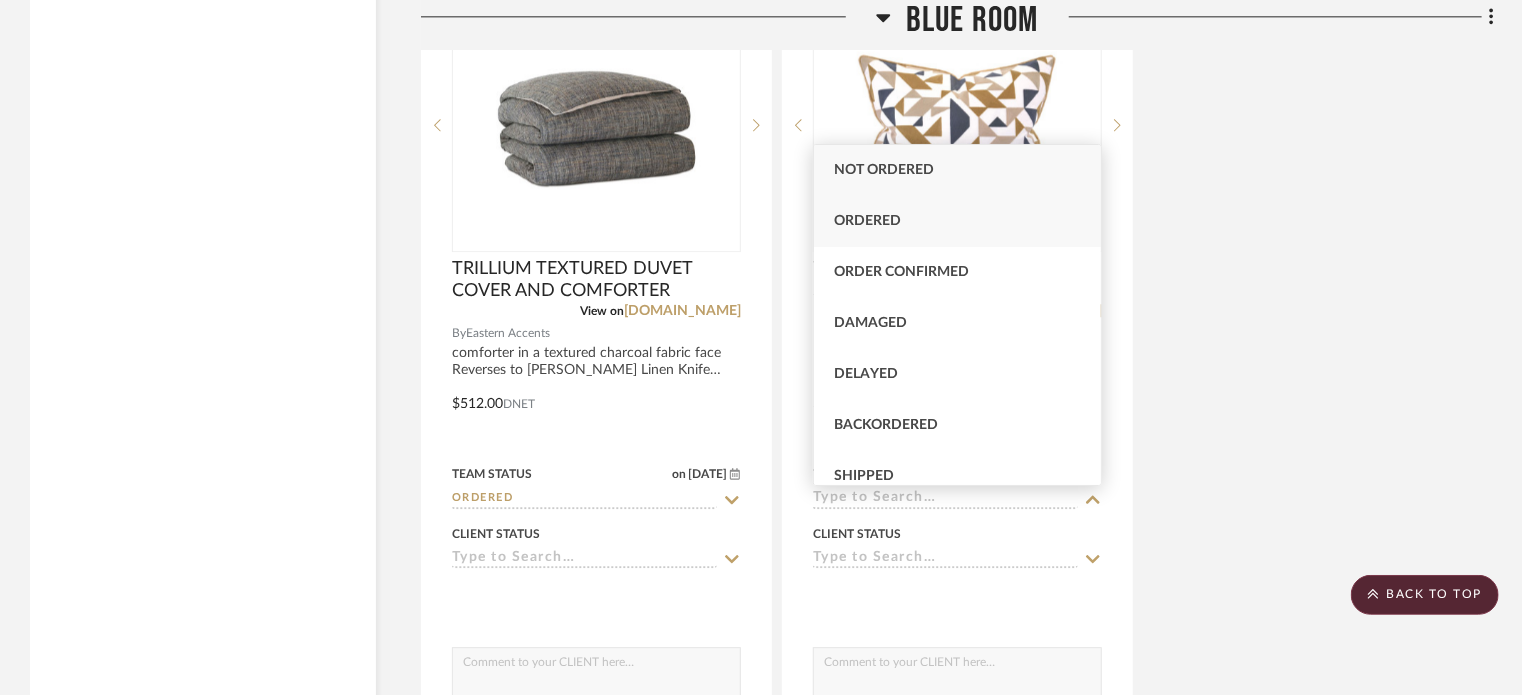 click on "Ordered" at bounding box center (867, 221) 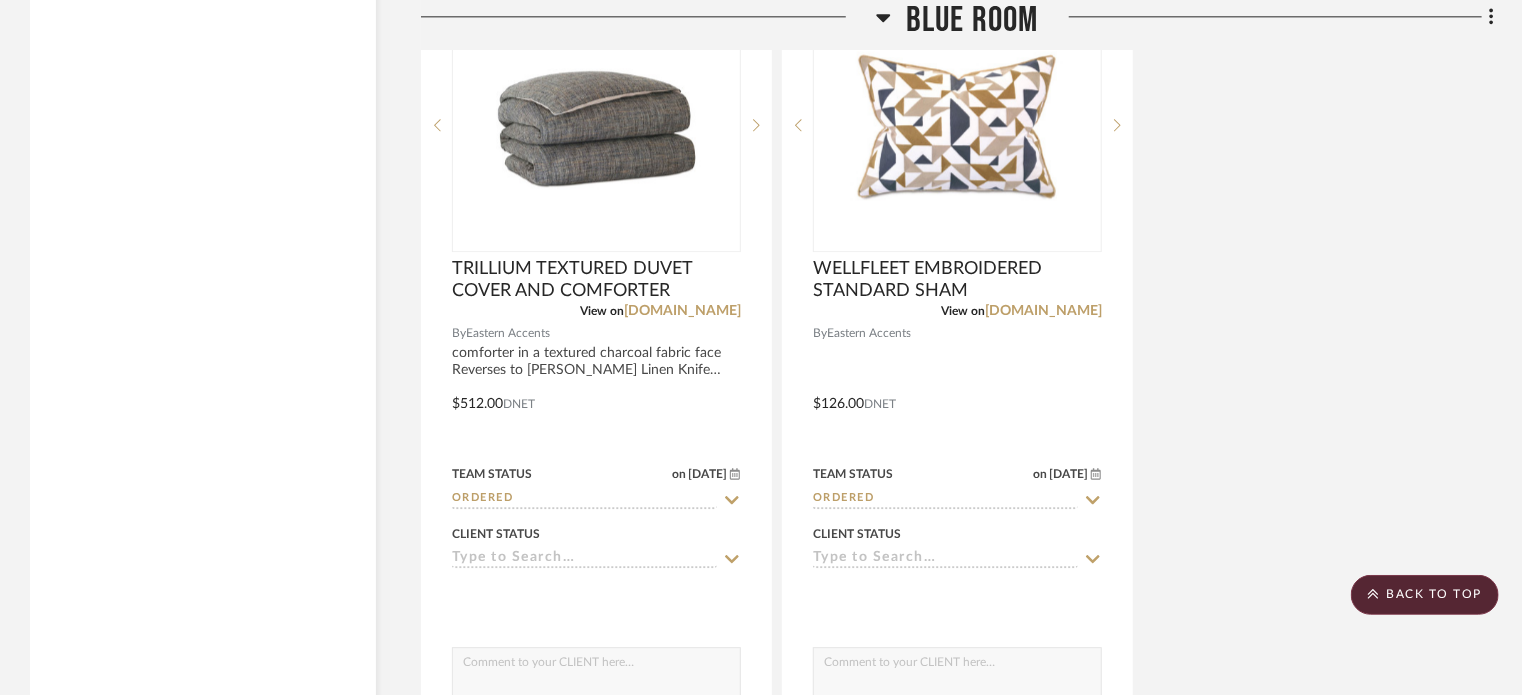 click on "Industrial Storage Desk (48")  View on  westelm.com  By  West Elm
$639.20  Retail  Team Status on 7/11/2025 7/11/2025 Ordered Client Status client Comments:  Submit   Blue Room  (1)    Lisa Fontaine  Birchin Navy Ceramic Table Lamp  View on  worldmarket.com  By  Cost Plus World Market
$129.99  Retail  Team Status Client Status client Comments:  Submit   Blue Room  (1)    Lisa Fontaine  Basel Ocean Blue Pillow Top Upholstered Dining Chair  View on  worldmarket.com  By  Cost Plus World Market
$179.99  Retail  Team Status Client Status client Comments:  Submit   Blue Room  (1)    Lisa Fontaine  TRILLIUM TEXTURED DUVET COVER AND COMFORTER  View on  easternaccents.com  By  Eastern Accents  comforter in a textured charcoal fabric face
Reverses to Greer Linen
Knife edge finish
Dry clean only
$512.00  DNET  Team Status on 7/18/2025 7/18/2025 Ordered Client Status client Comments:  Submit   Blue Room  (1)    Lisa Fontaine  WELLFLEET EMBROIDERED STANDARD SHAM  View on  easternaccents.com" 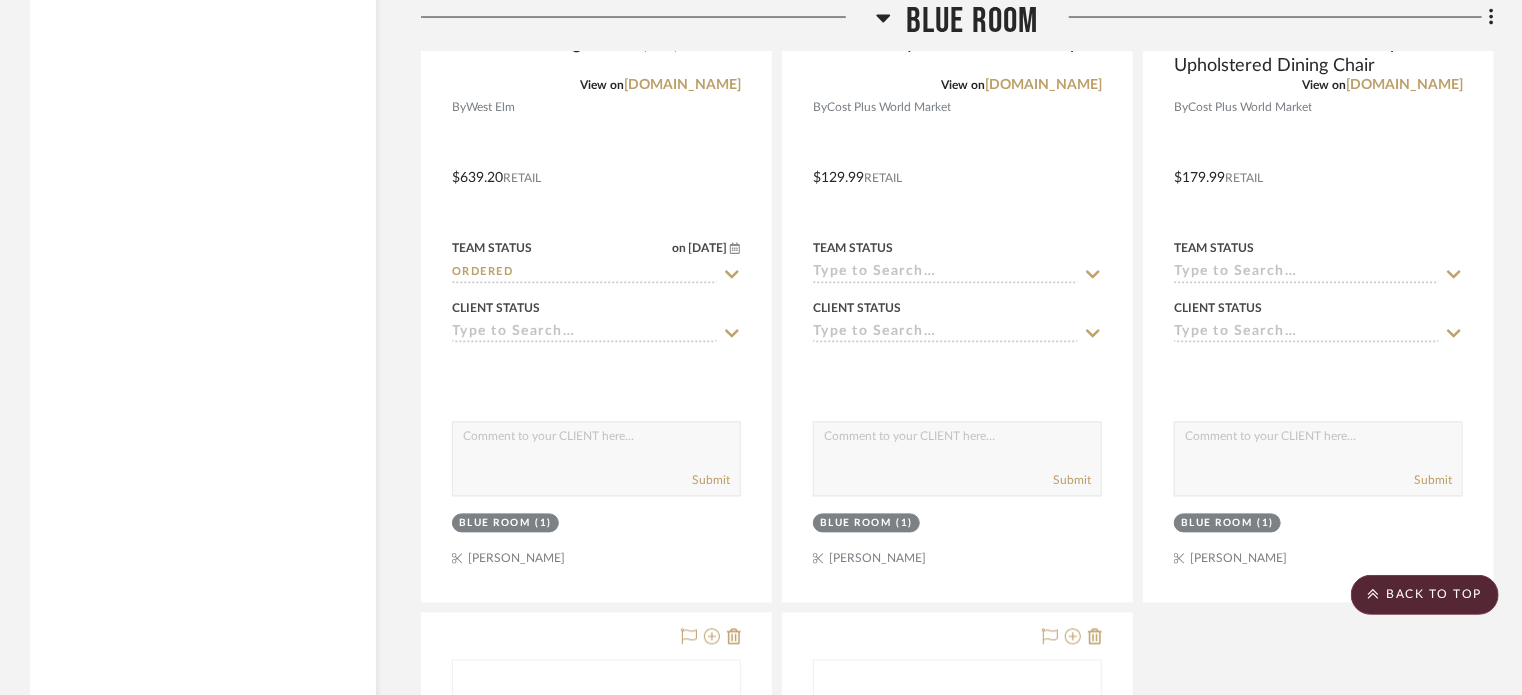 scroll, scrollTop: 5368, scrollLeft: 0, axis: vertical 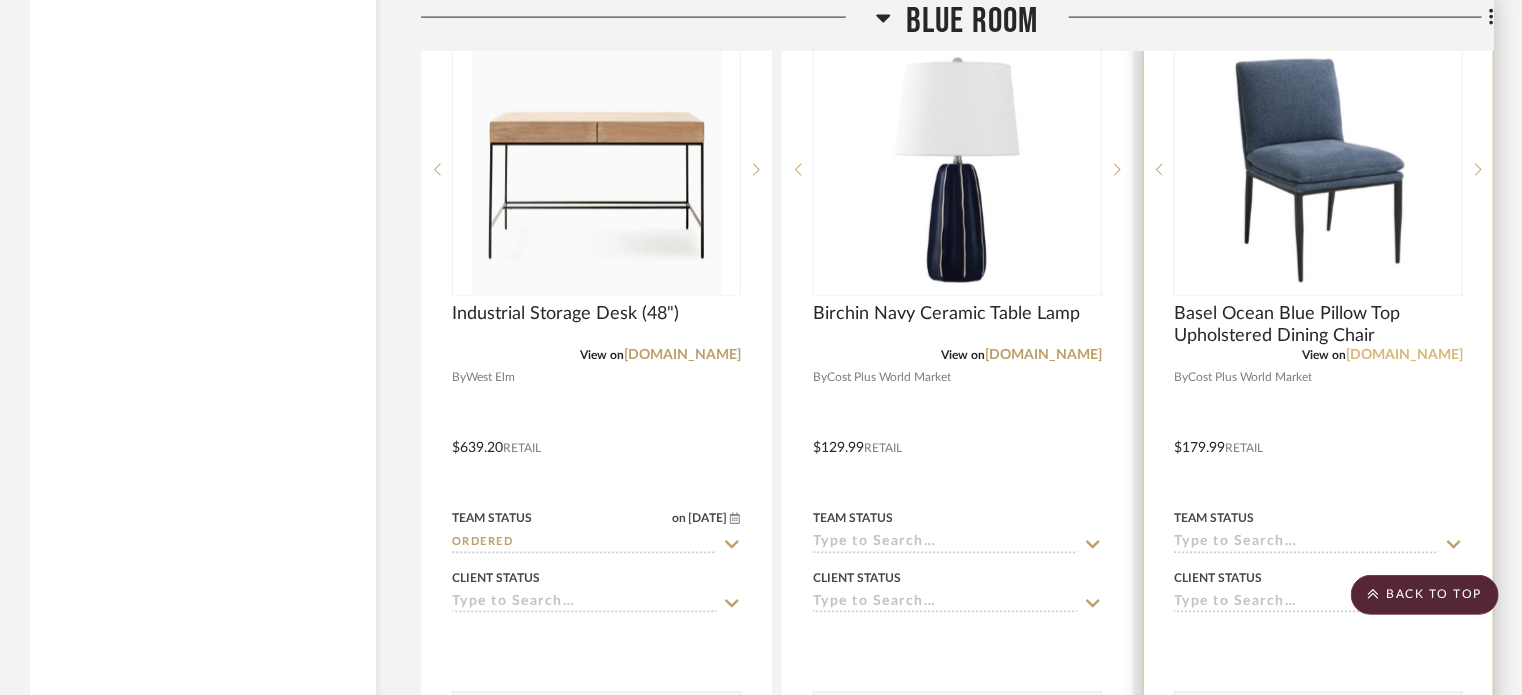 click on "worldmarket.com" at bounding box center (1404, 356) 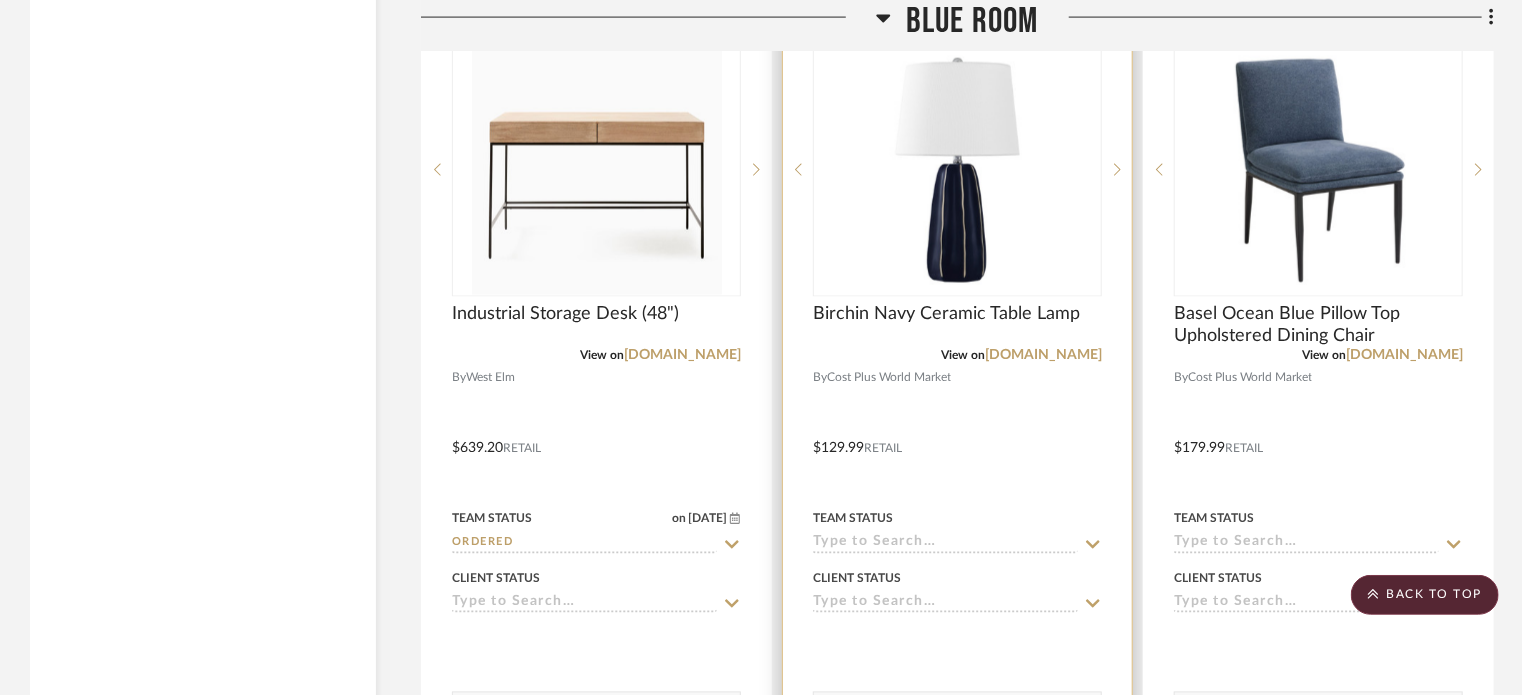 click at bounding box center (957, 434) 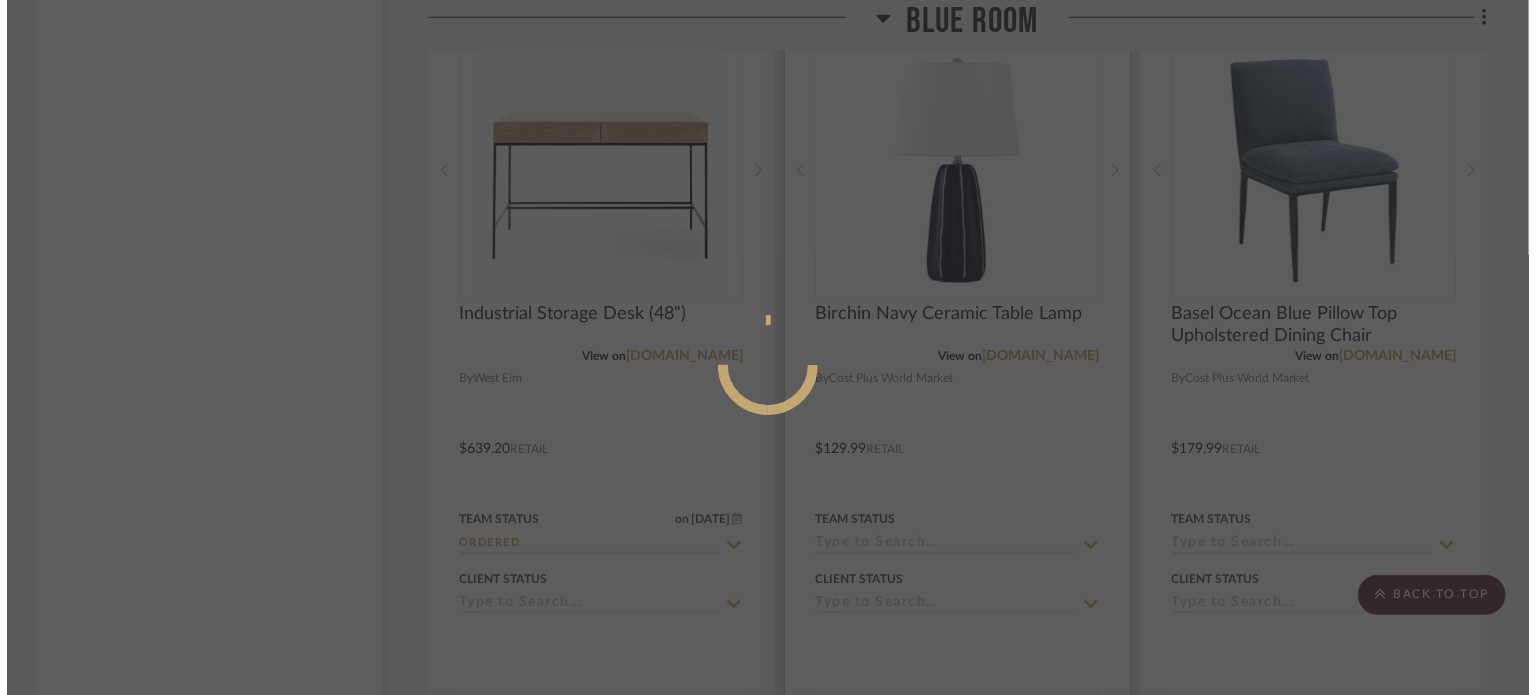 scroll, scrollTop: 0, scrollLeft: 0, axis: both 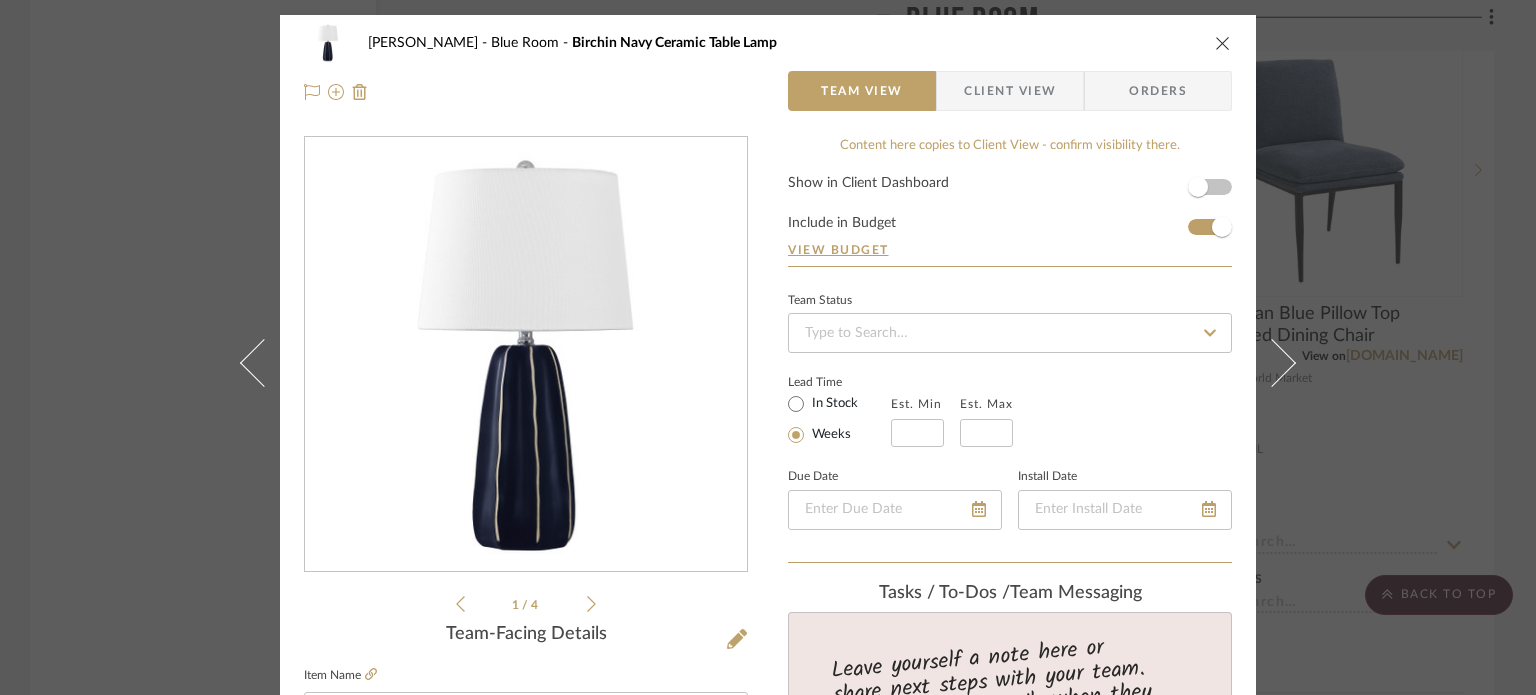 click at bounding box center [1223, 43] 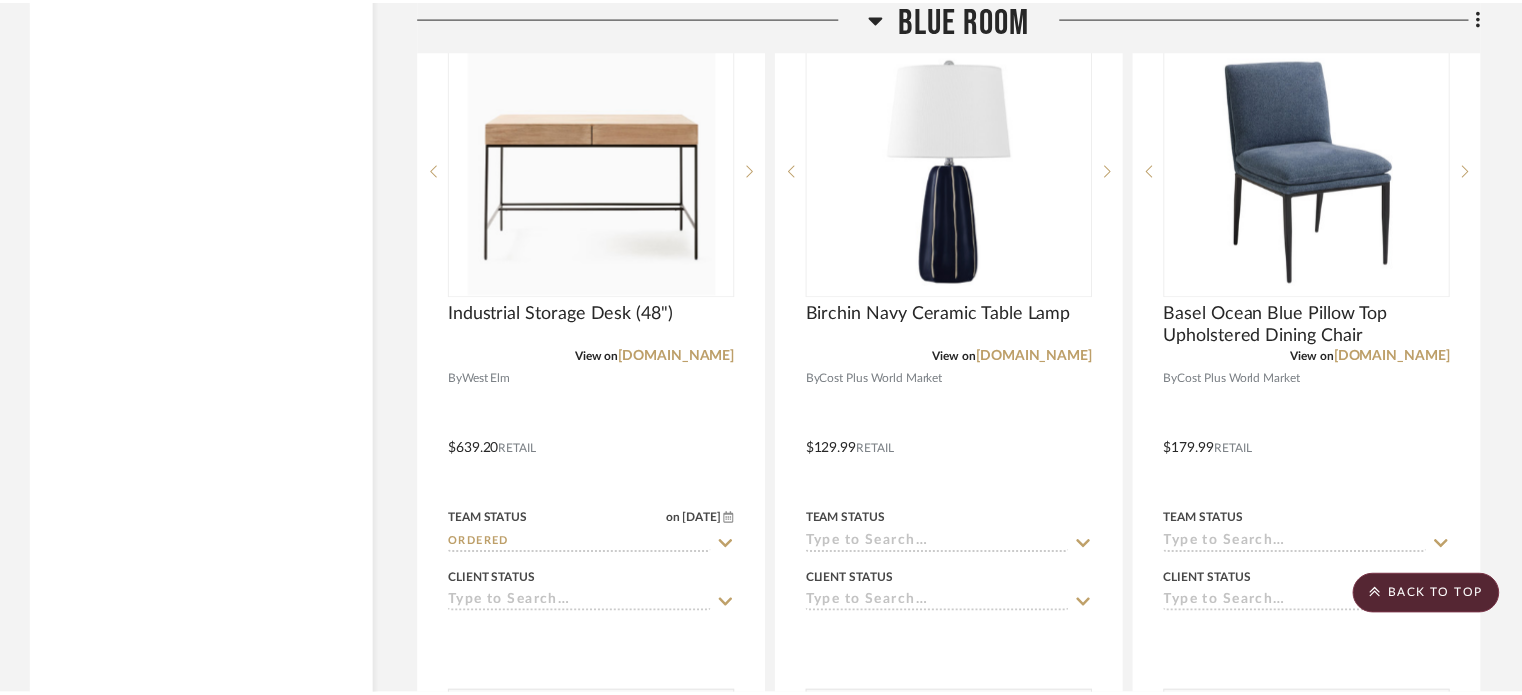 scroll, scrollTop: 5368, scrollLeft: 0, axis: vertical 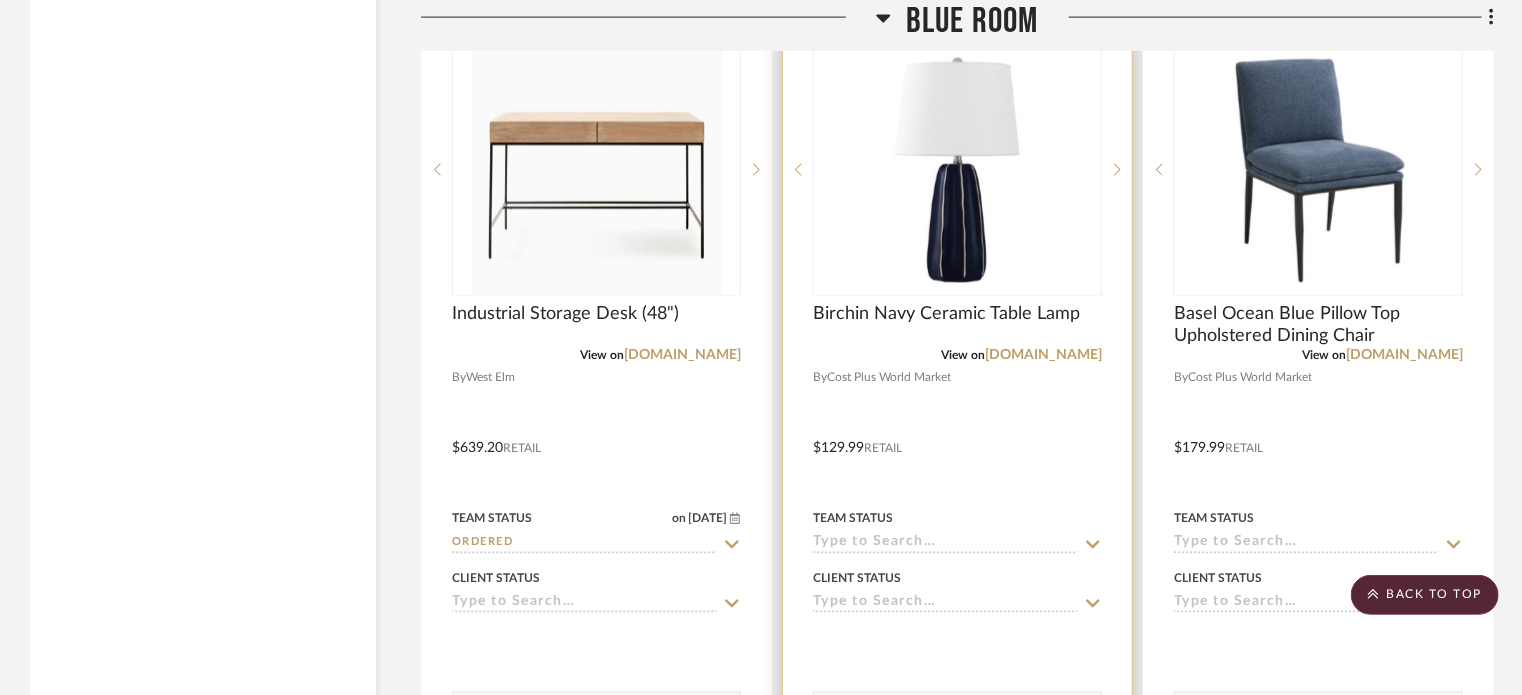 click at bounding box center [957, 434] 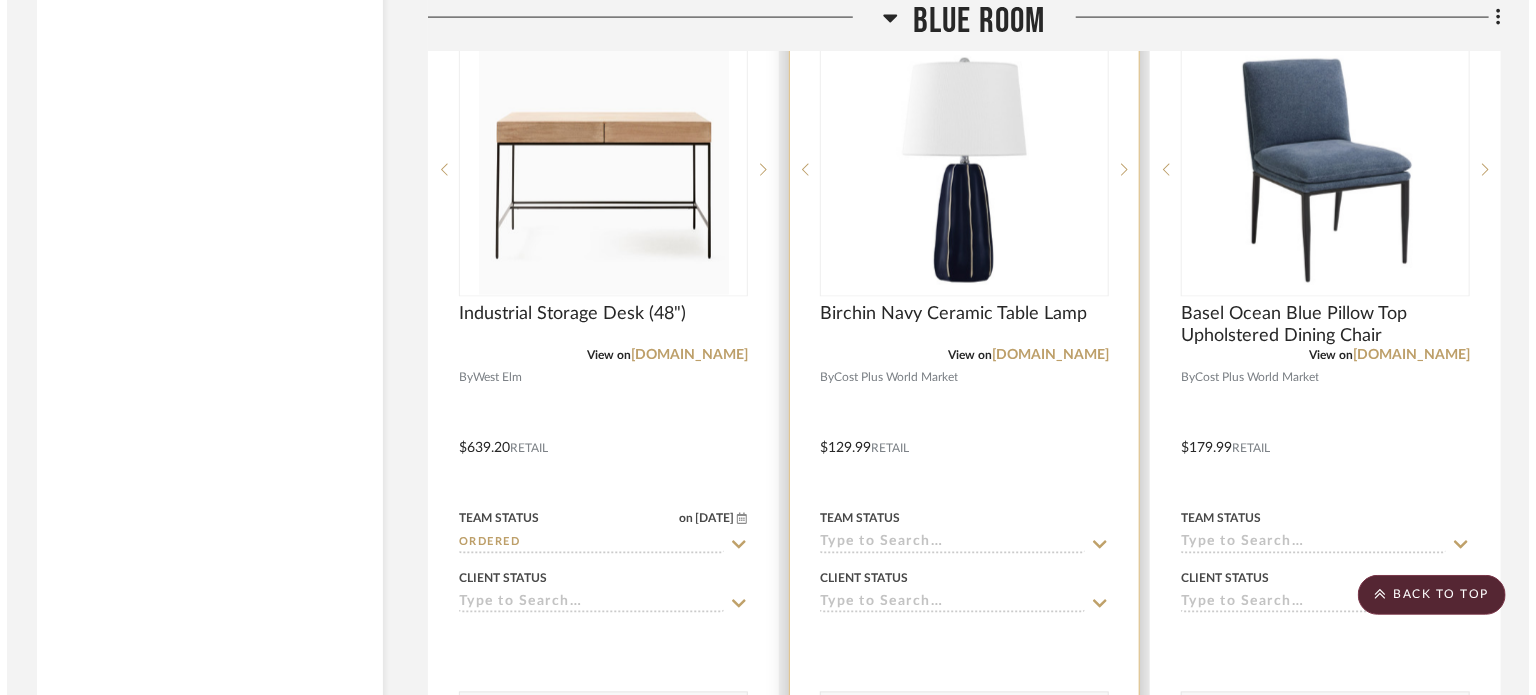 scroll, scrollTop: 0, scrollLeft: 0, axis: both 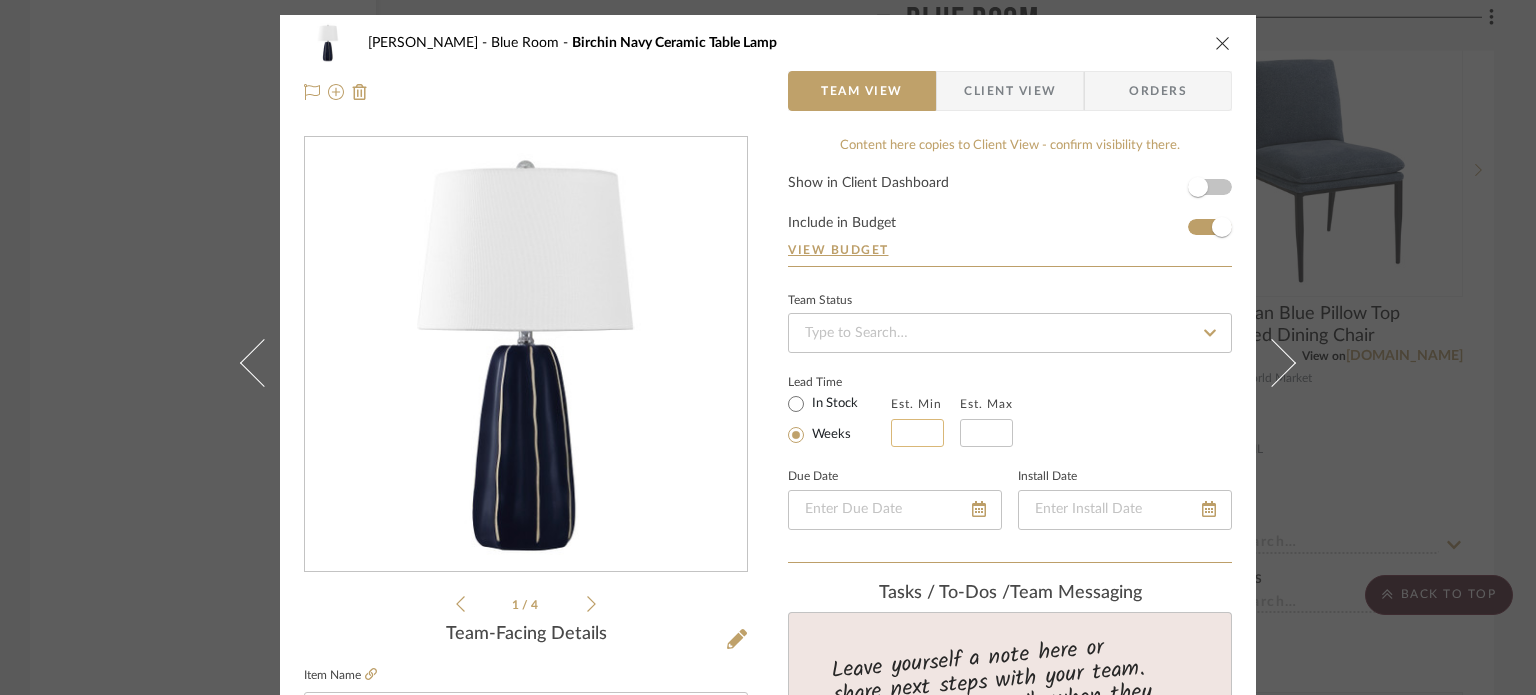 click 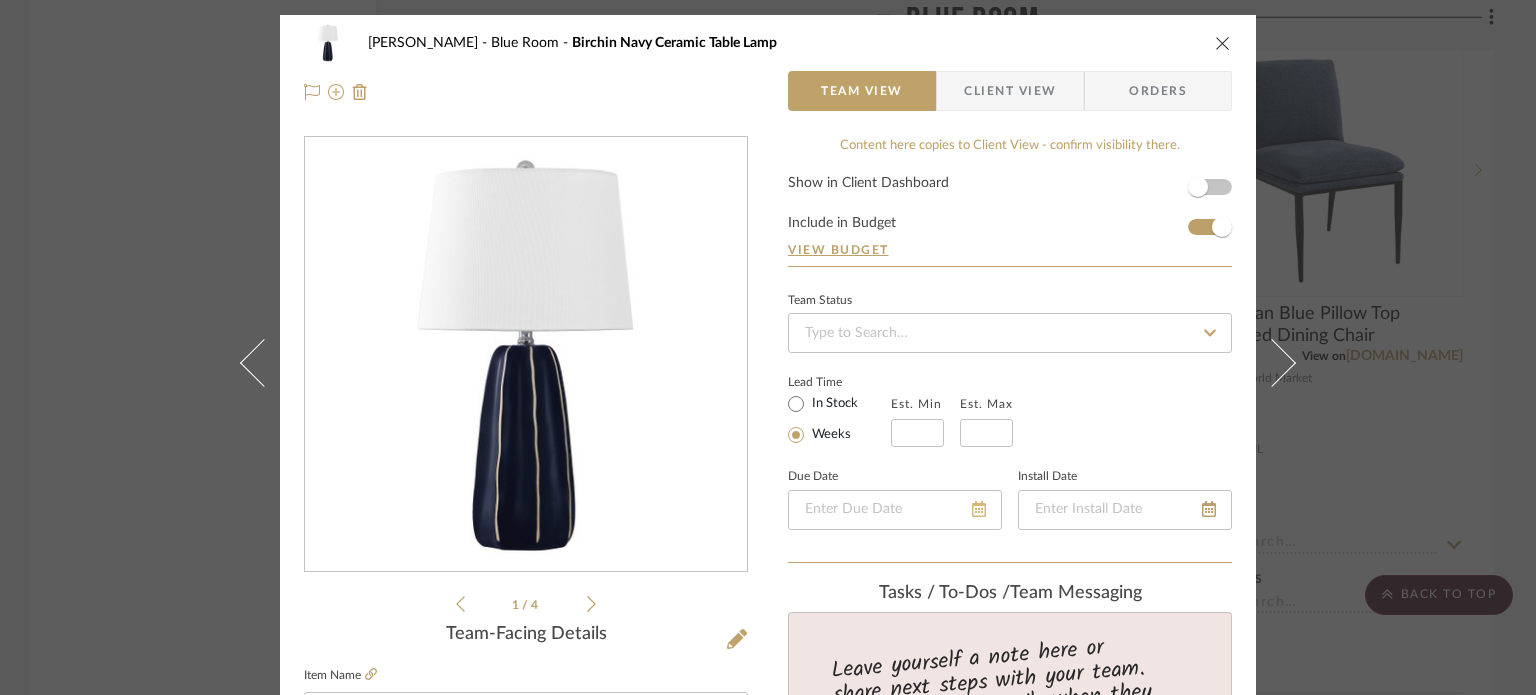 click 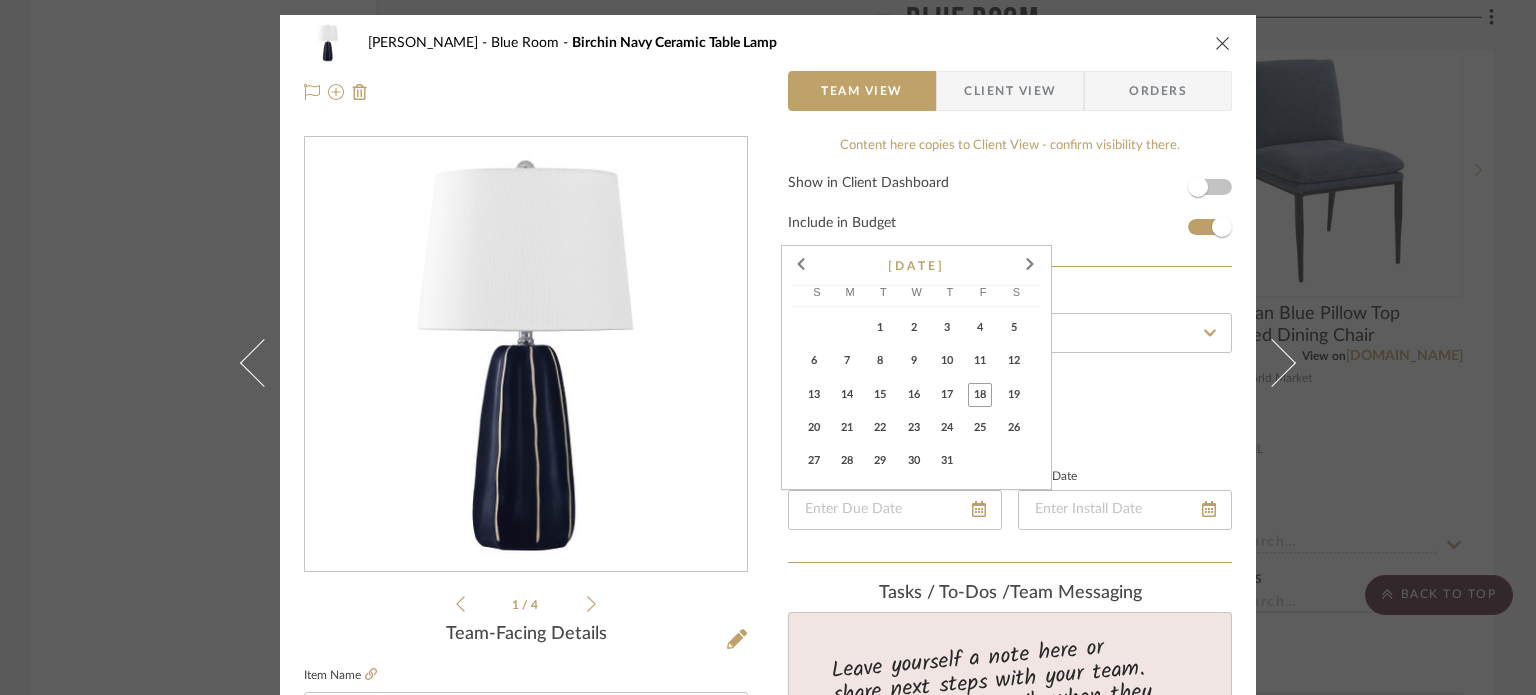 click on "24" at bounding box center (947, 428) 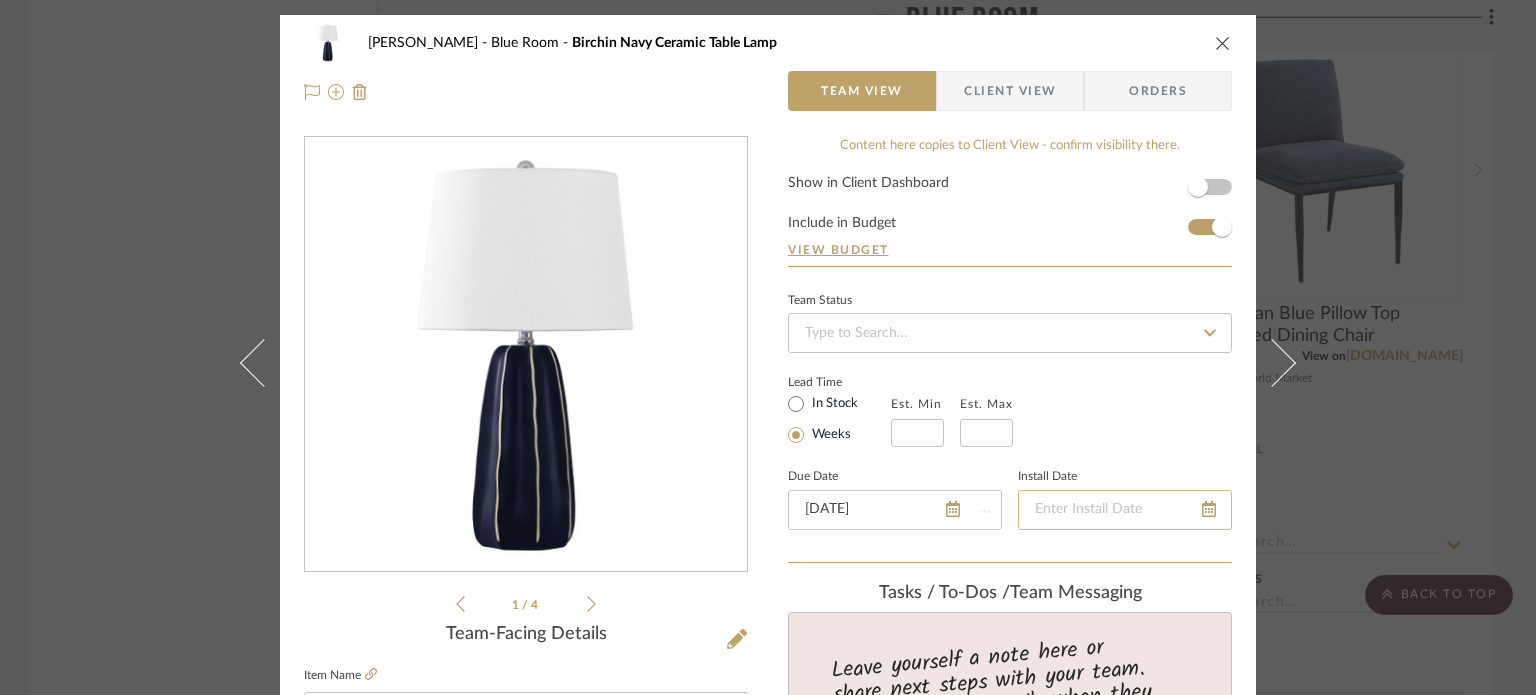 type 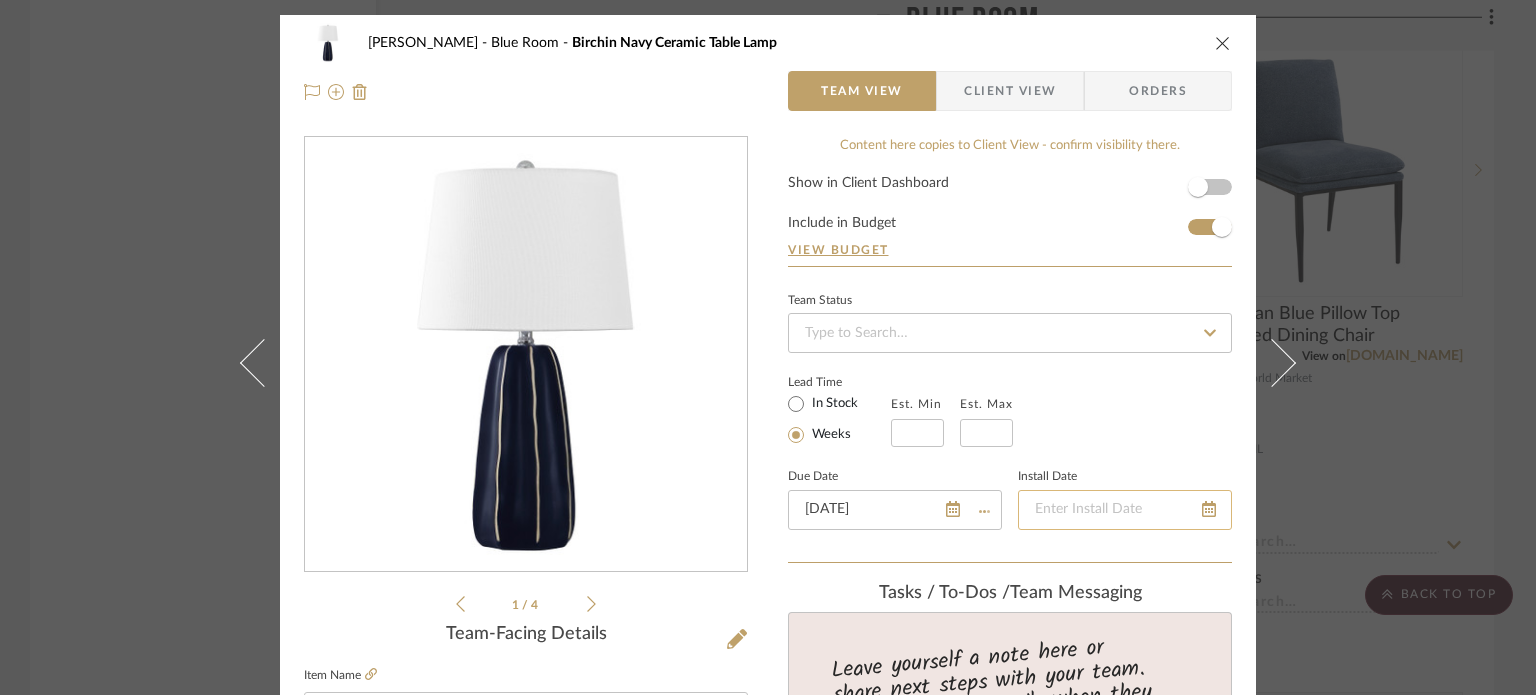 type 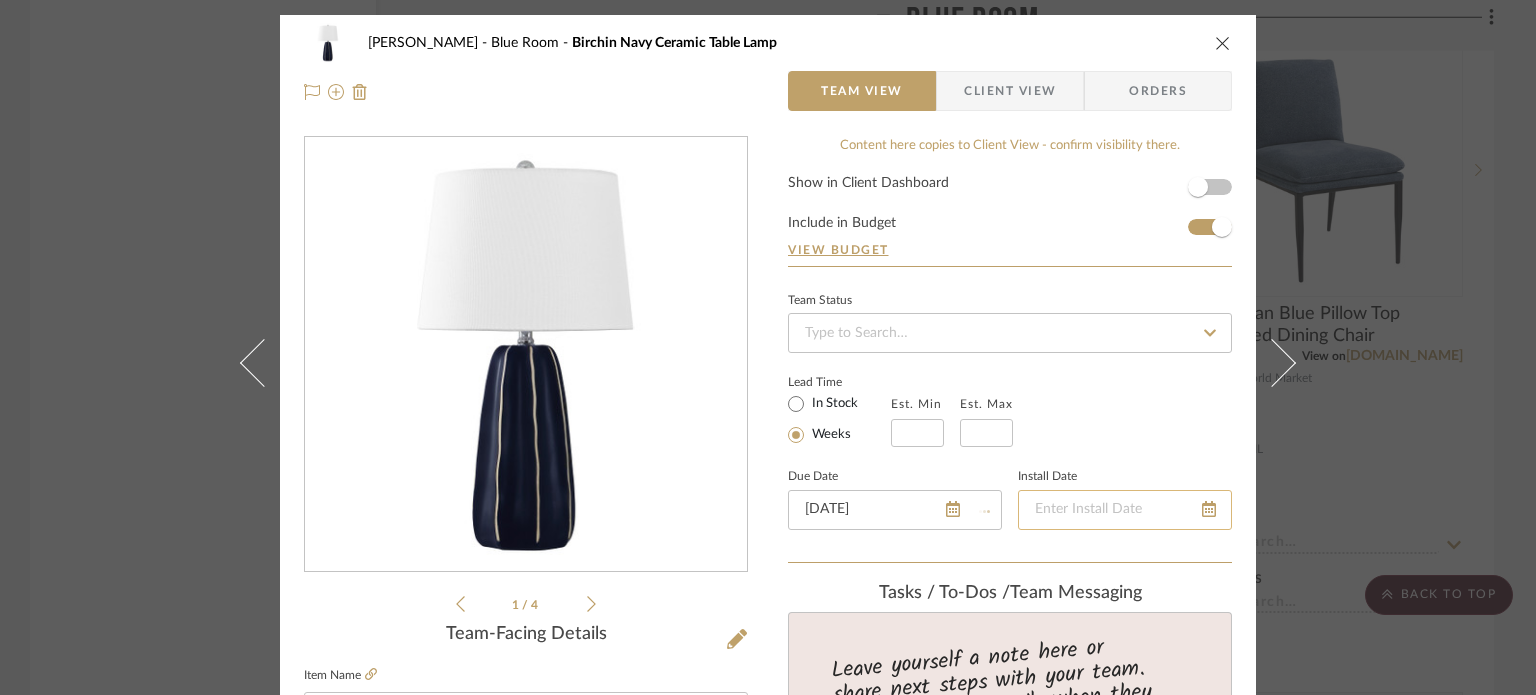 type 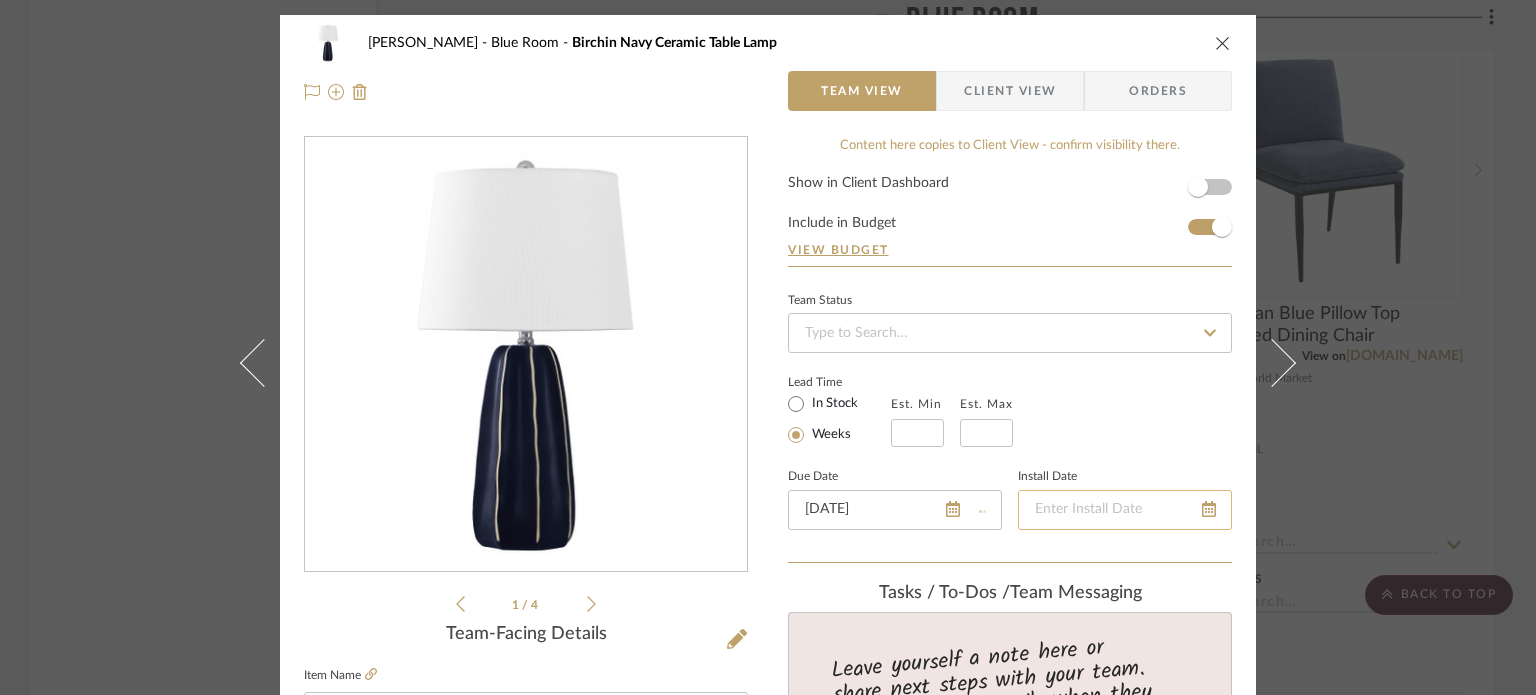 type 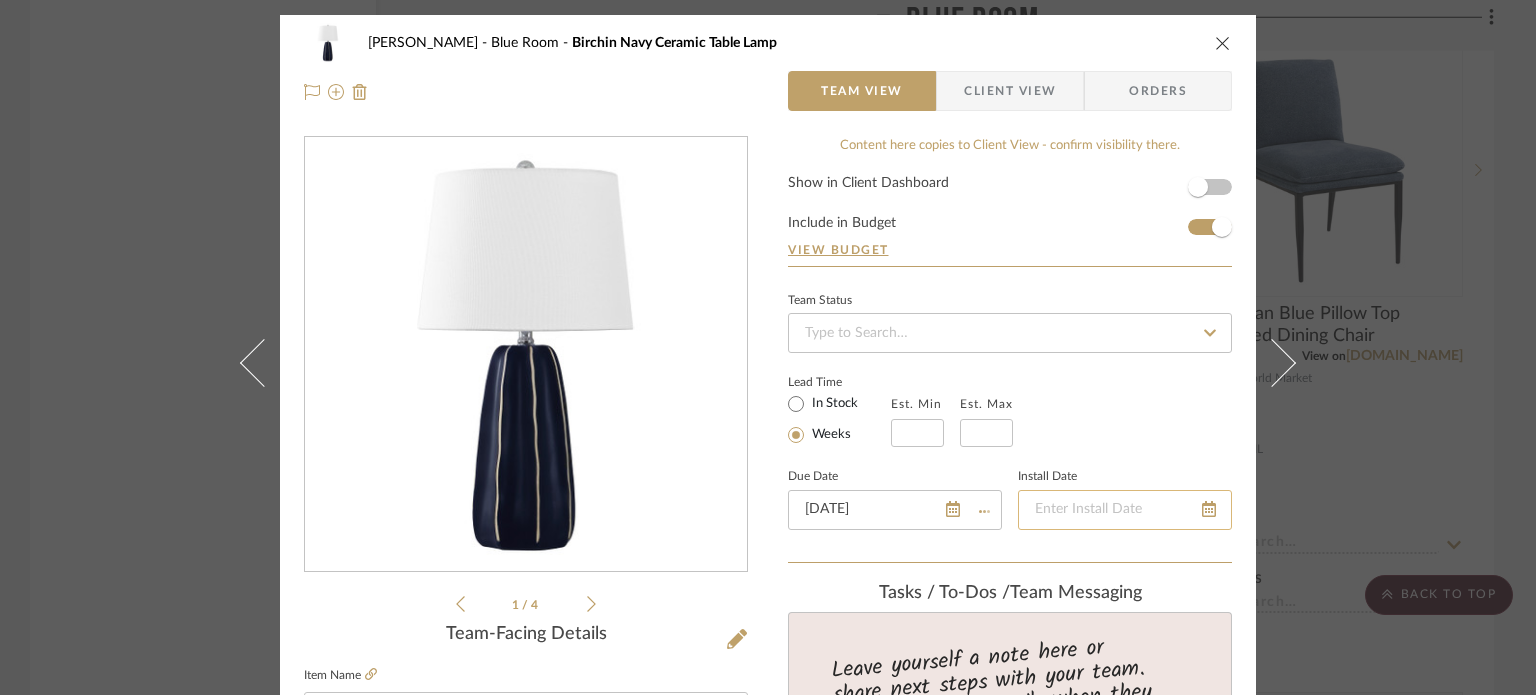 type 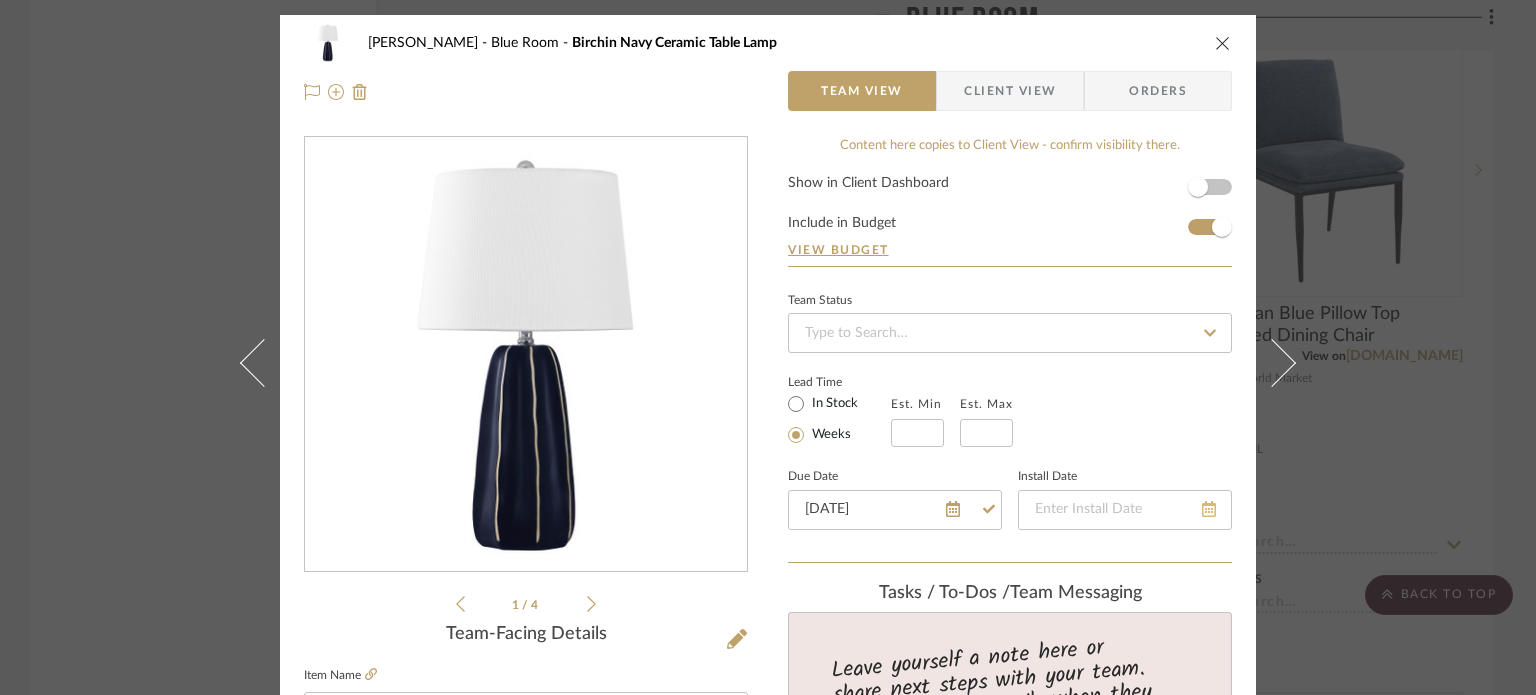 click at bounding box center (1209, 510) 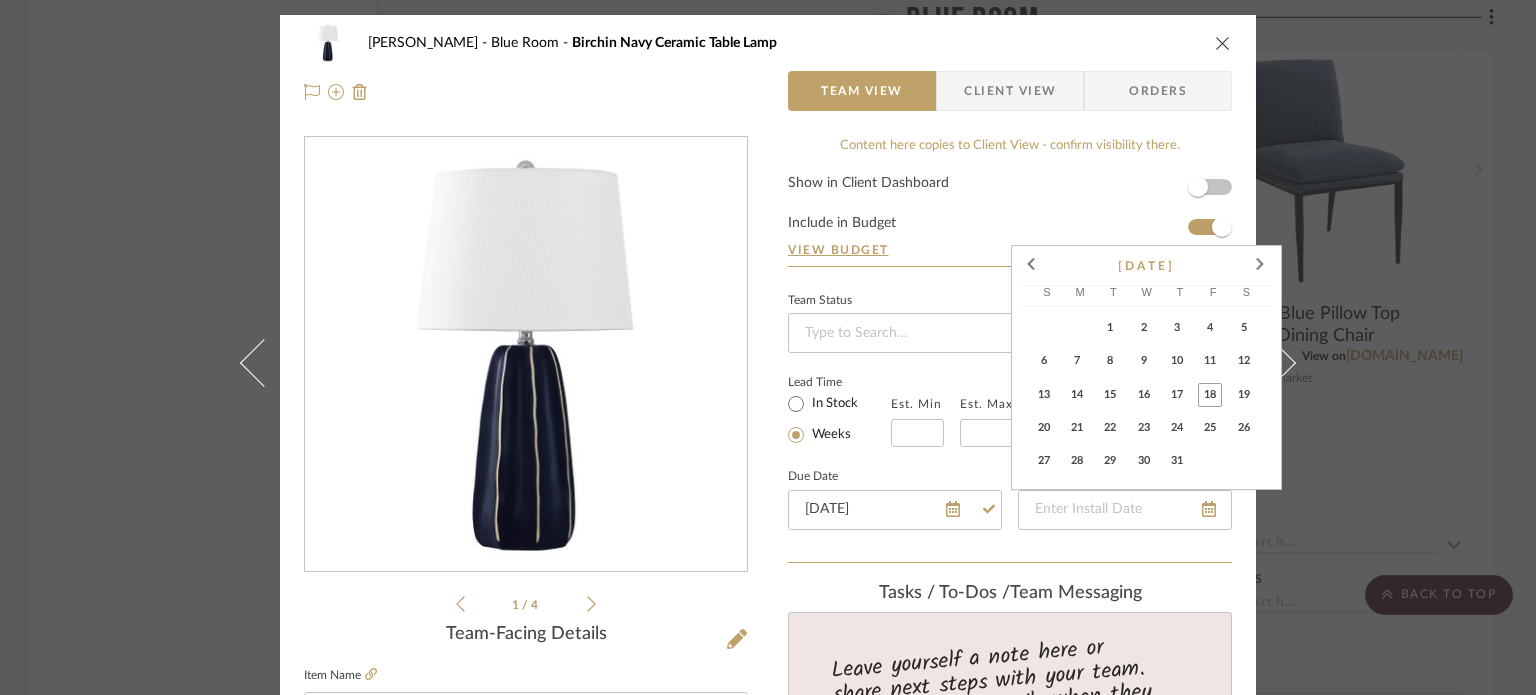 click on "31" at bounding box center (1177, 461) 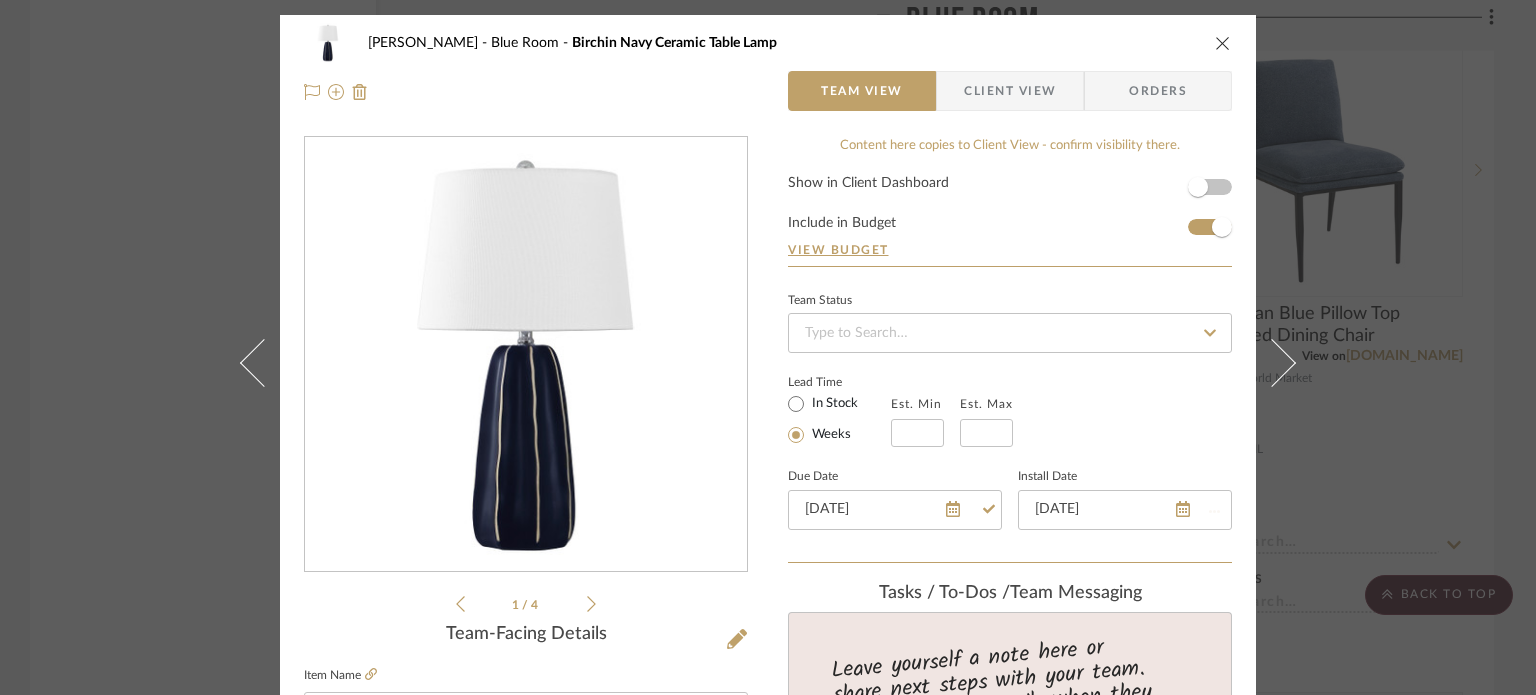 type 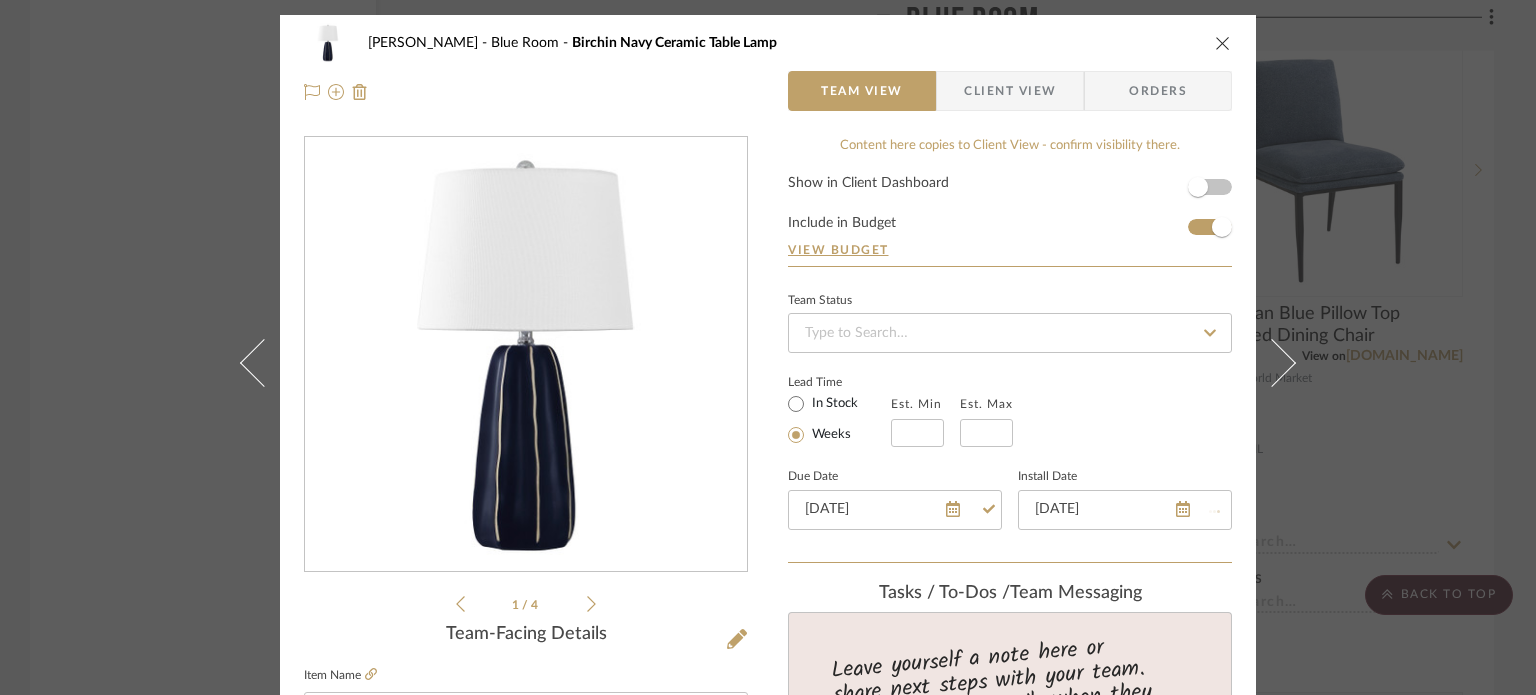 type 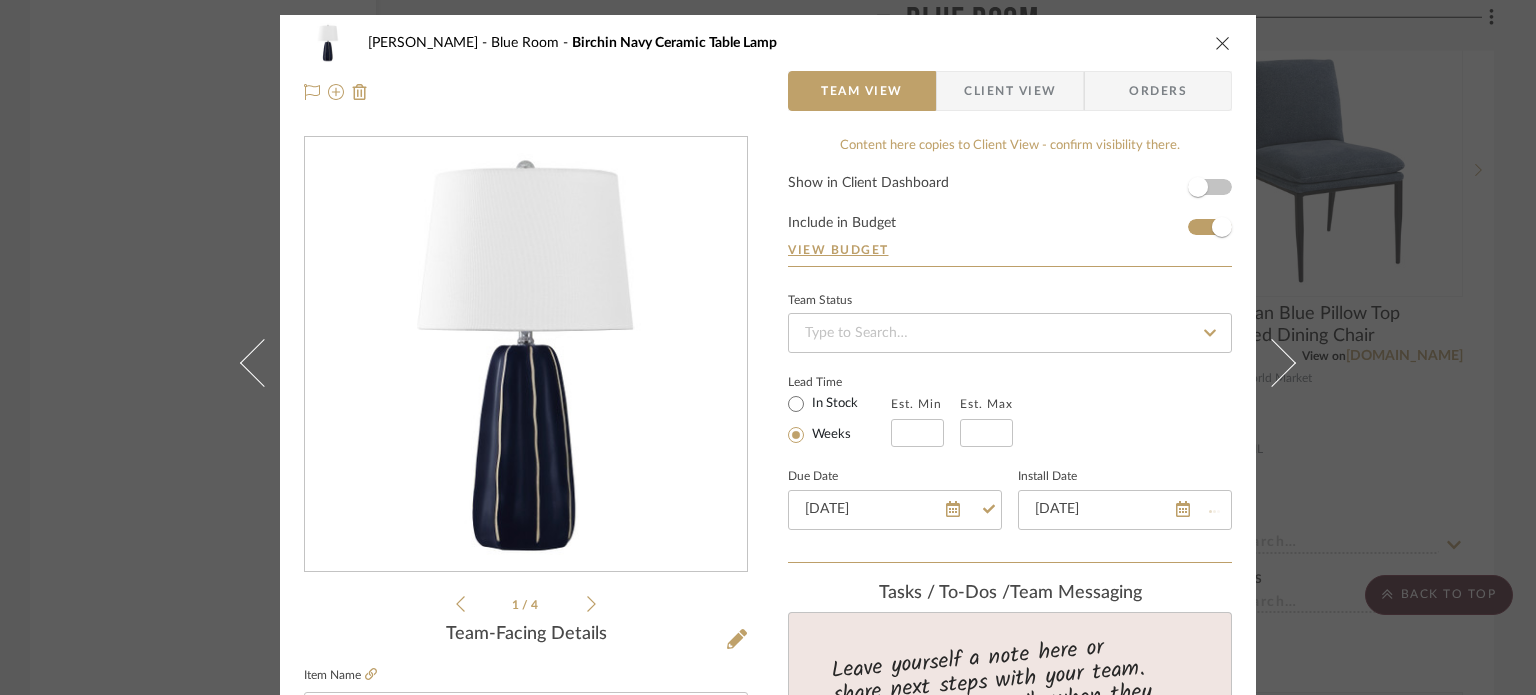 type 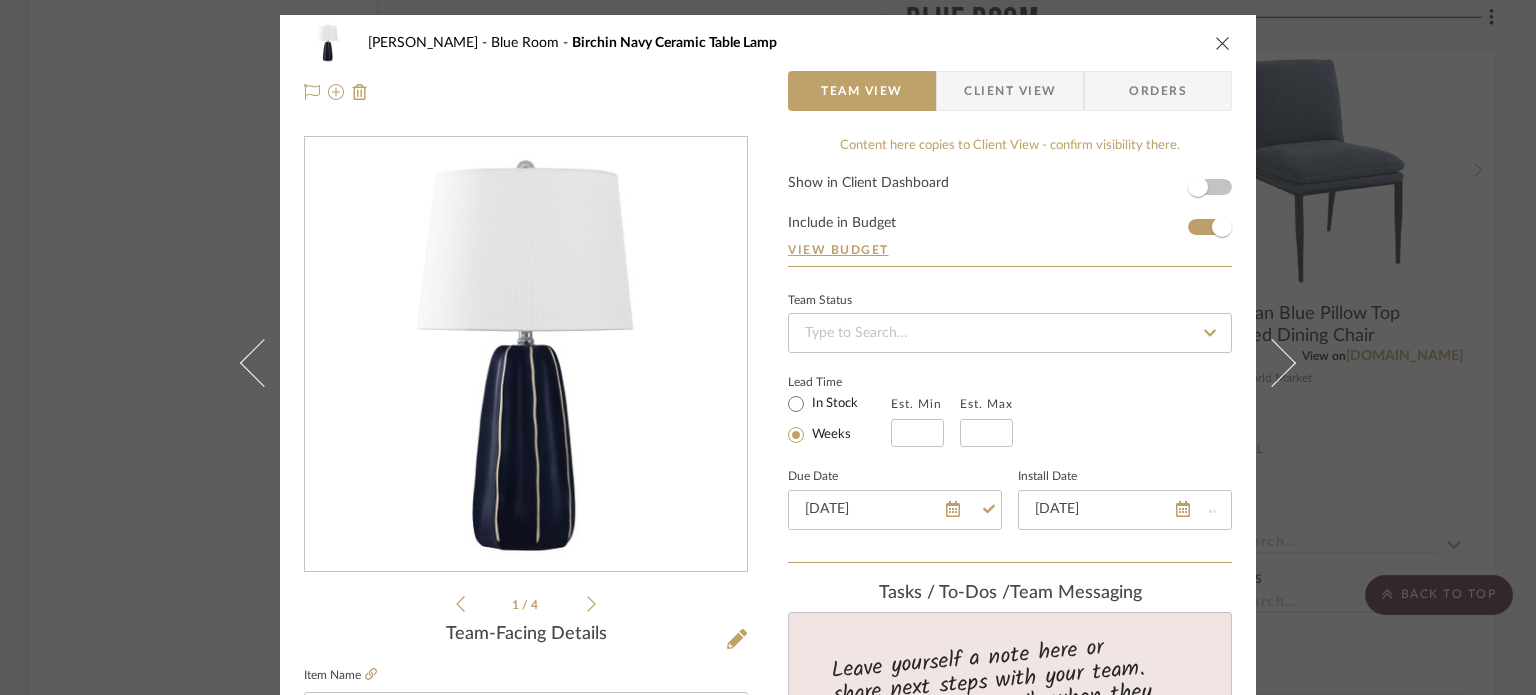 type 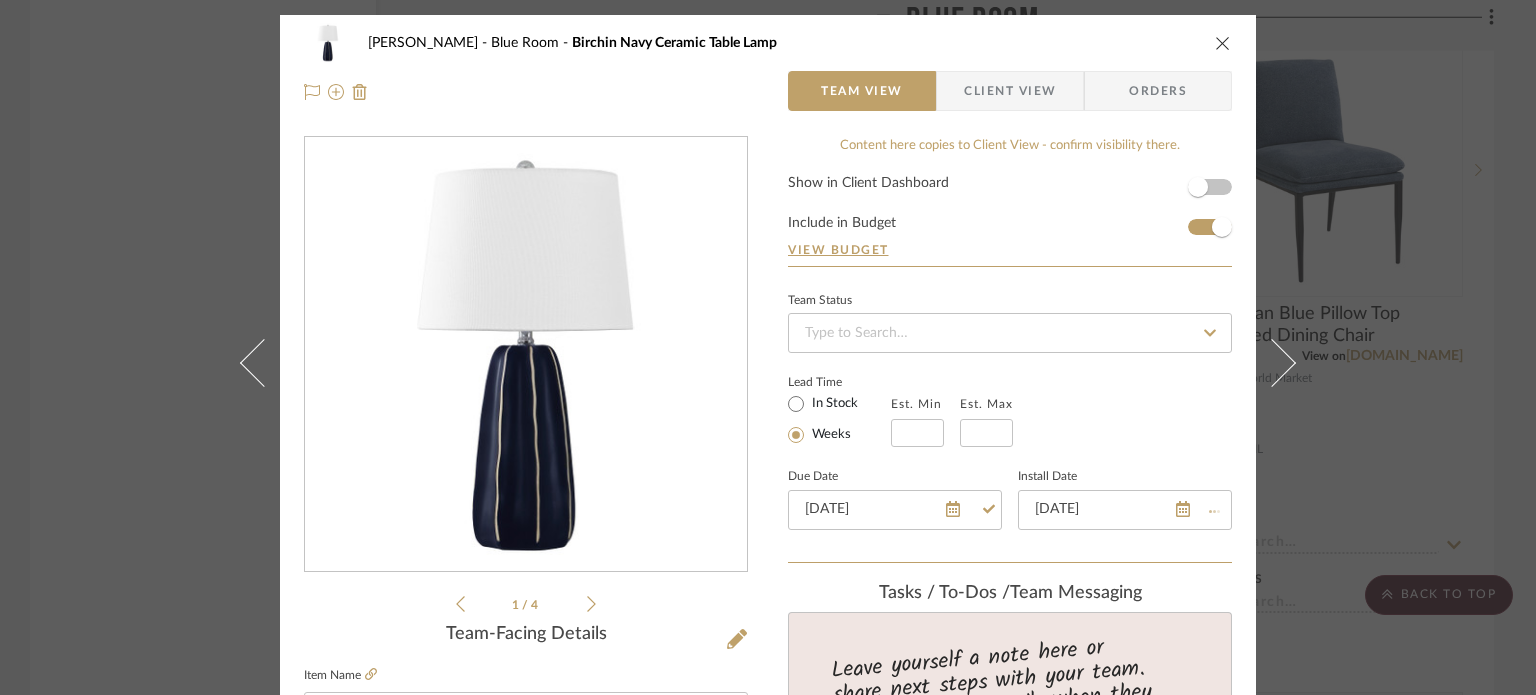 type 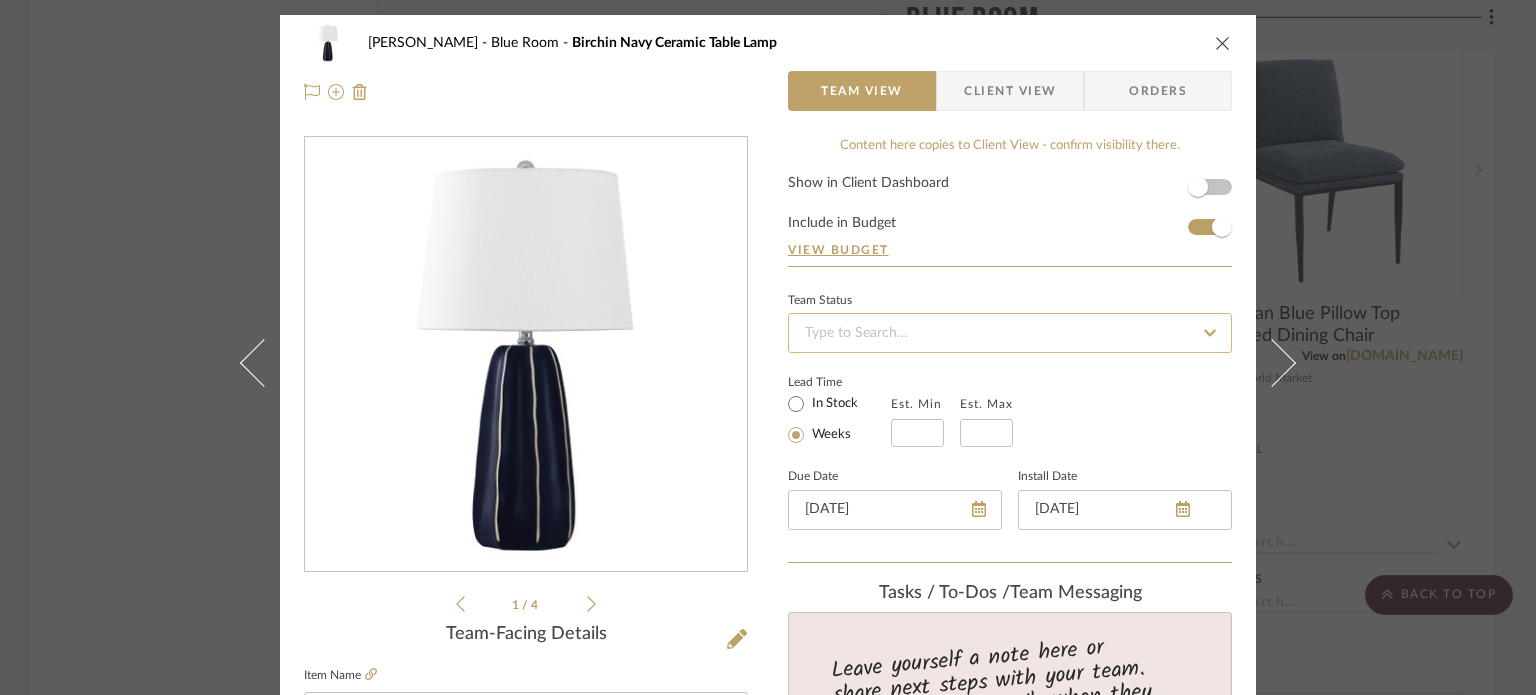 click 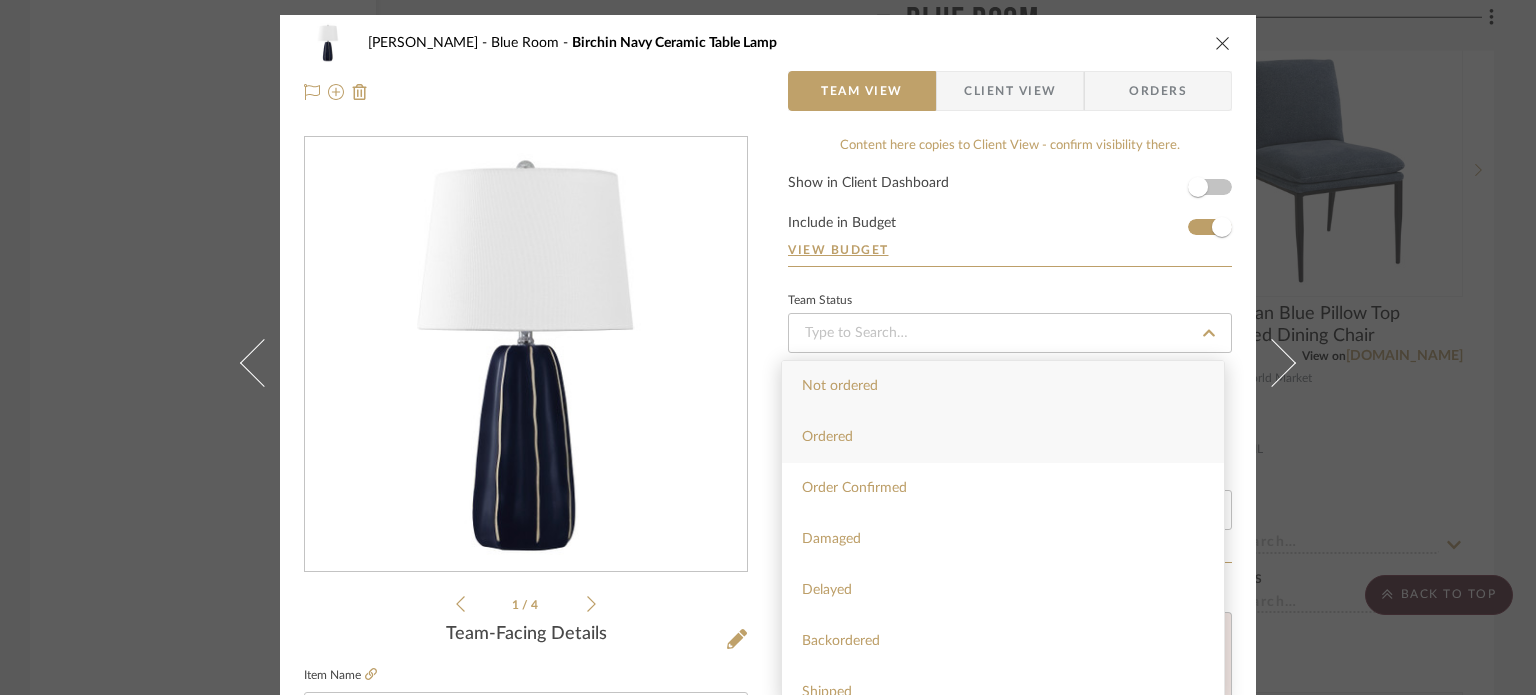 click on "Ordered" at bounding box center (1003, 437) 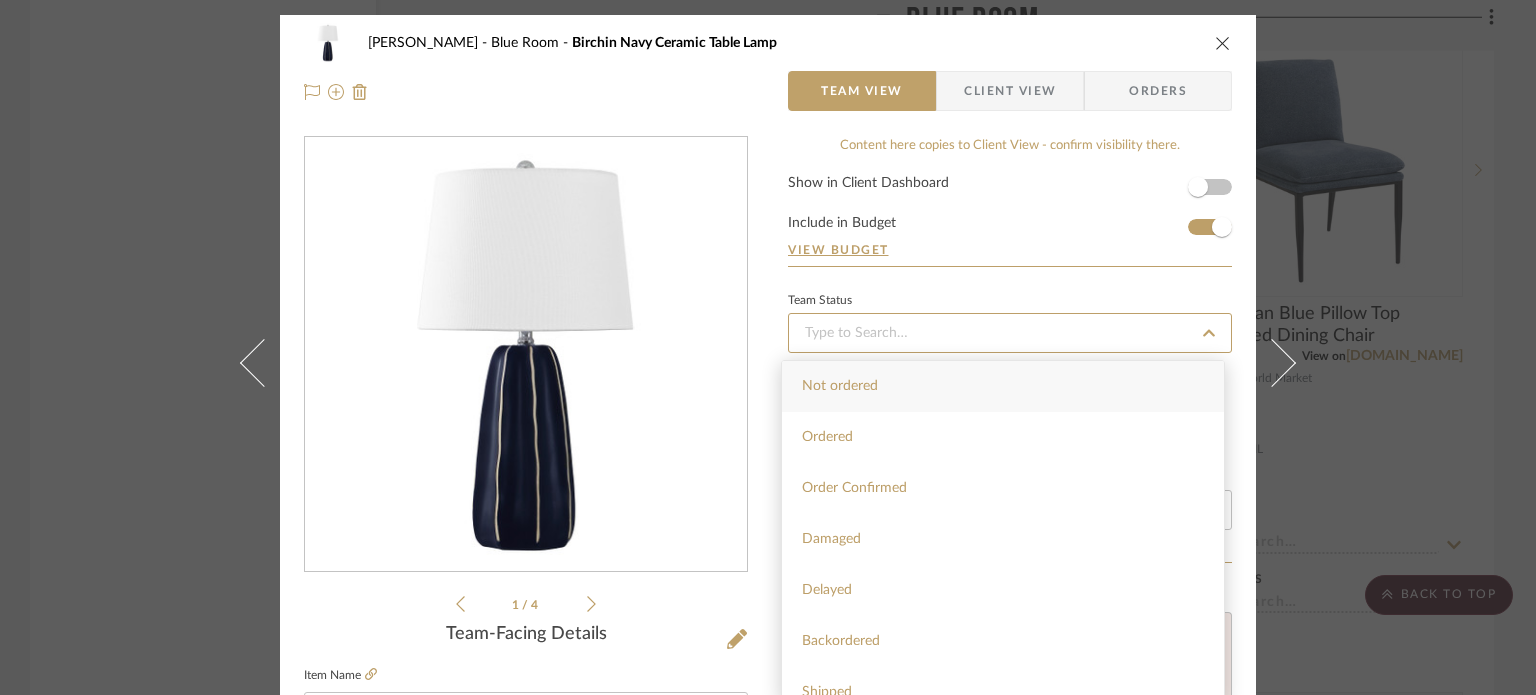 type on "7/18/2025" 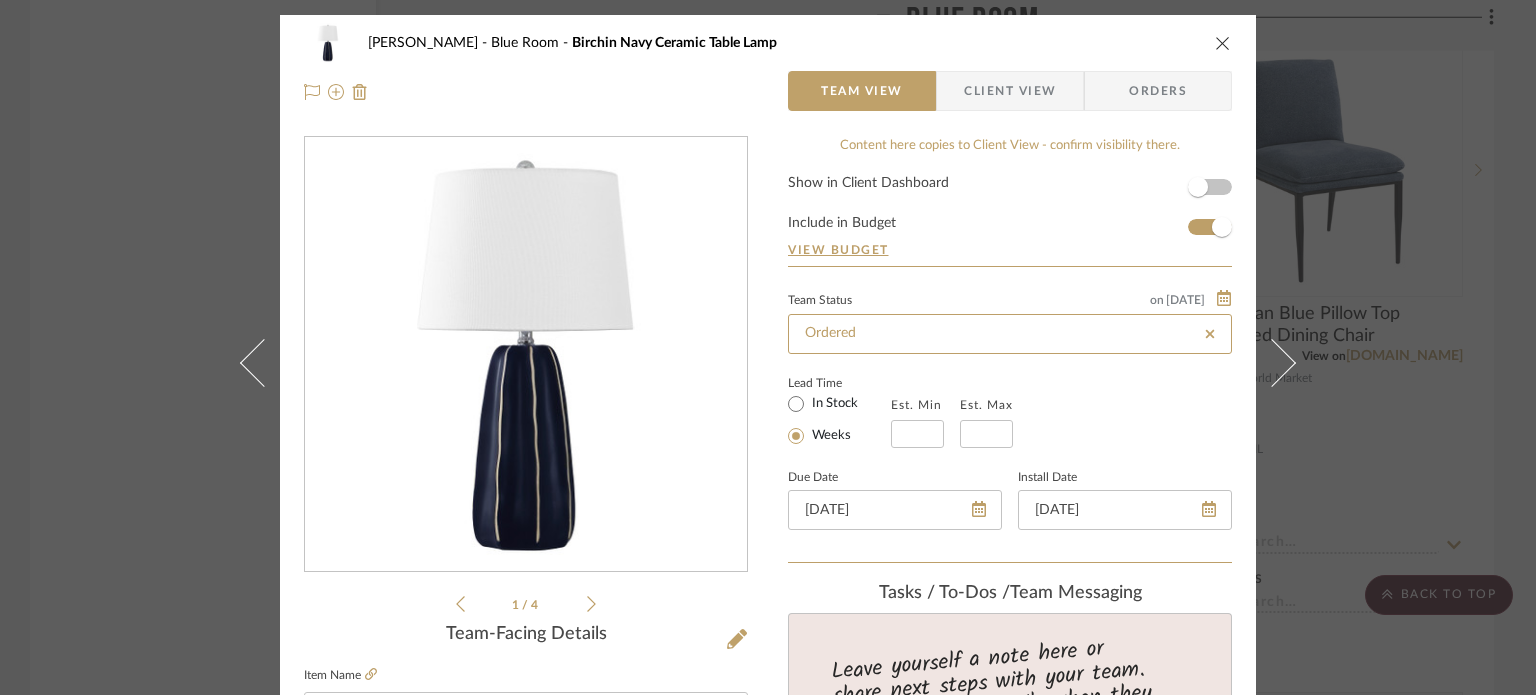 type on "7/18/2025" 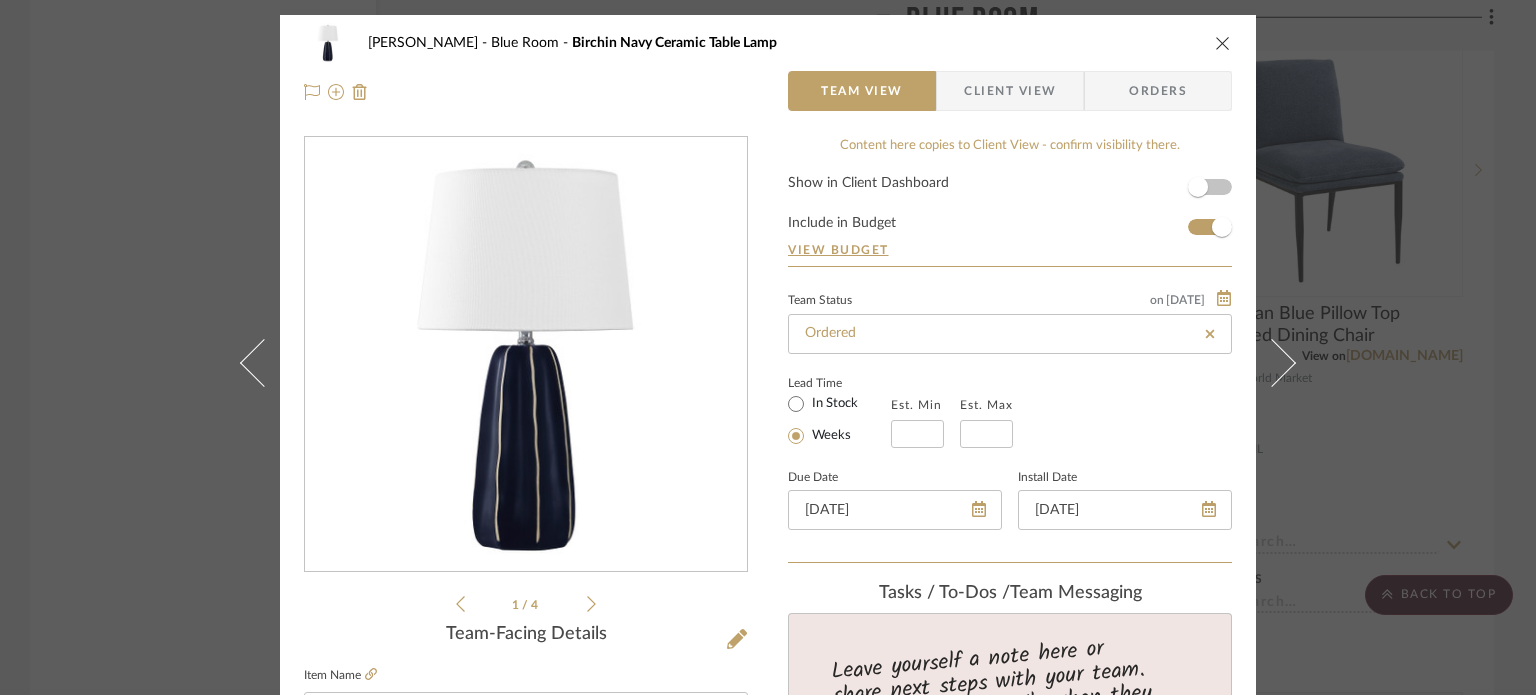 click at bounding box center (1223, 43) 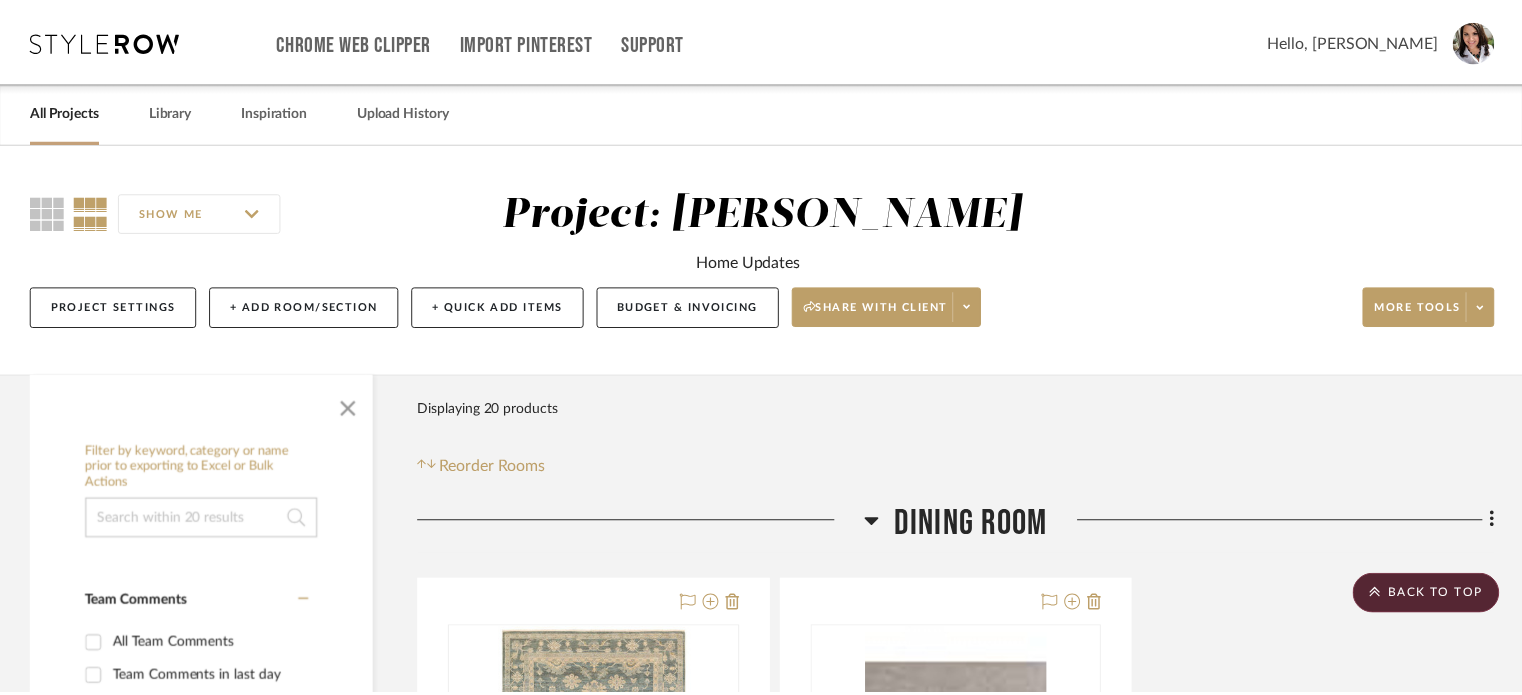 scroll, scrollTop: 5368, scrollLeft: 0, axis: vertical 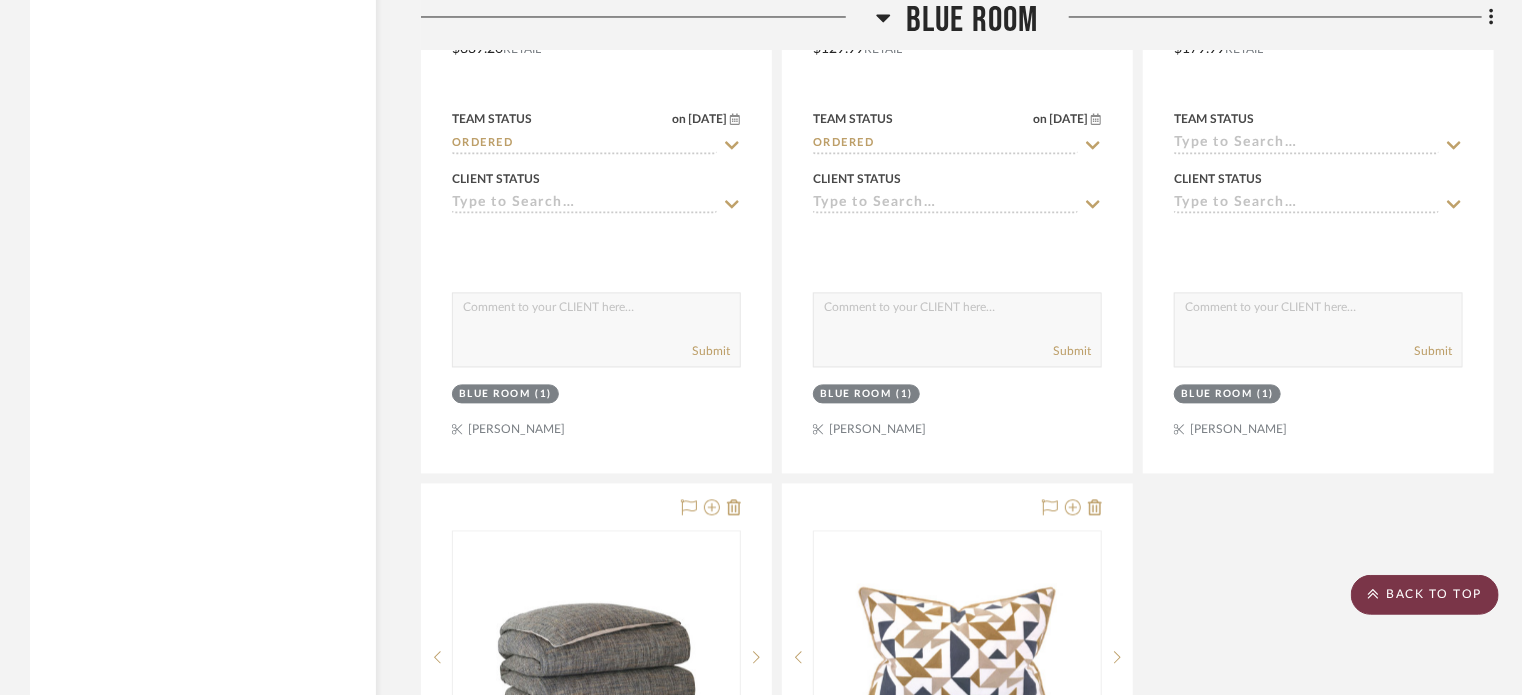 click on "BACK TO TOP" 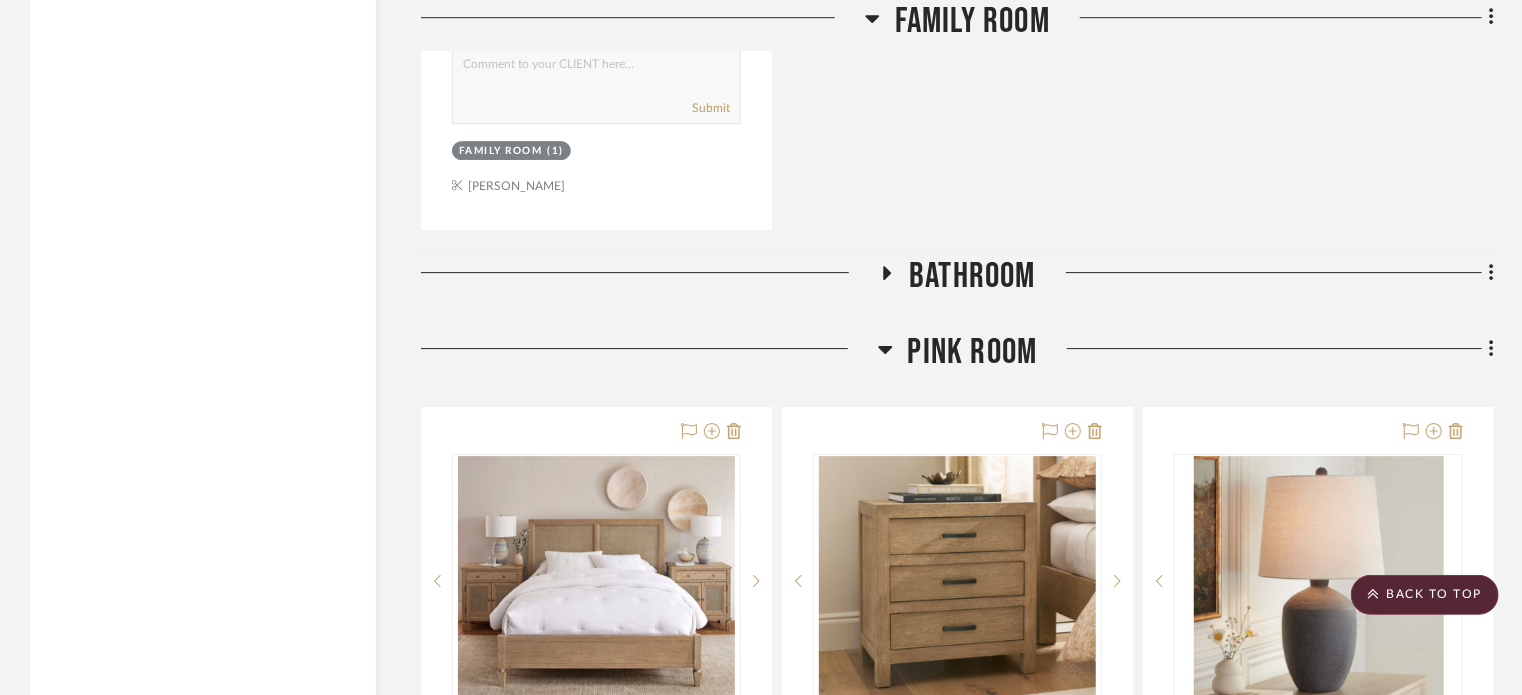 scroll, scrollTop: 3100, scrollLeft: 0, axis: vertical 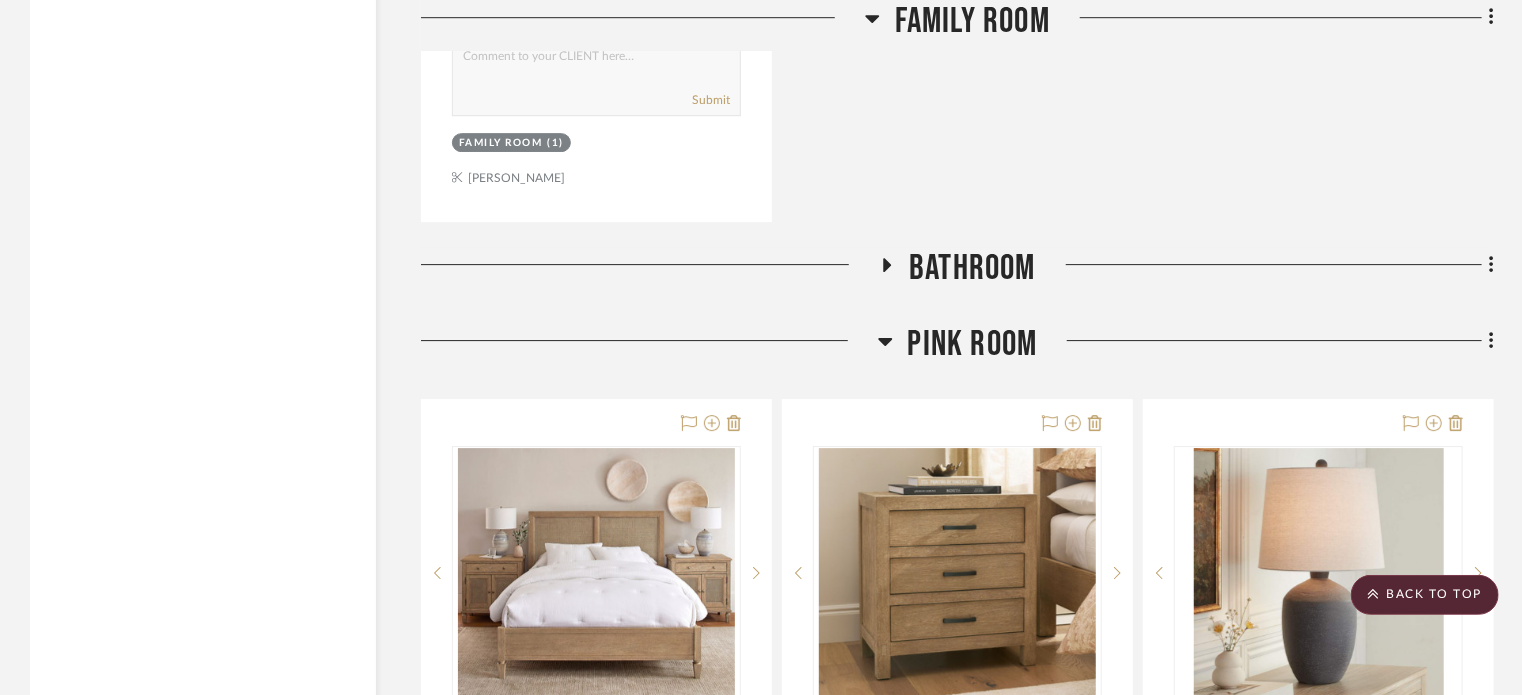 click 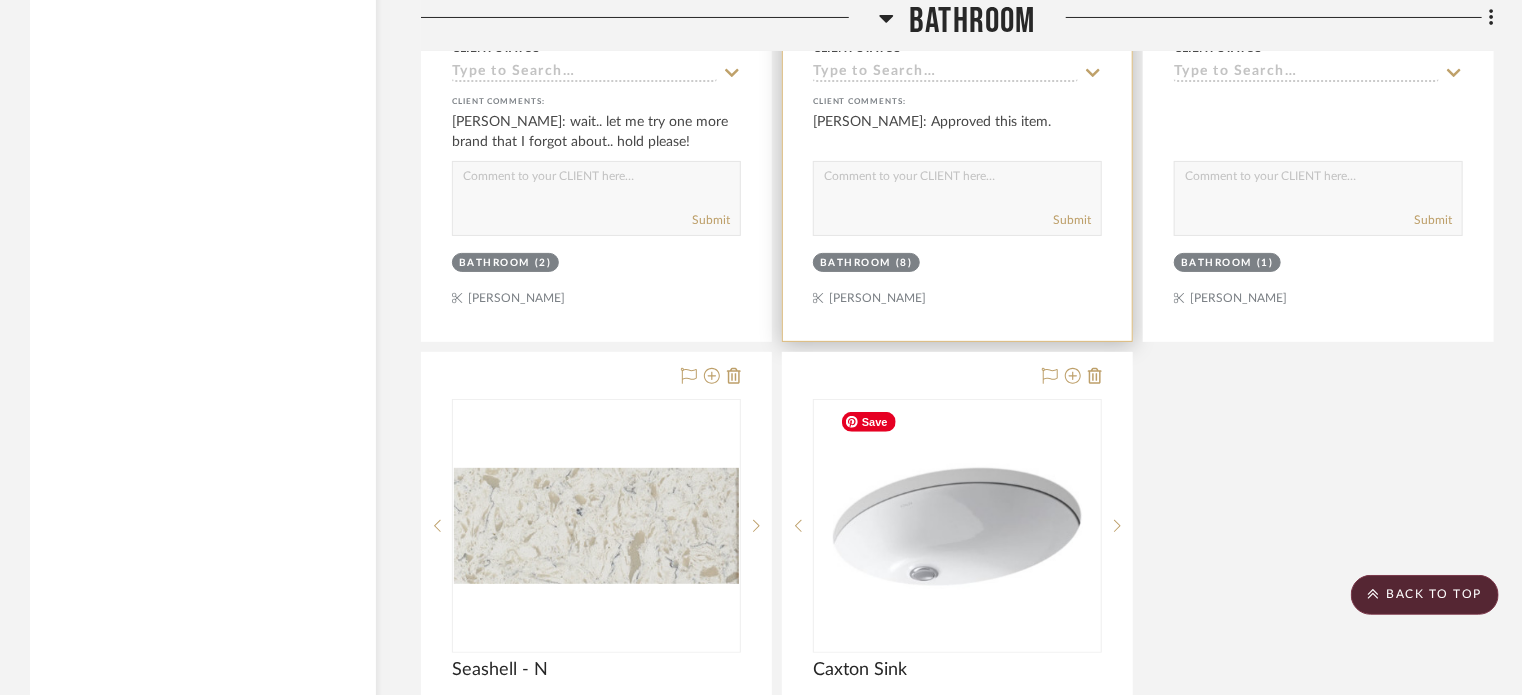 scroll, scrollTop: 3900, scrollLeft: 0, axis: vertical 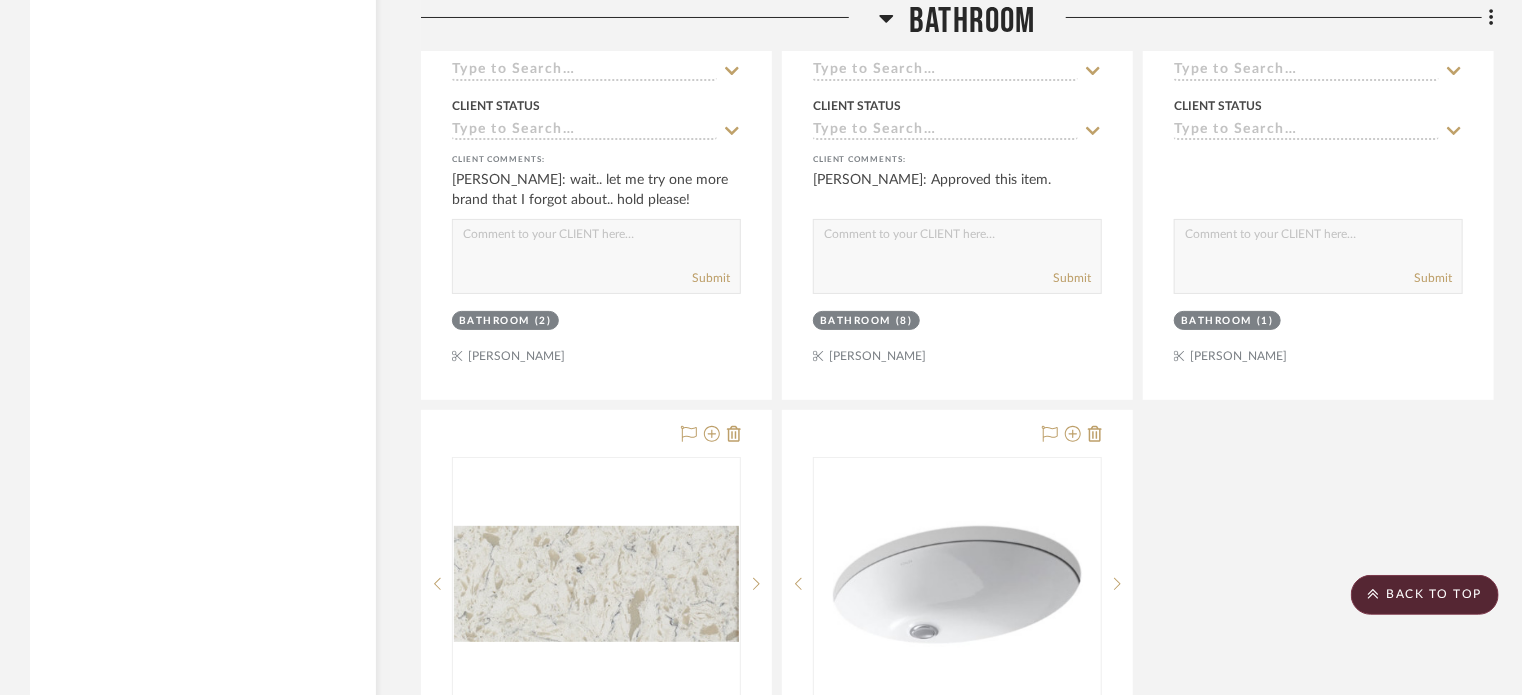 click 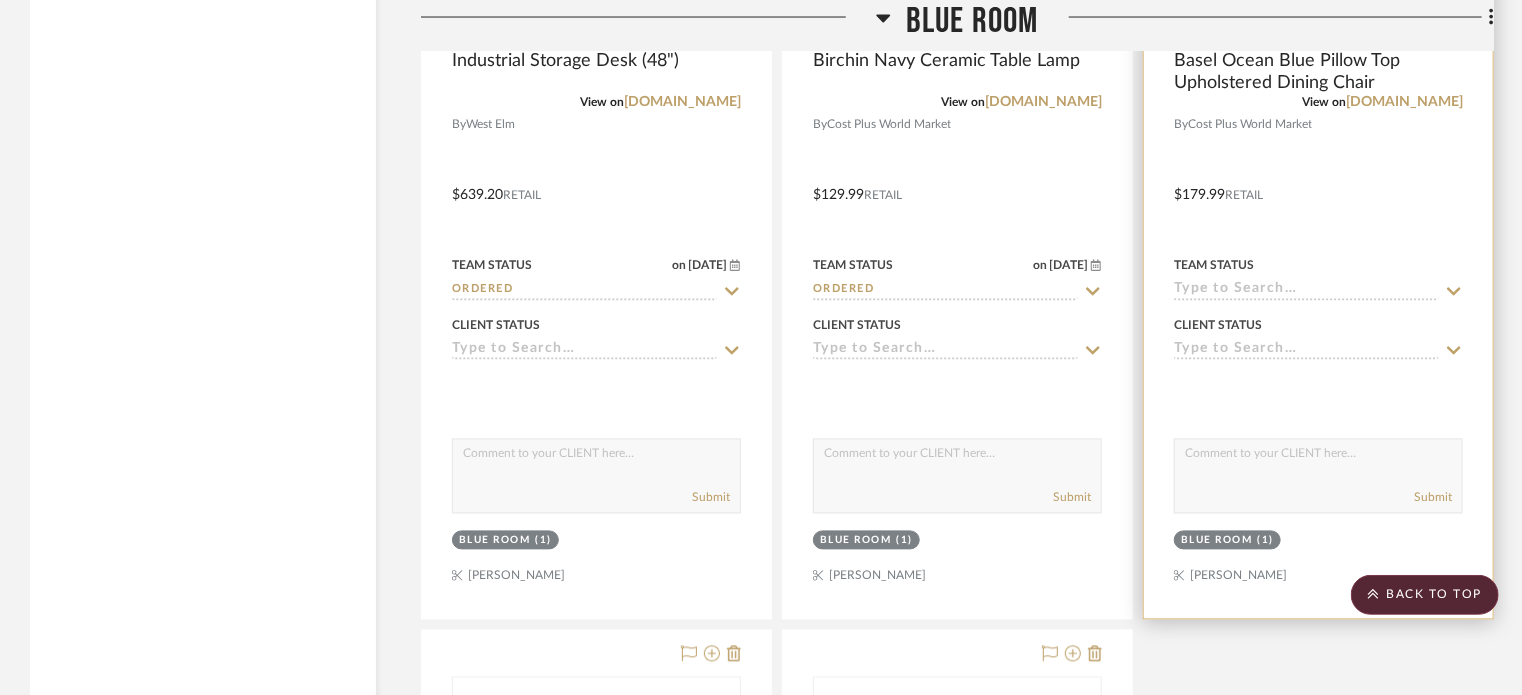 scroll, scrollTop: 5600, scrollLeft: 0, axis: vertical 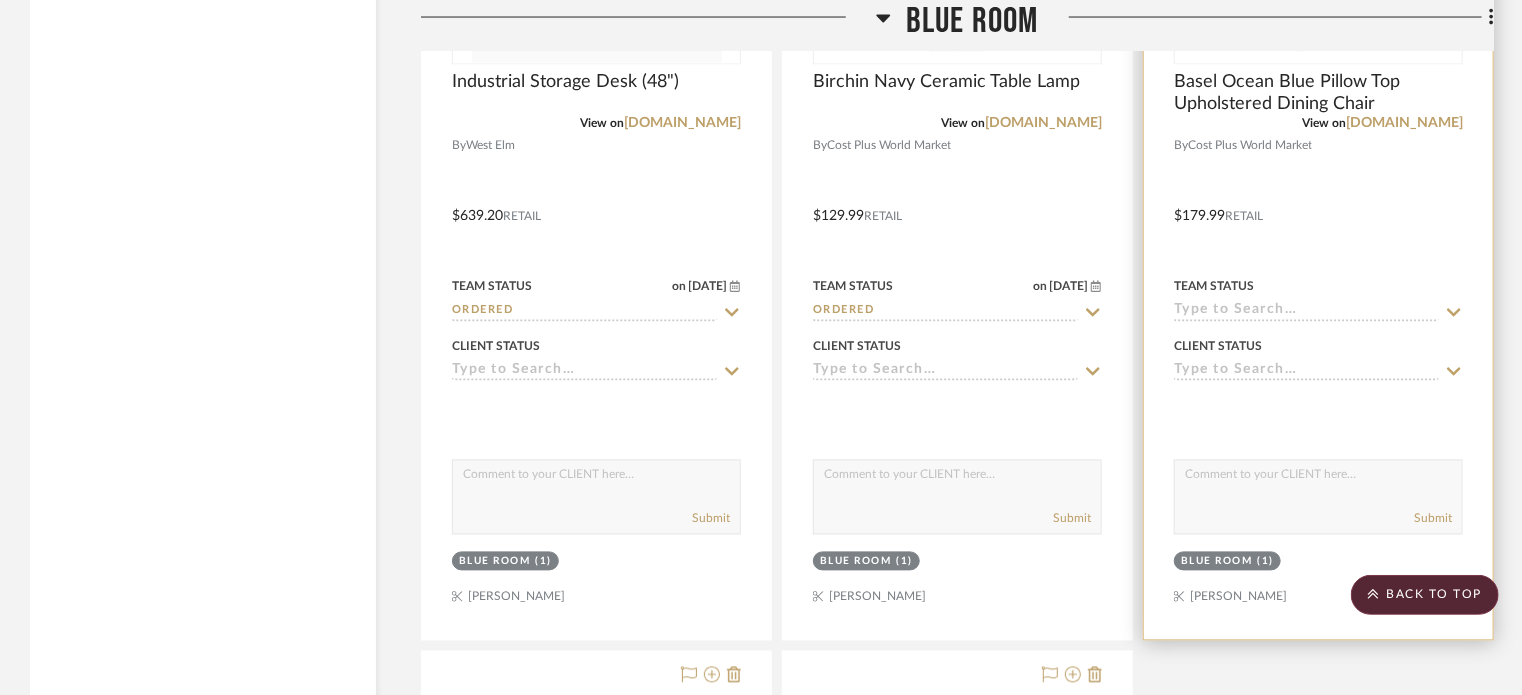 click 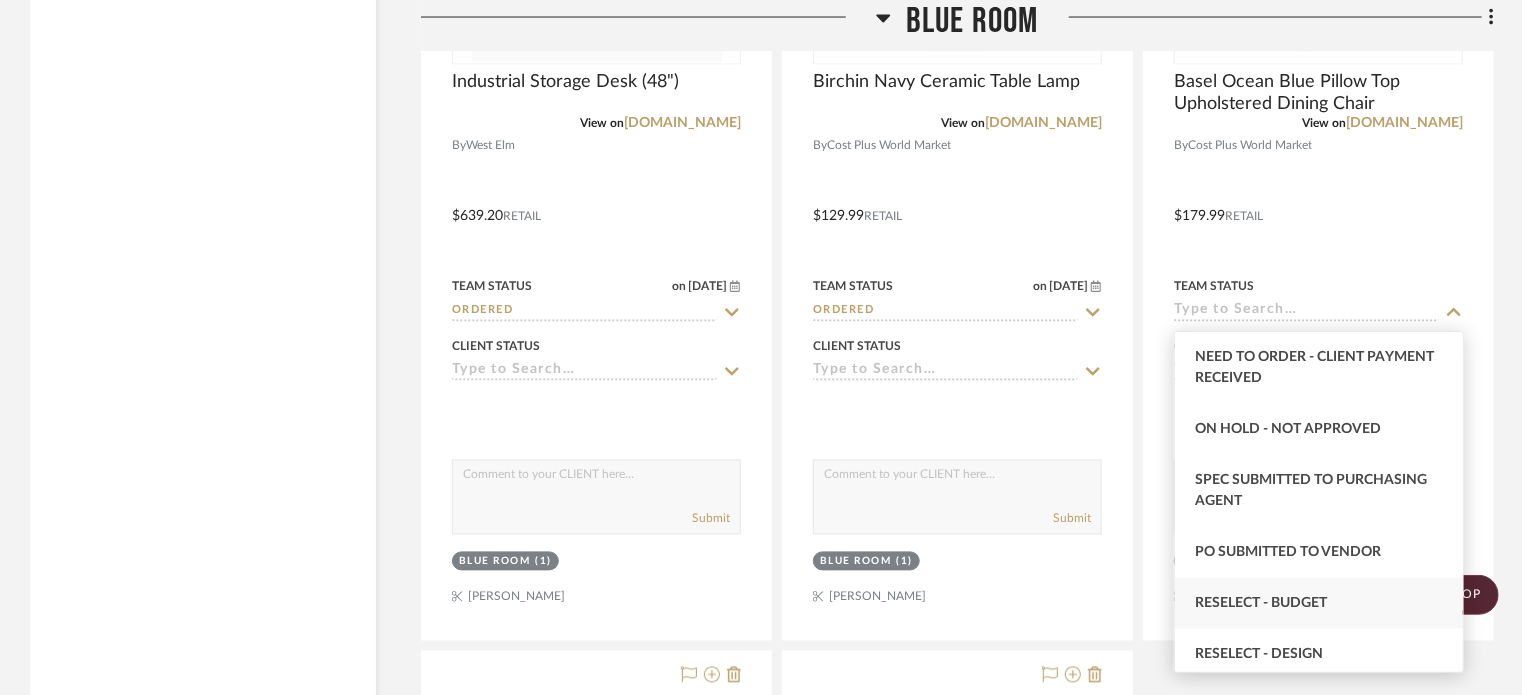 scroll, scrollTop: 1600, scrollLeft: 0, axis: vertical 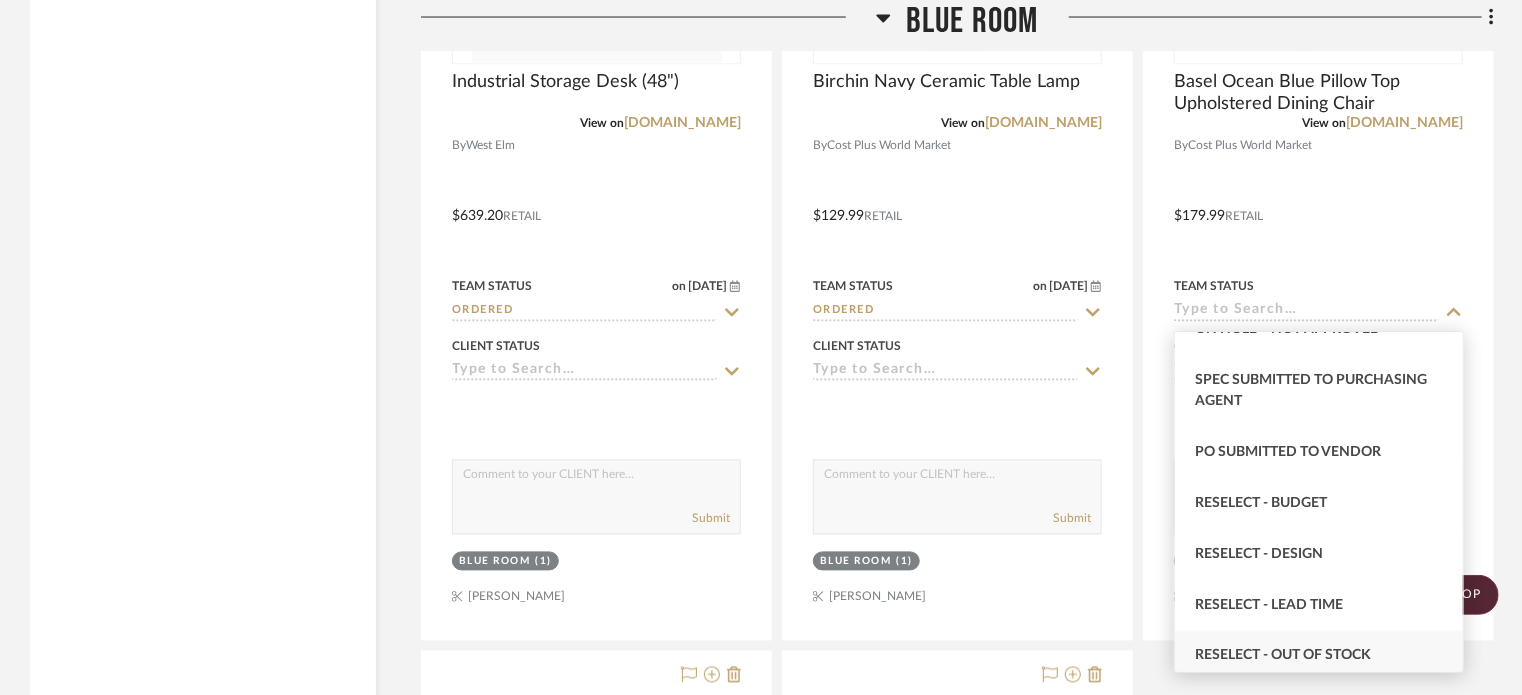 click on "Reselect - Out of stock" at bounding box center [1319, 656] 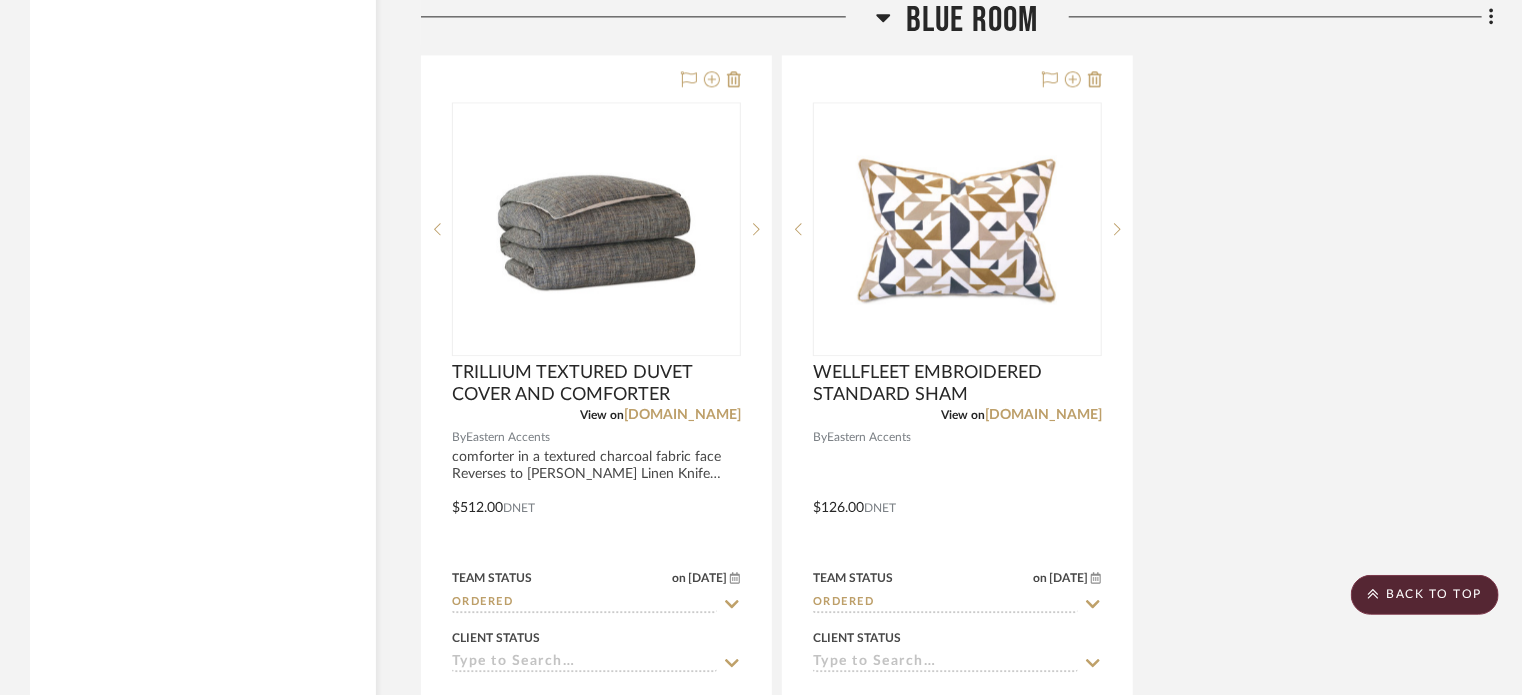 scroll, scrollTop: 6300, scrollLeft: 0, axis: vertical 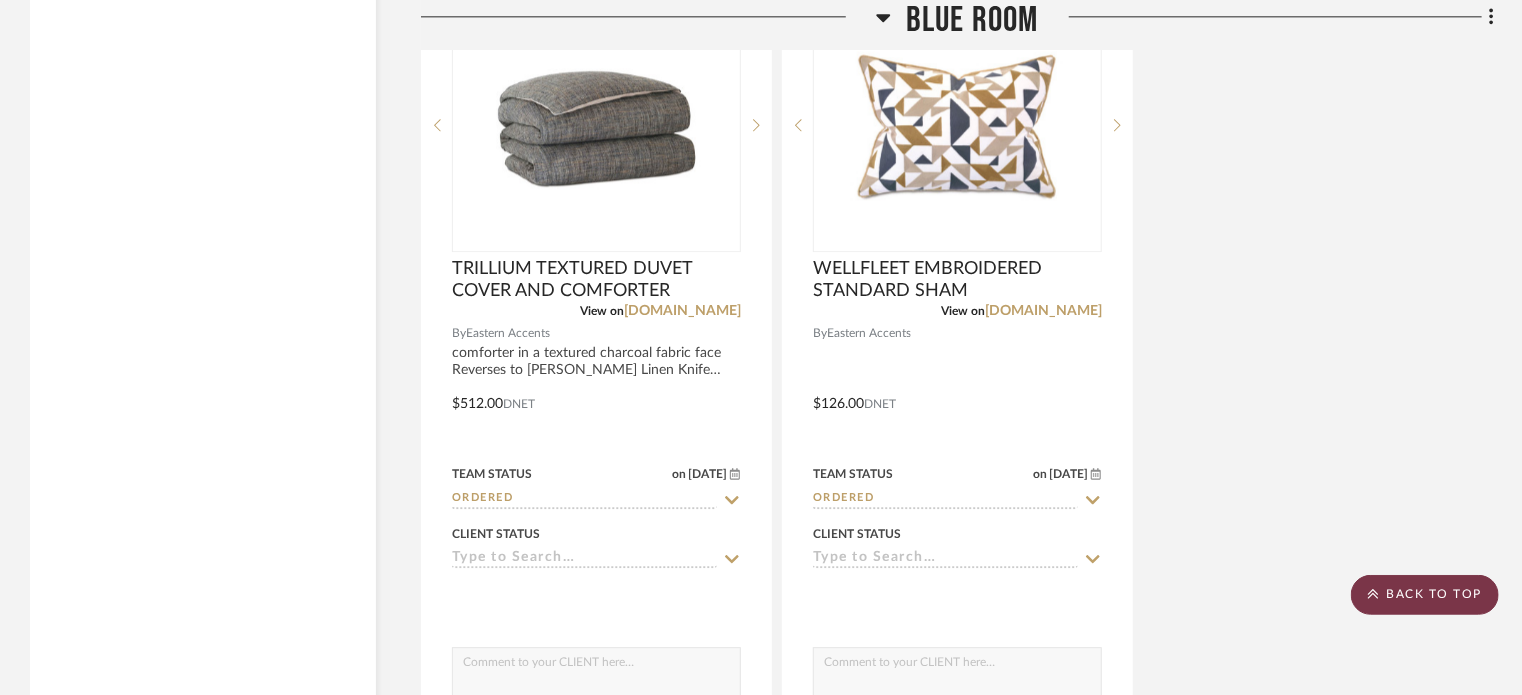click on "BACK TO TOP" 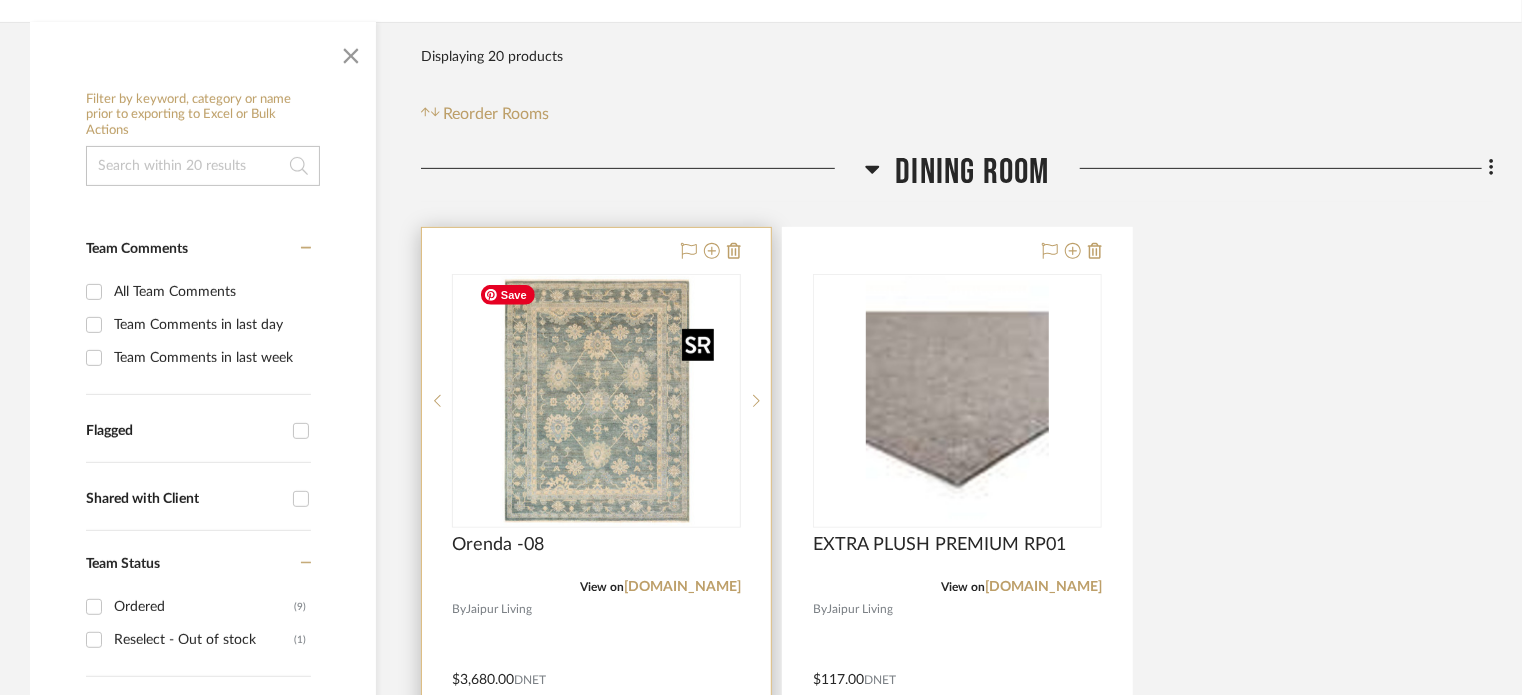 scroll, scrollTop: 400, scrollLeft: 0, axis: vertical 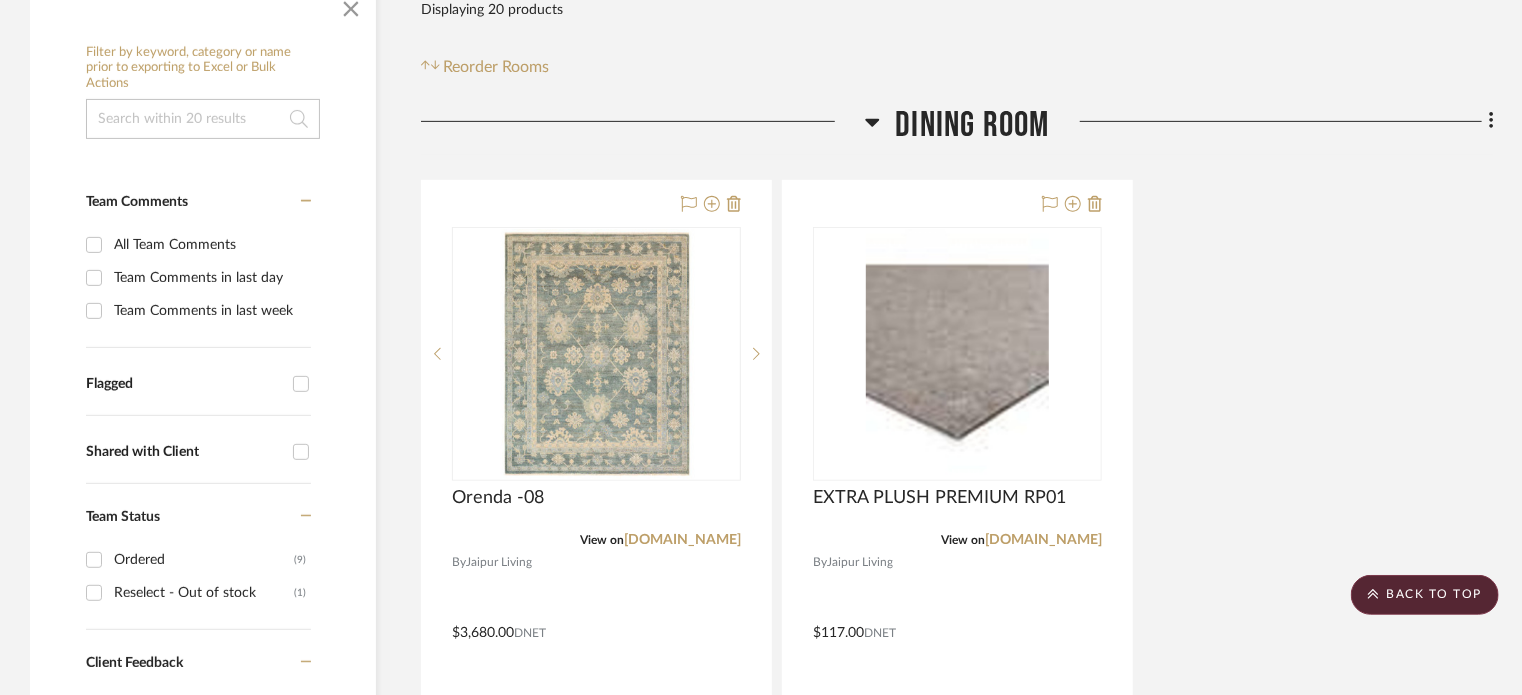 click 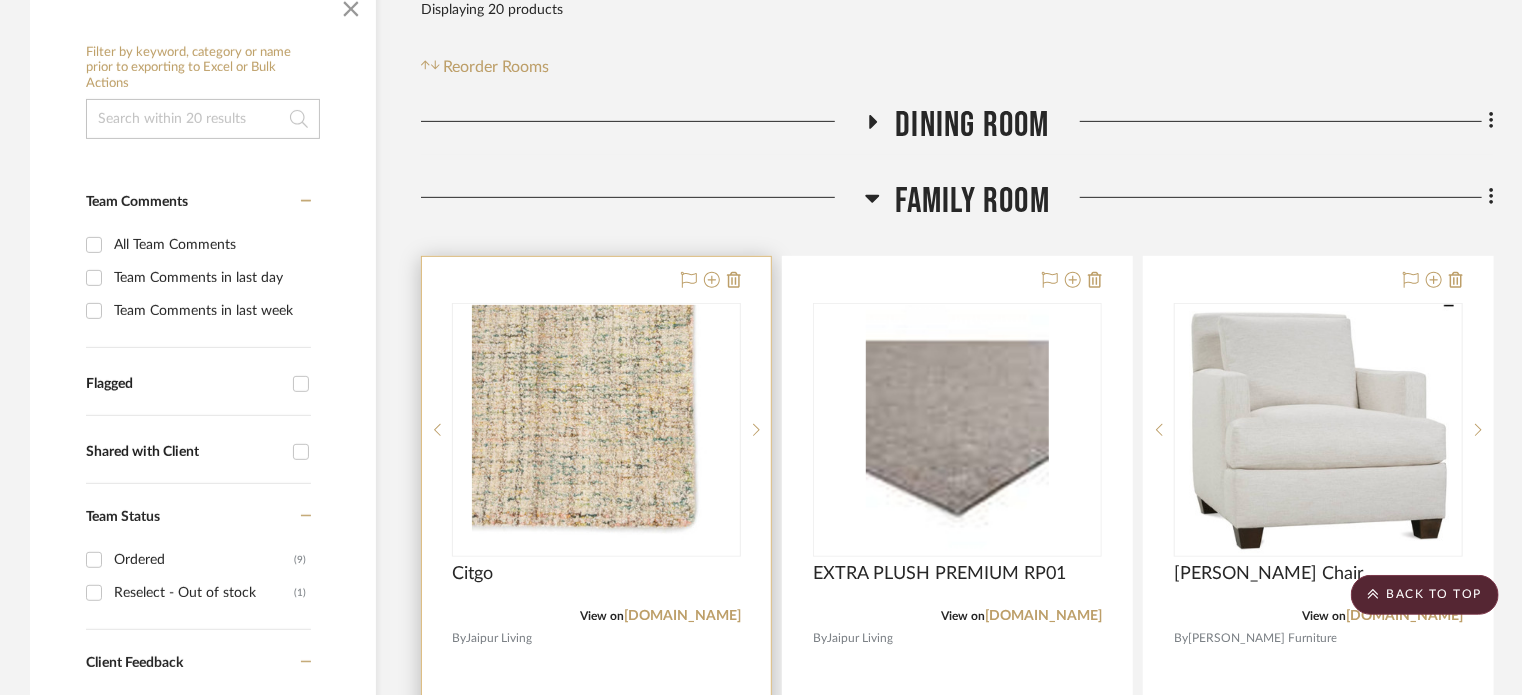 click on "Citgo" at bounding box center [596, 585] 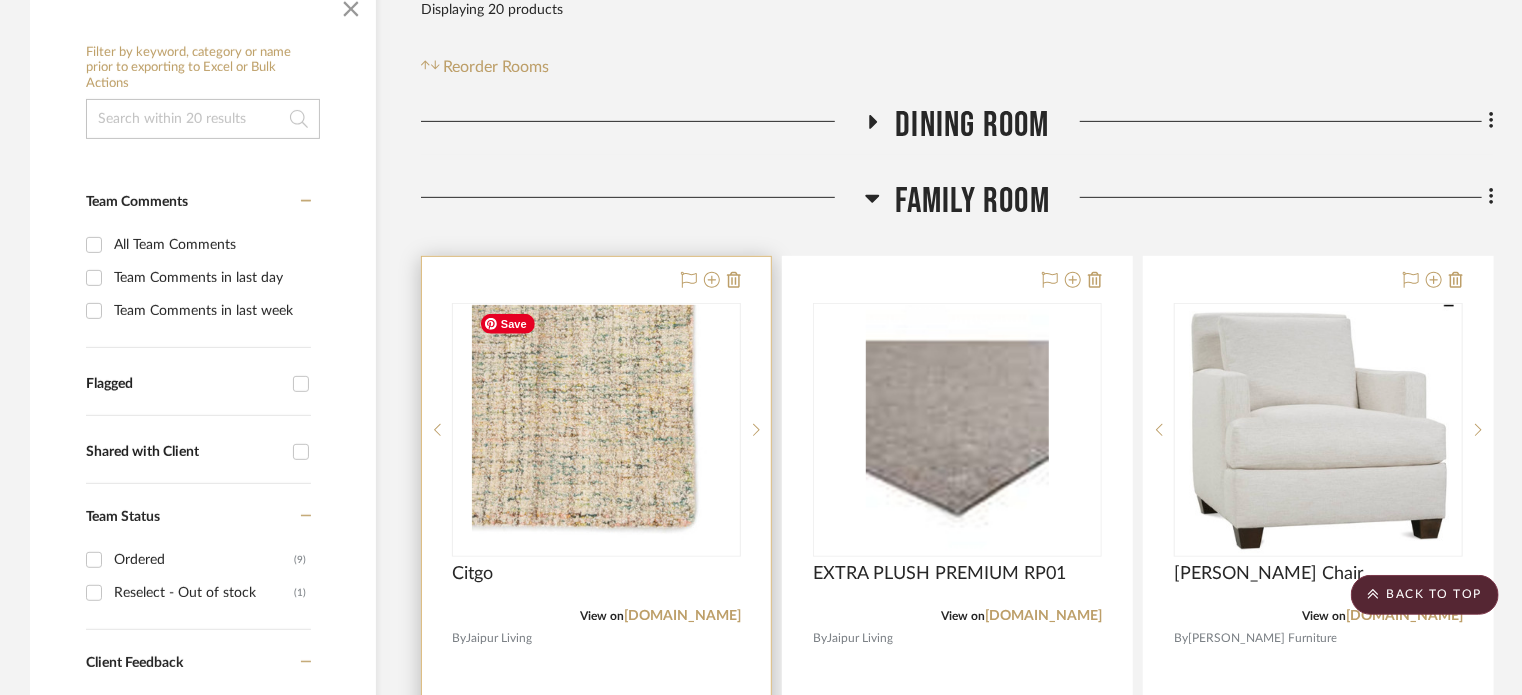 click on "Citgo" at bounding box center [596, 585] 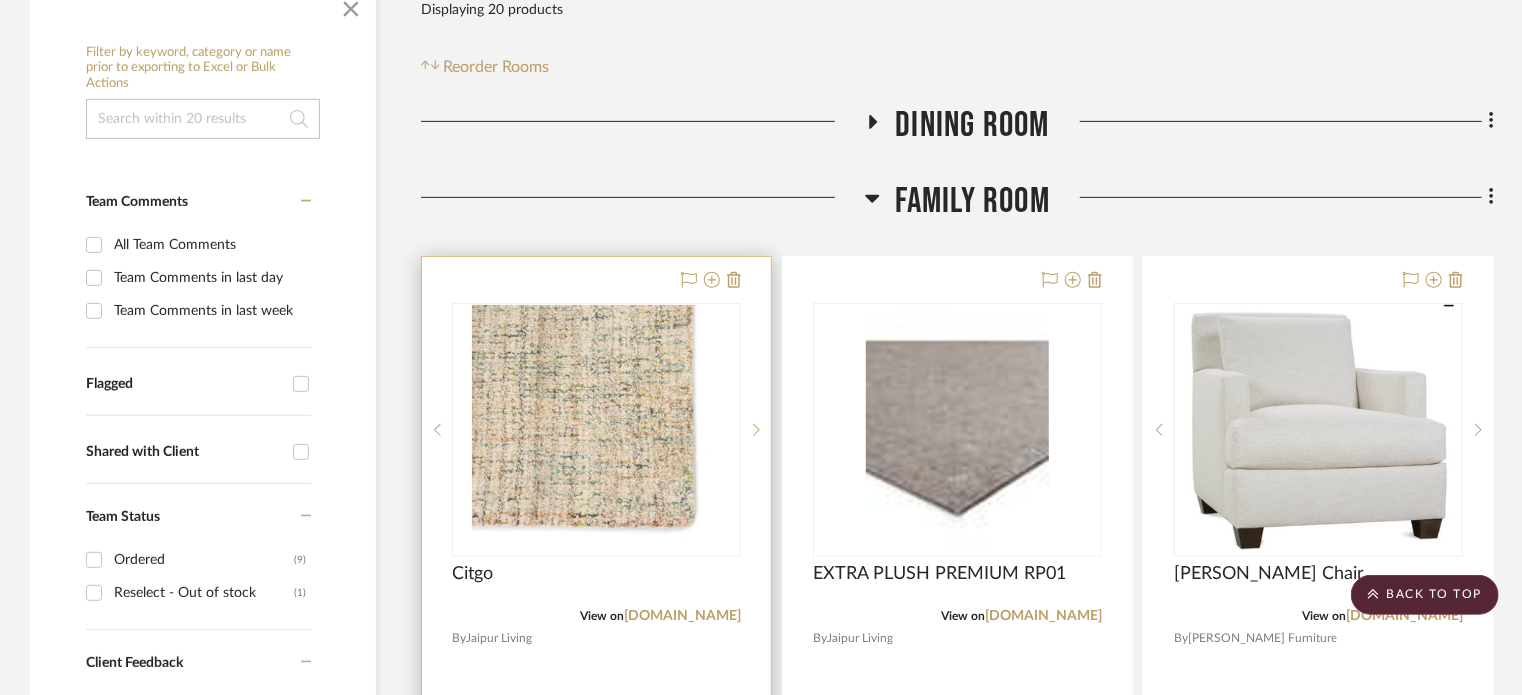 scroll, scrollTop: 600, scrollLeft: 0, axis: vertical 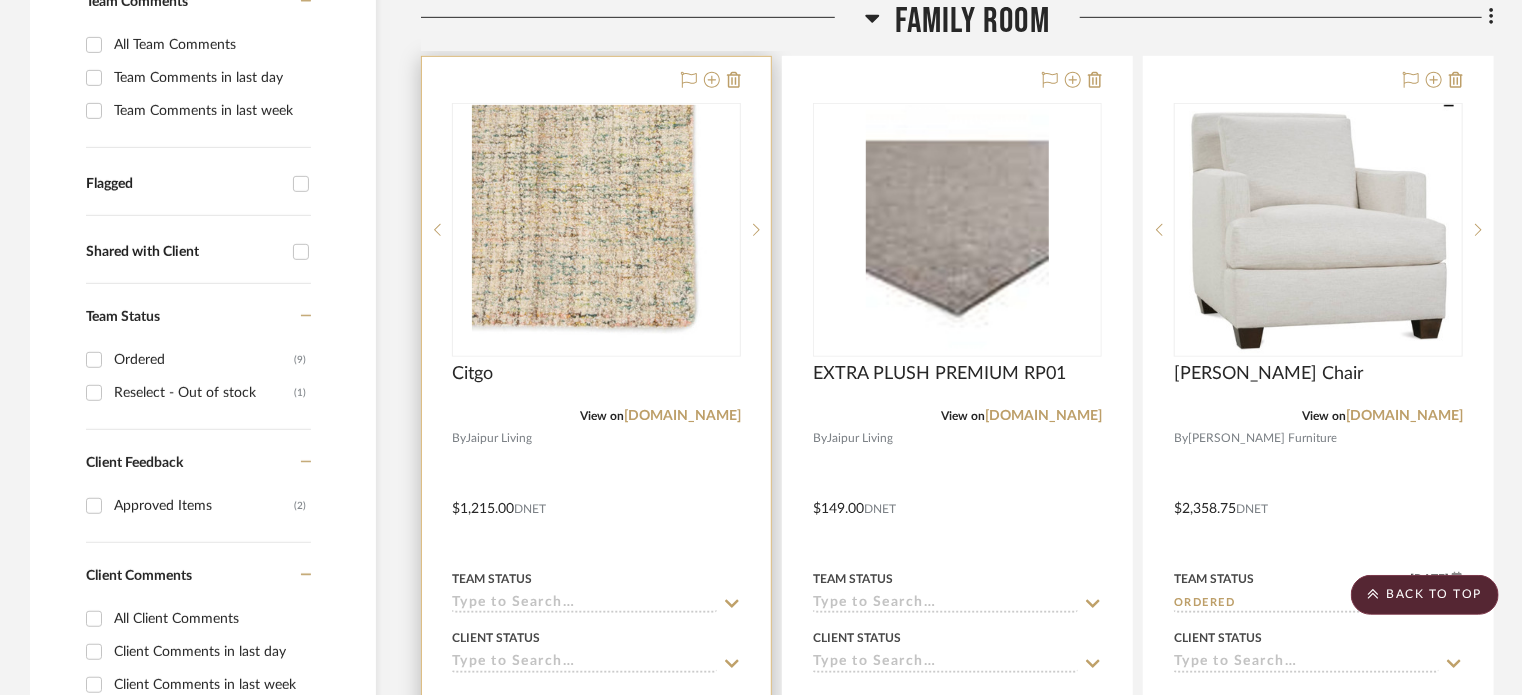 click at bounding box center (596, 494) 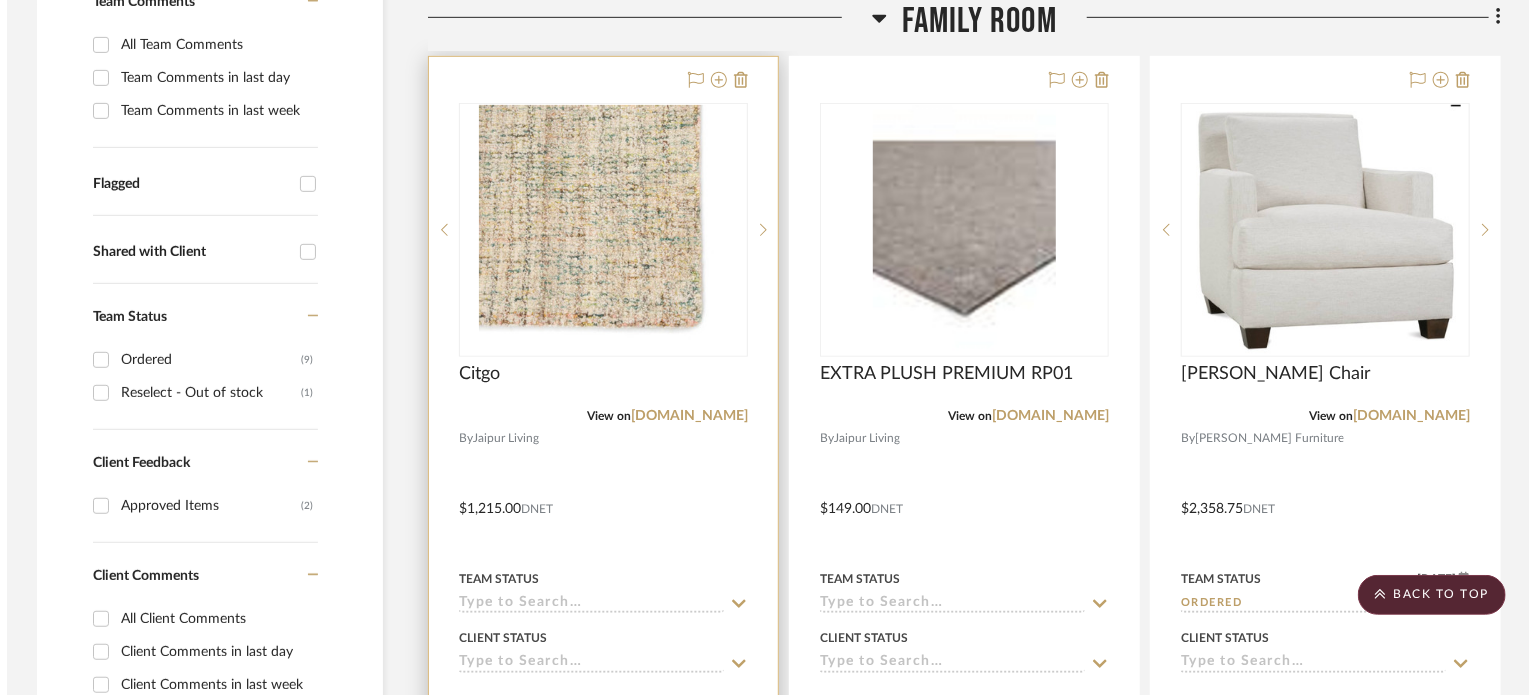 scroll, scrollTop: 0, scrollLeft: 0, axis: both 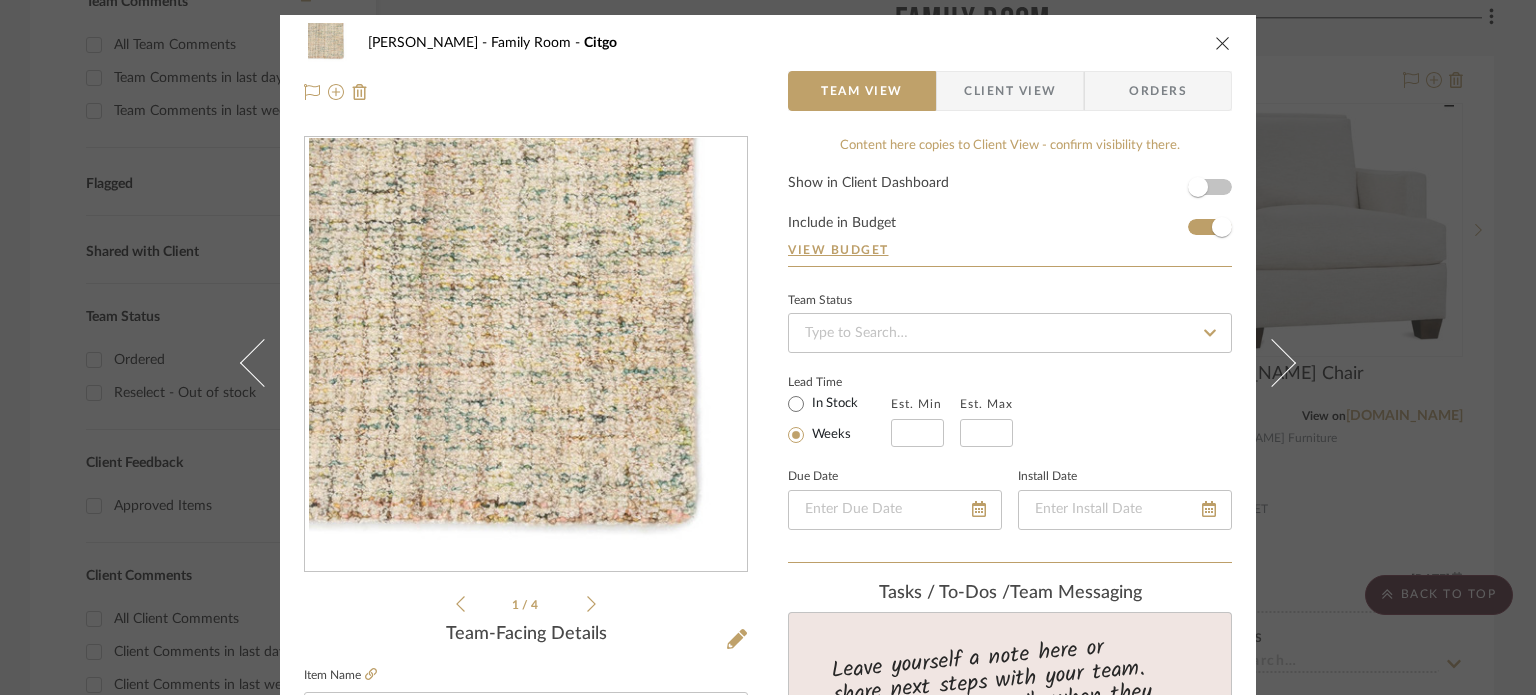 click on "1 / 4" at bounding box center [526, 604] 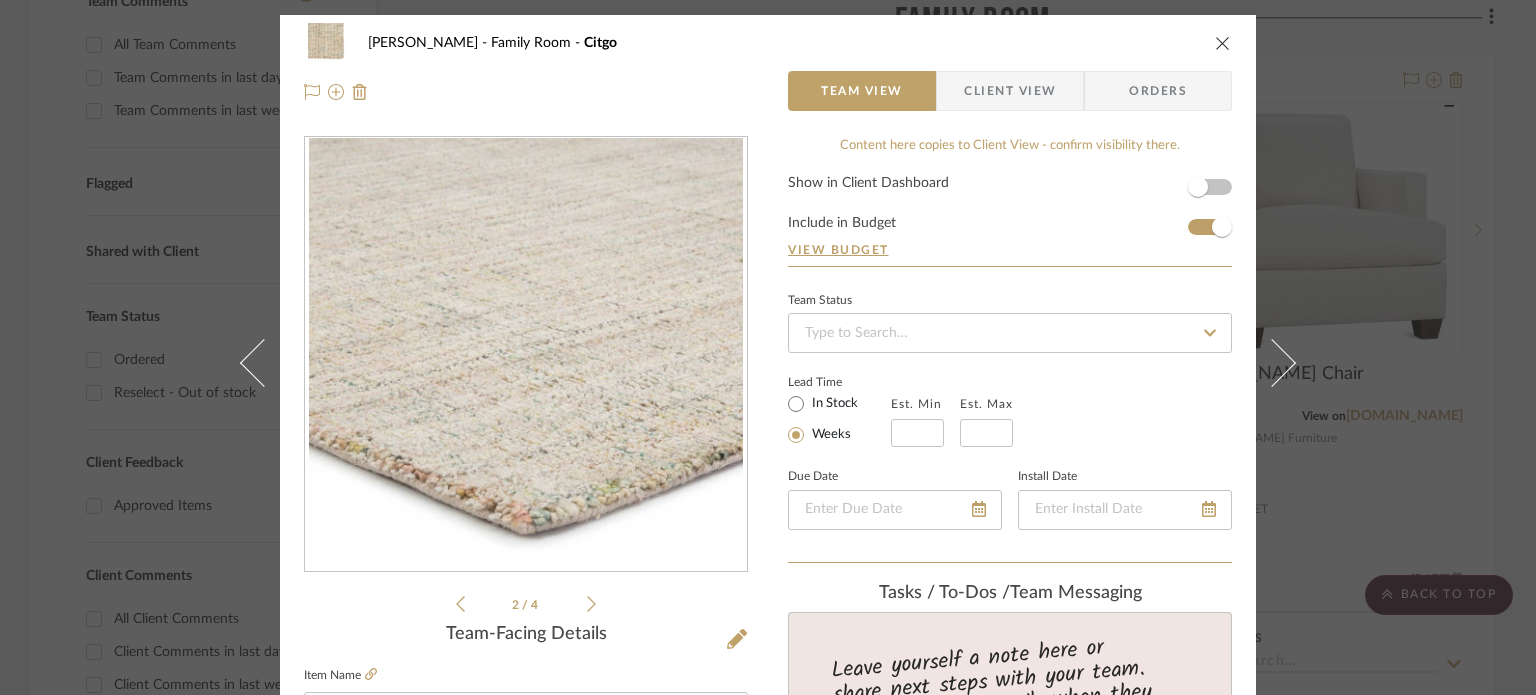 click 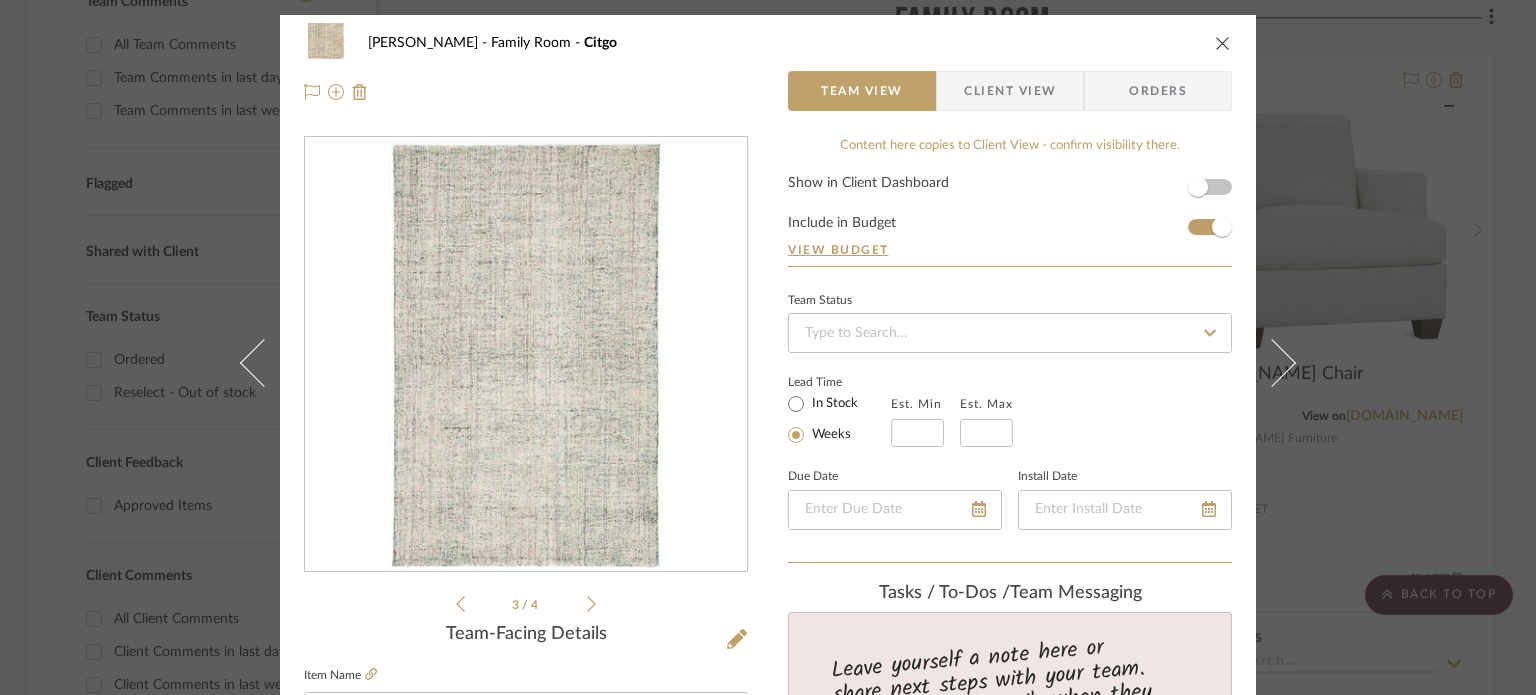 click 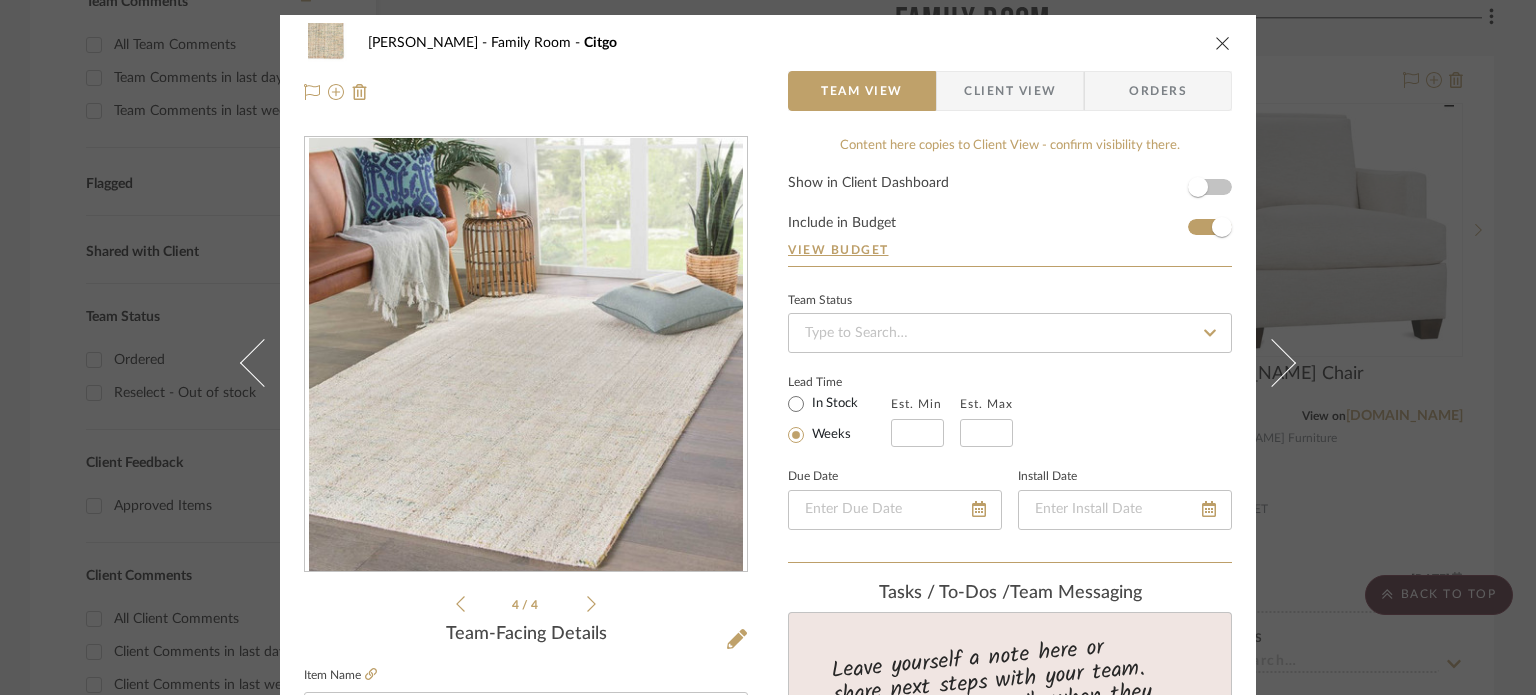 click at bounding box center [526, 355] 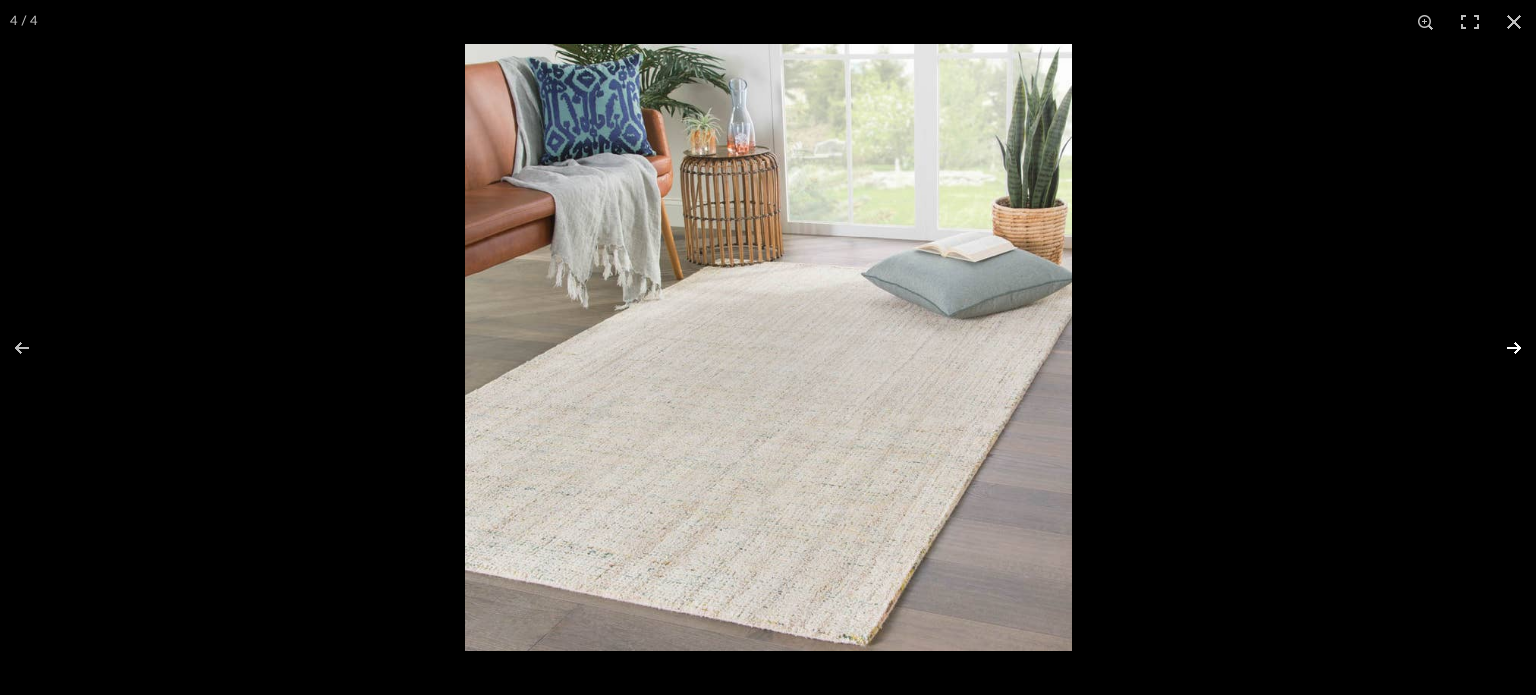 click at bounding box center [1501, 348] 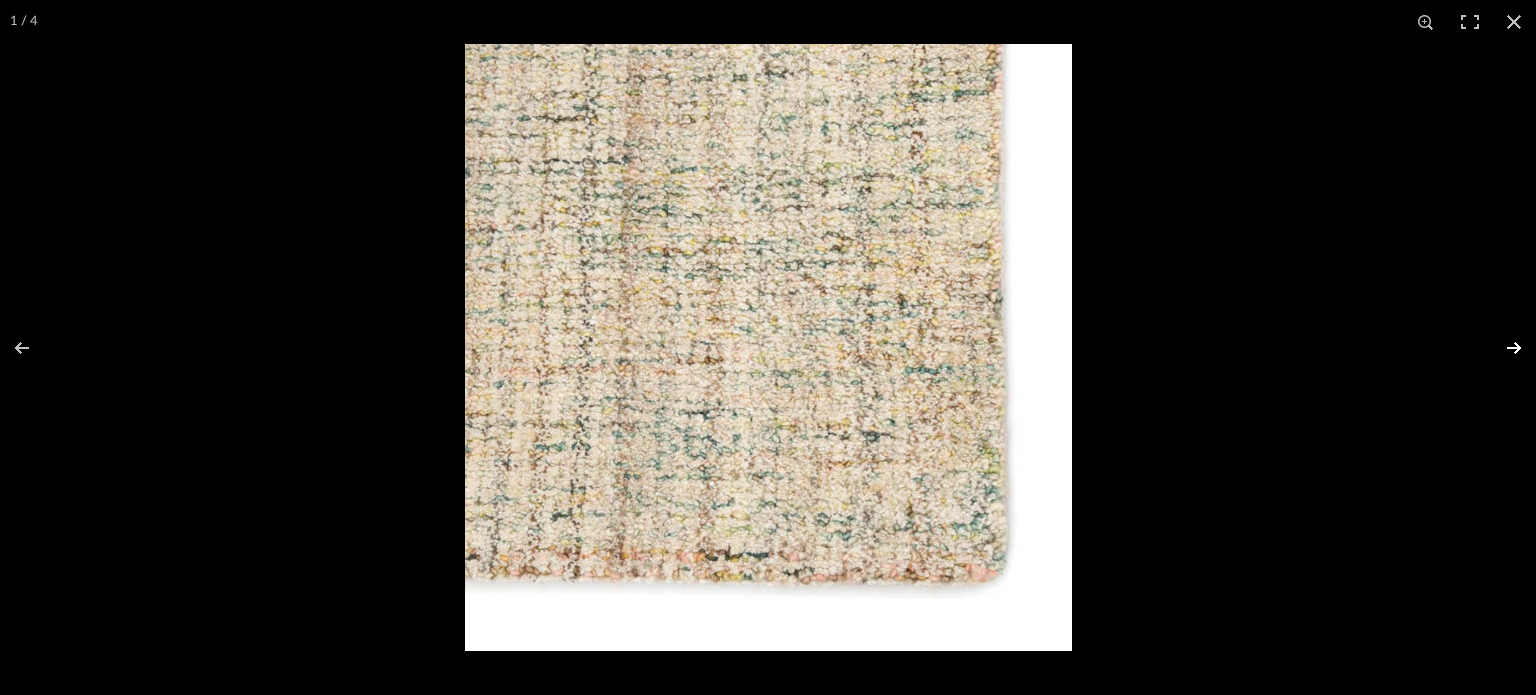click at bounding box center (1501, 348) 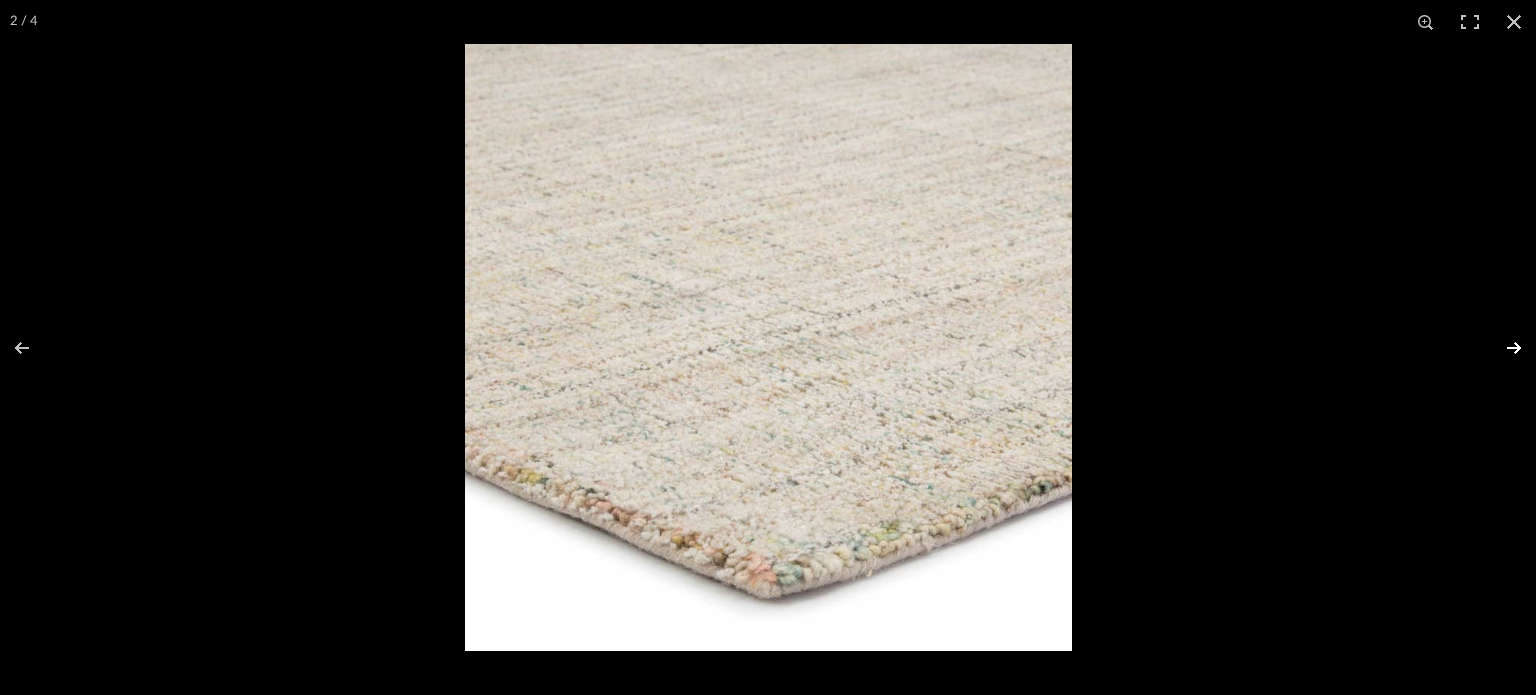 click at bounding box center (1501, 348) 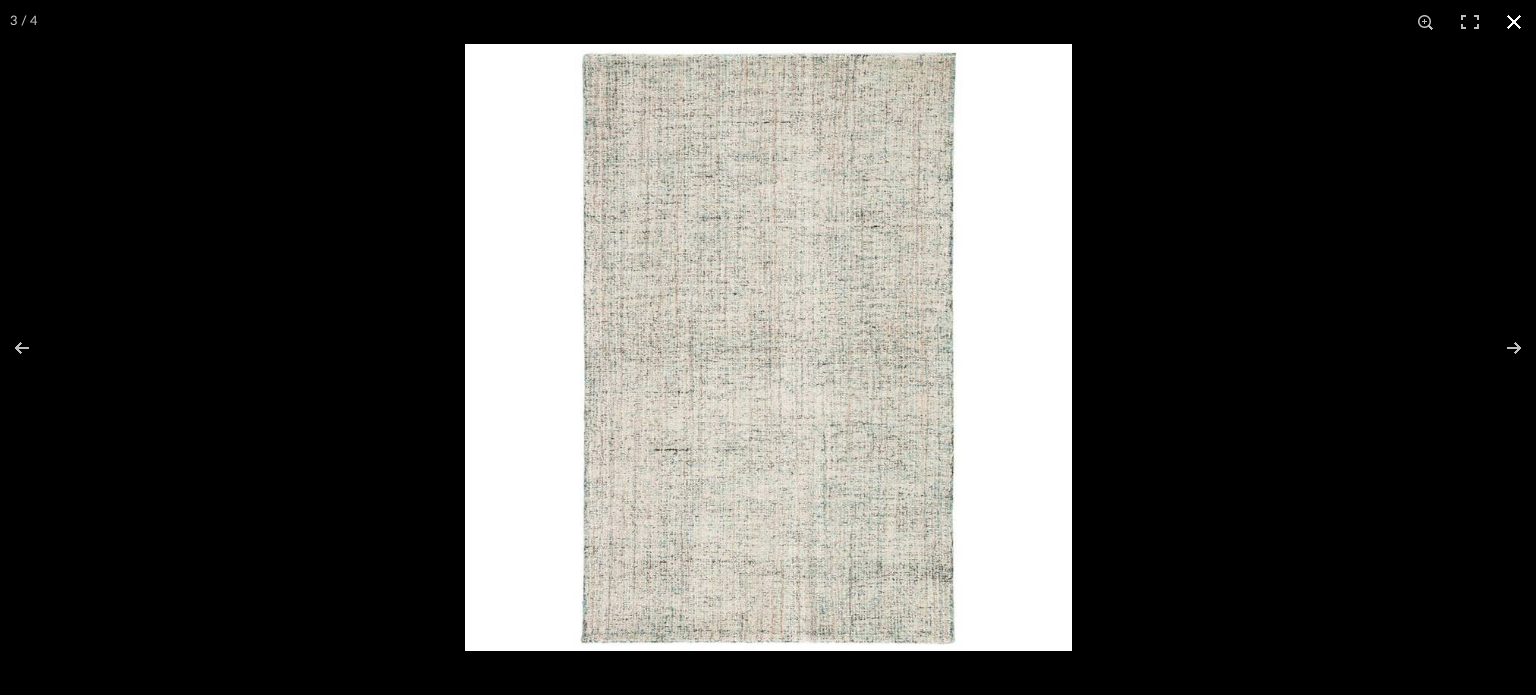 click at bounding box center (1514, 22) 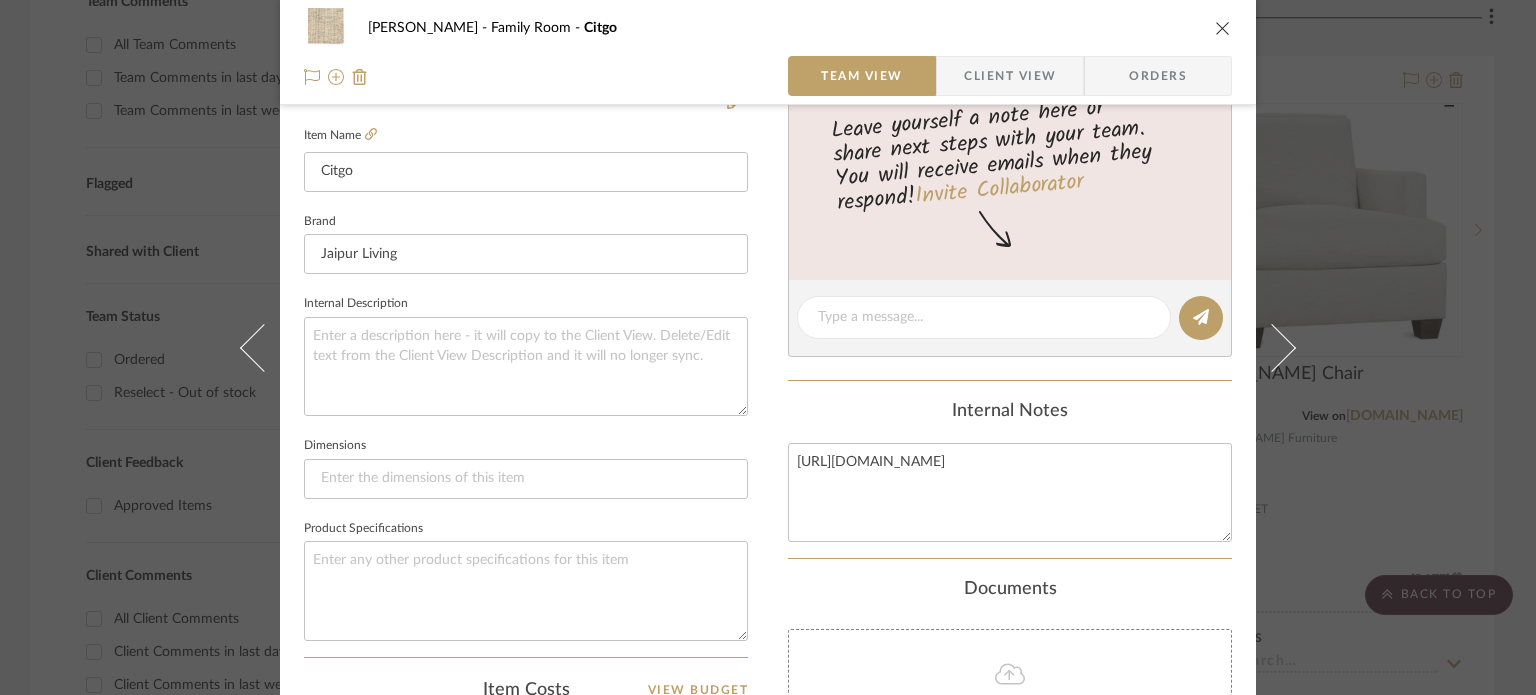 scroll, scrollTop: 400, scrollLeft: 0, axis: vertical 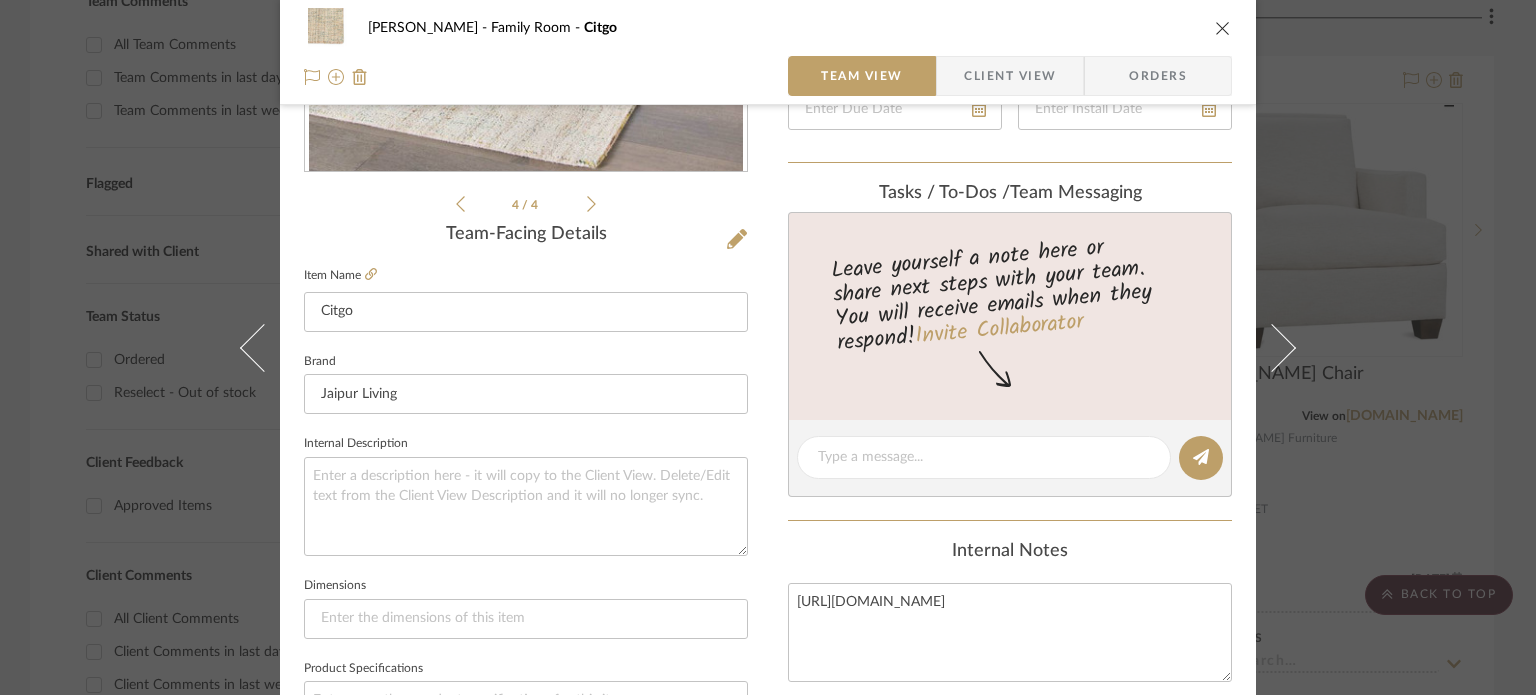 click at bounding box center (1223, 28) 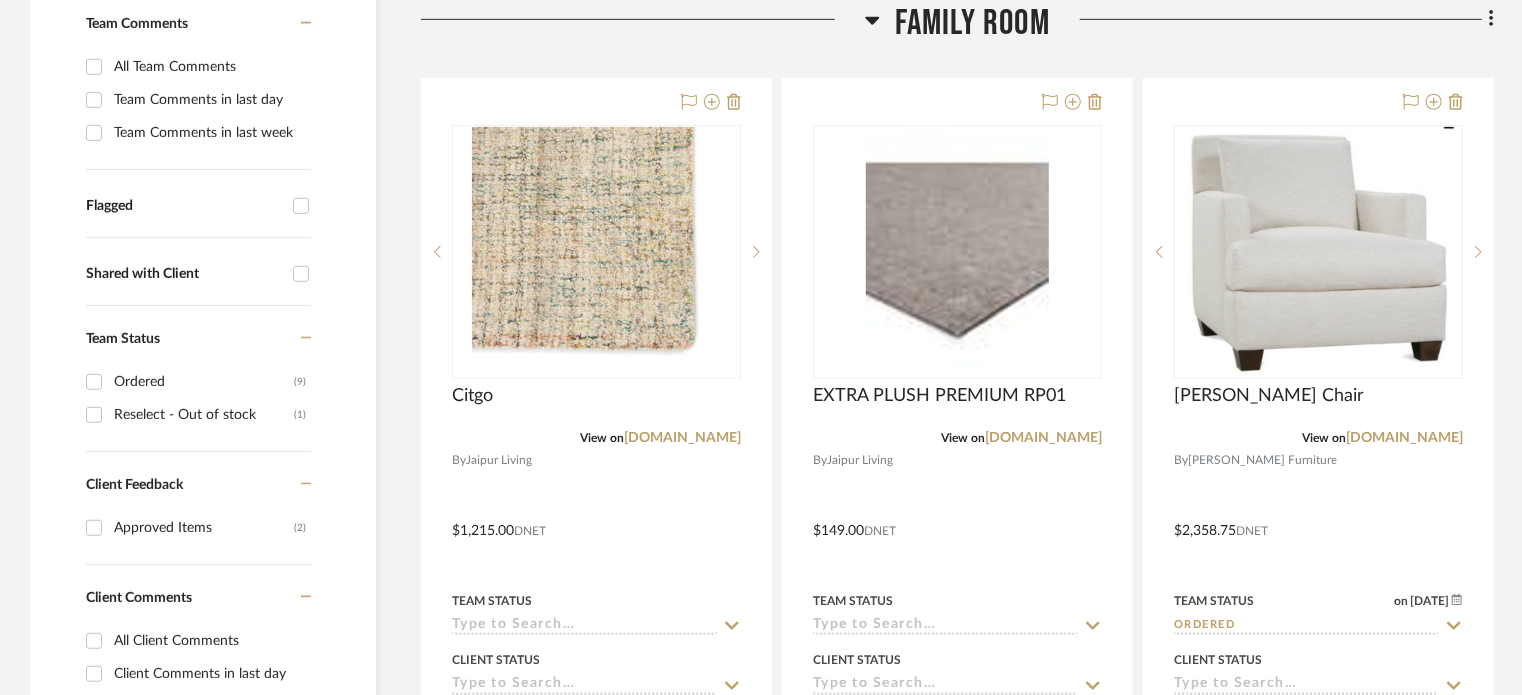 scroll, scrollTop: 600, scrollLeft: 0, axis: vertical 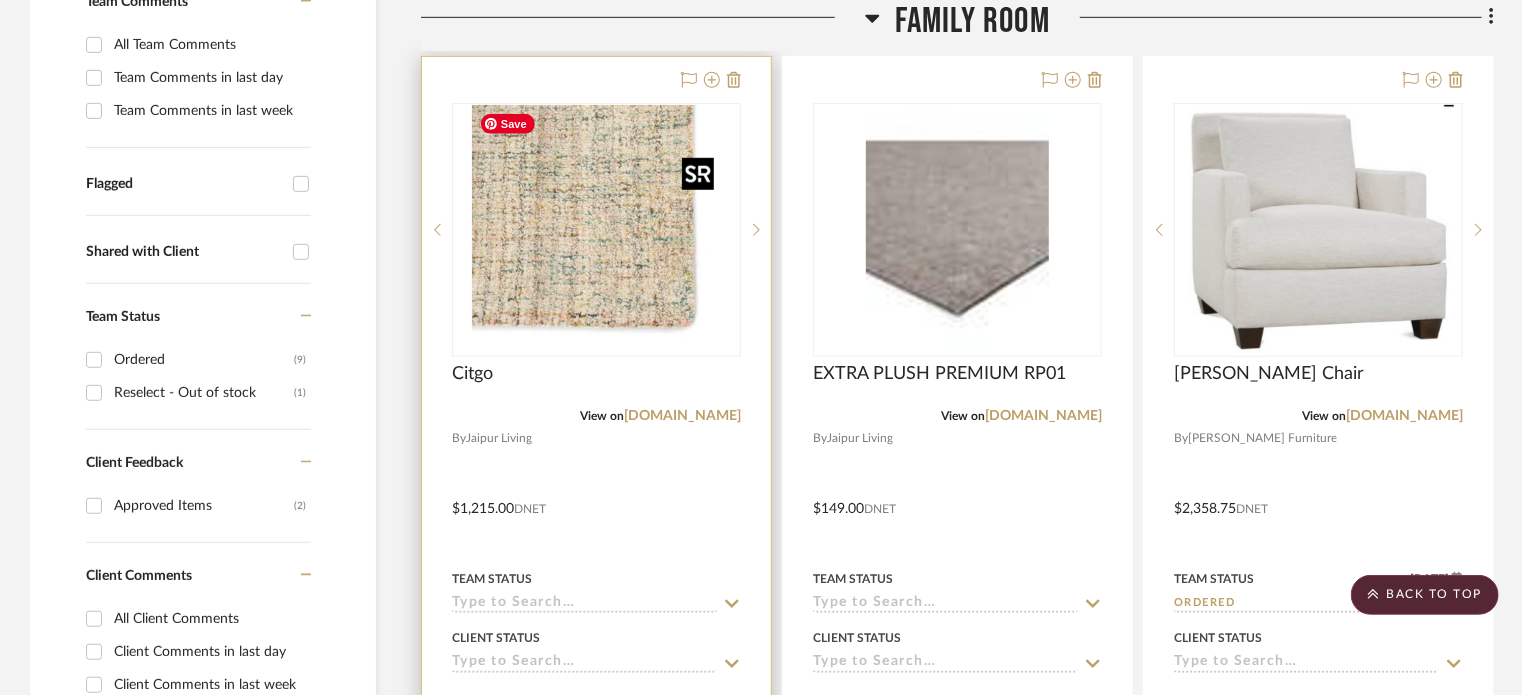 click at bounding box center [597, 230] 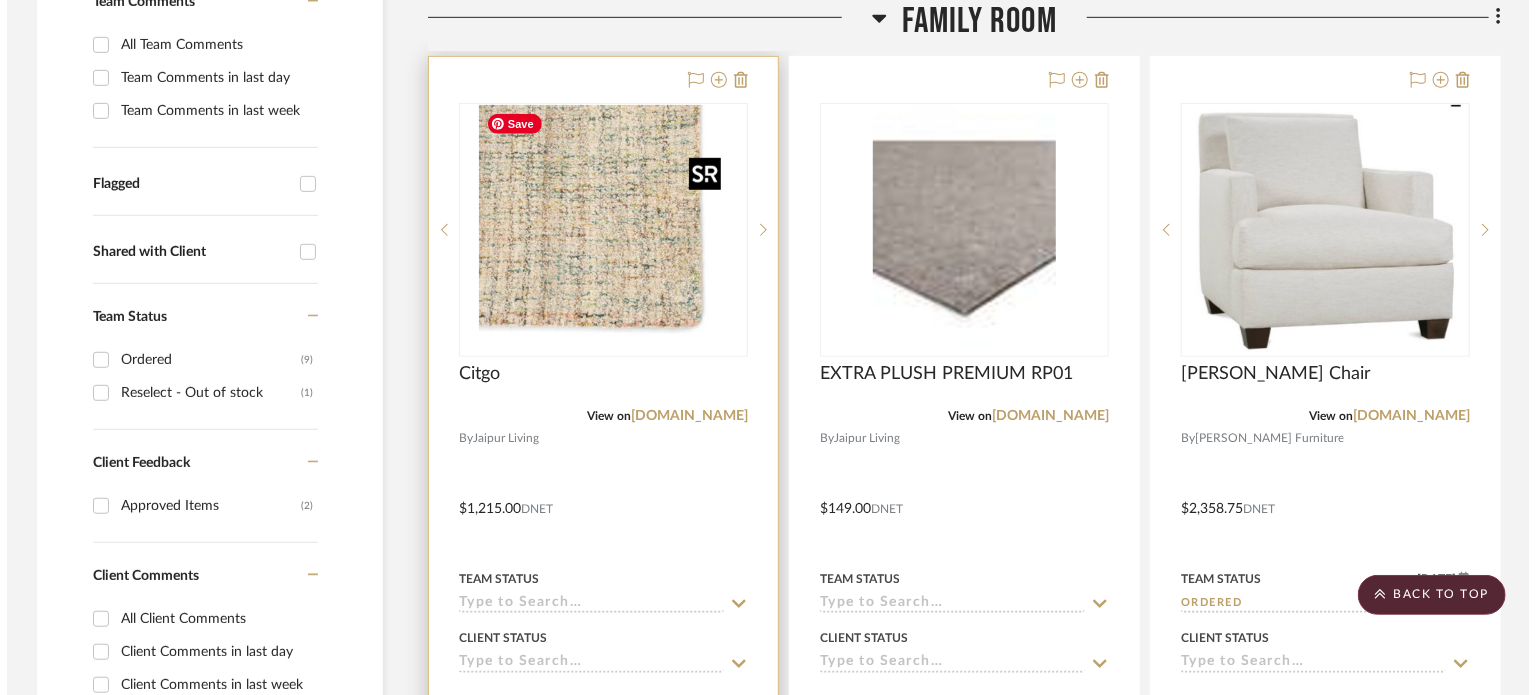 scroll, scrollTop: 0, scrollLeft: 0, axis: both 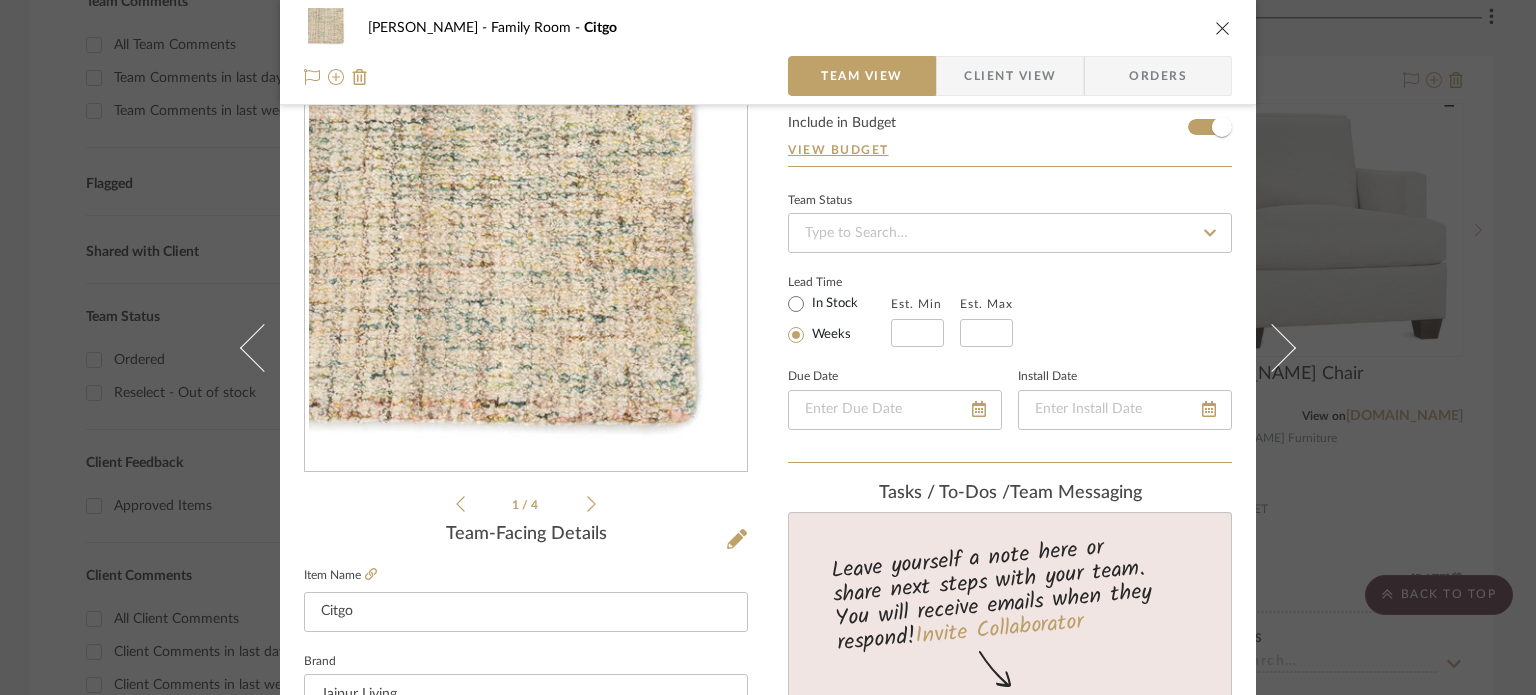 click at bounding box center (1223, 28) 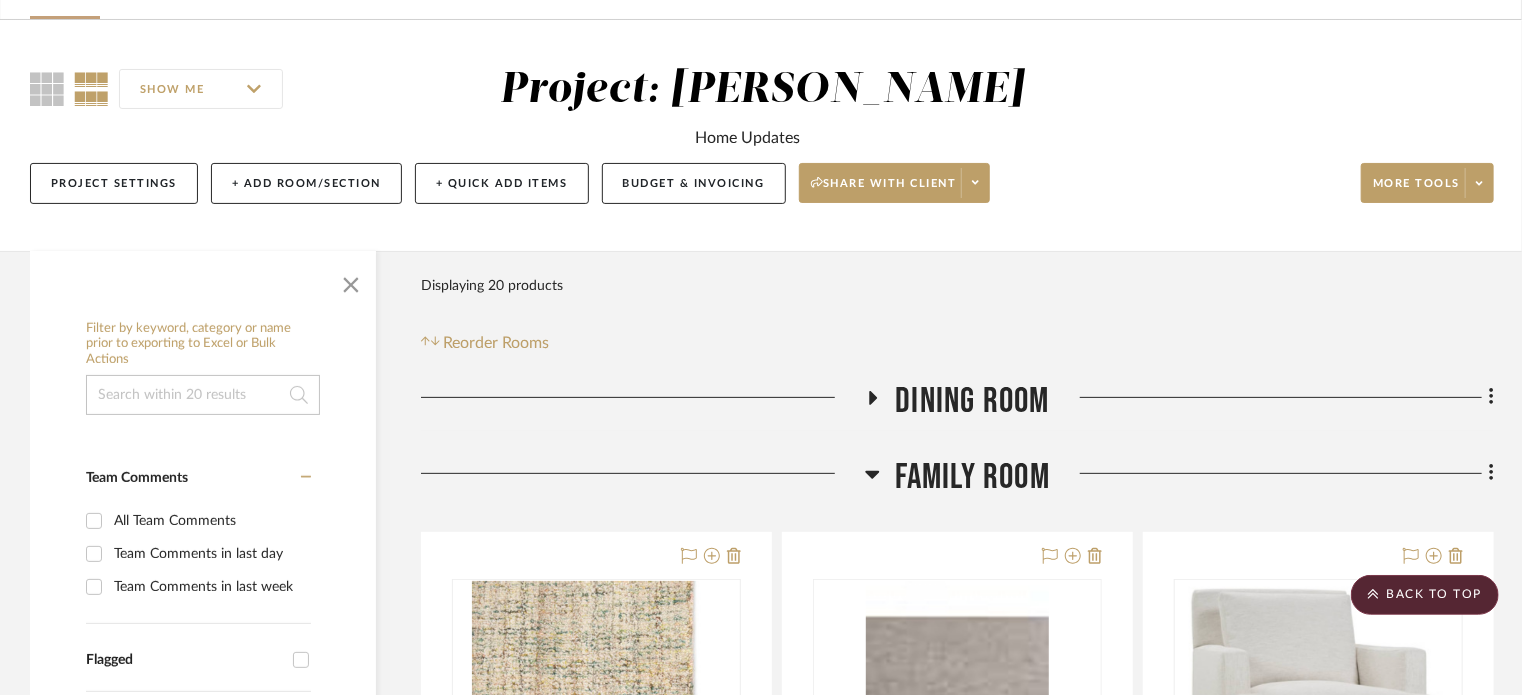 scroll, scrollTop: 300, scrollLeft: 0, axis: vertical 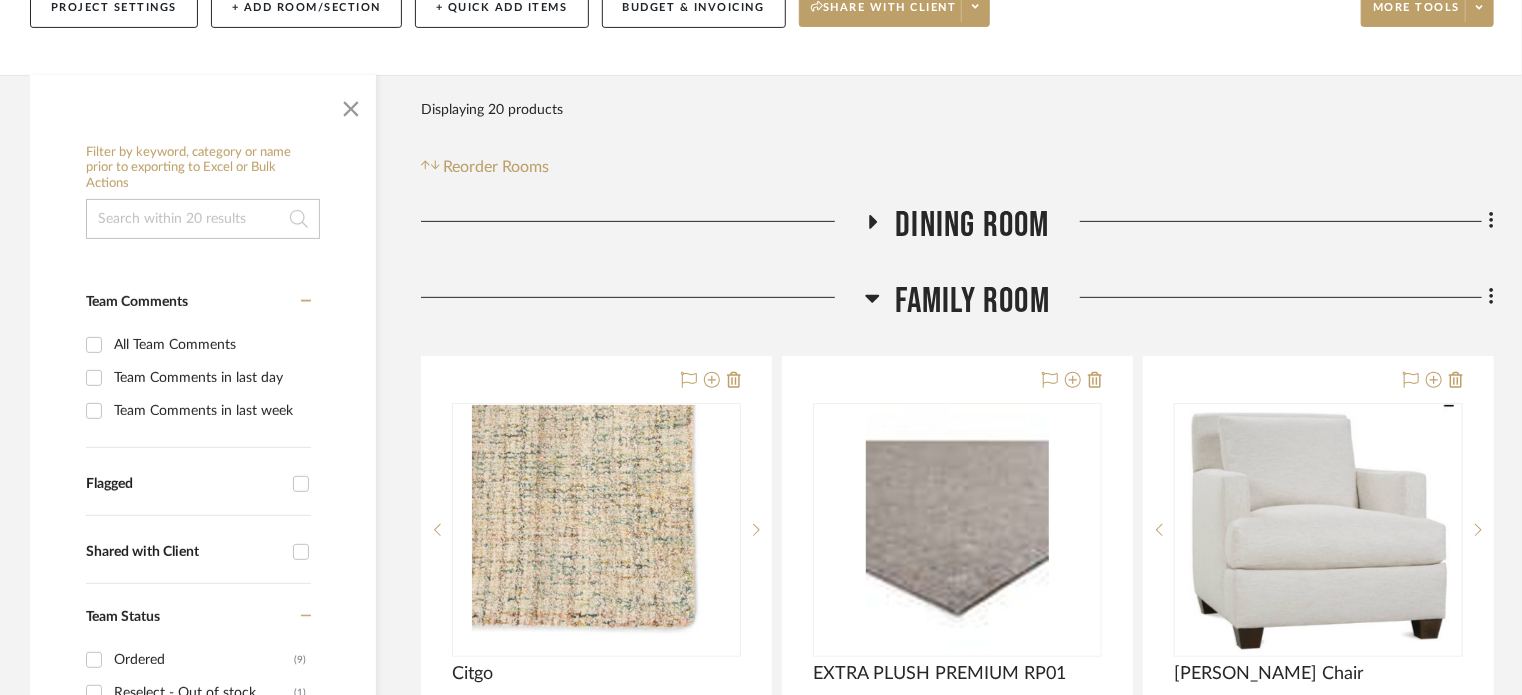 click 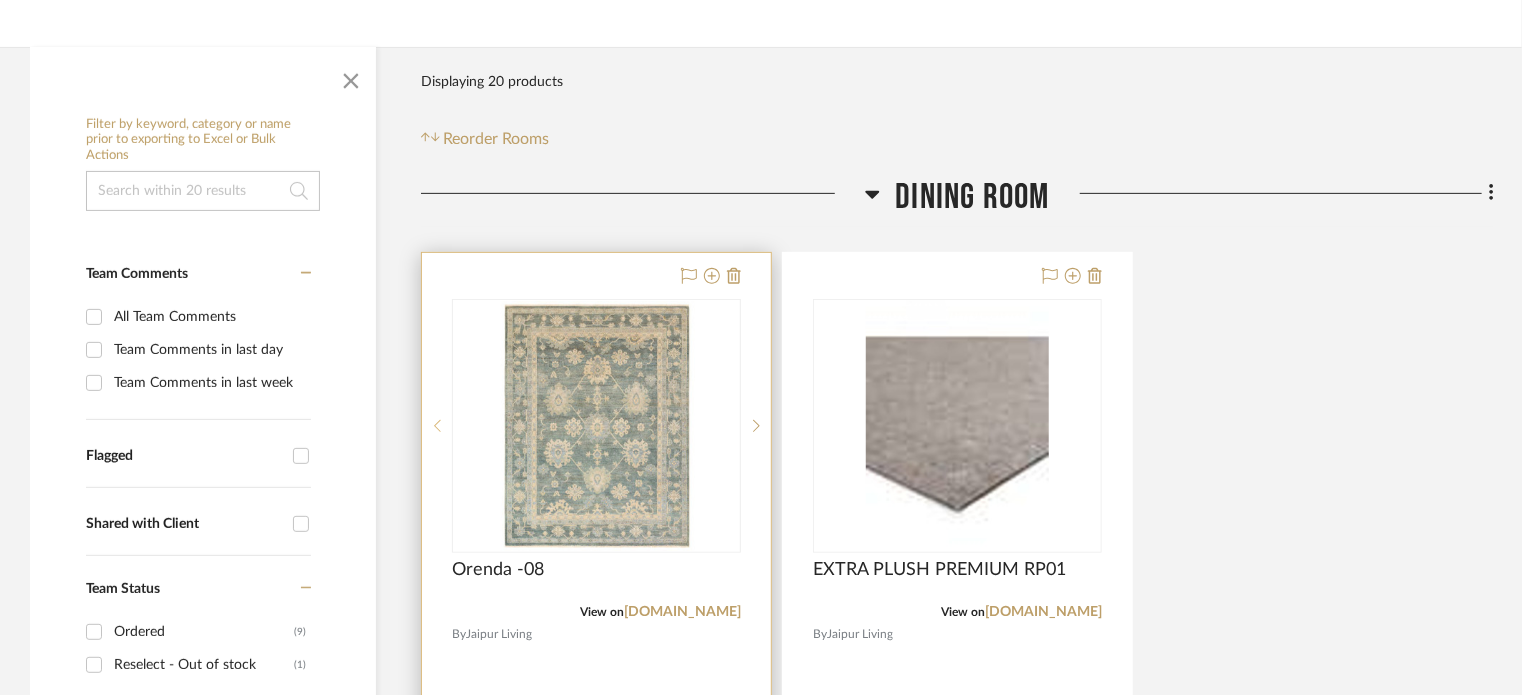 scroll, scrollTop: 600, scrollLeft: 0, axis: vertical 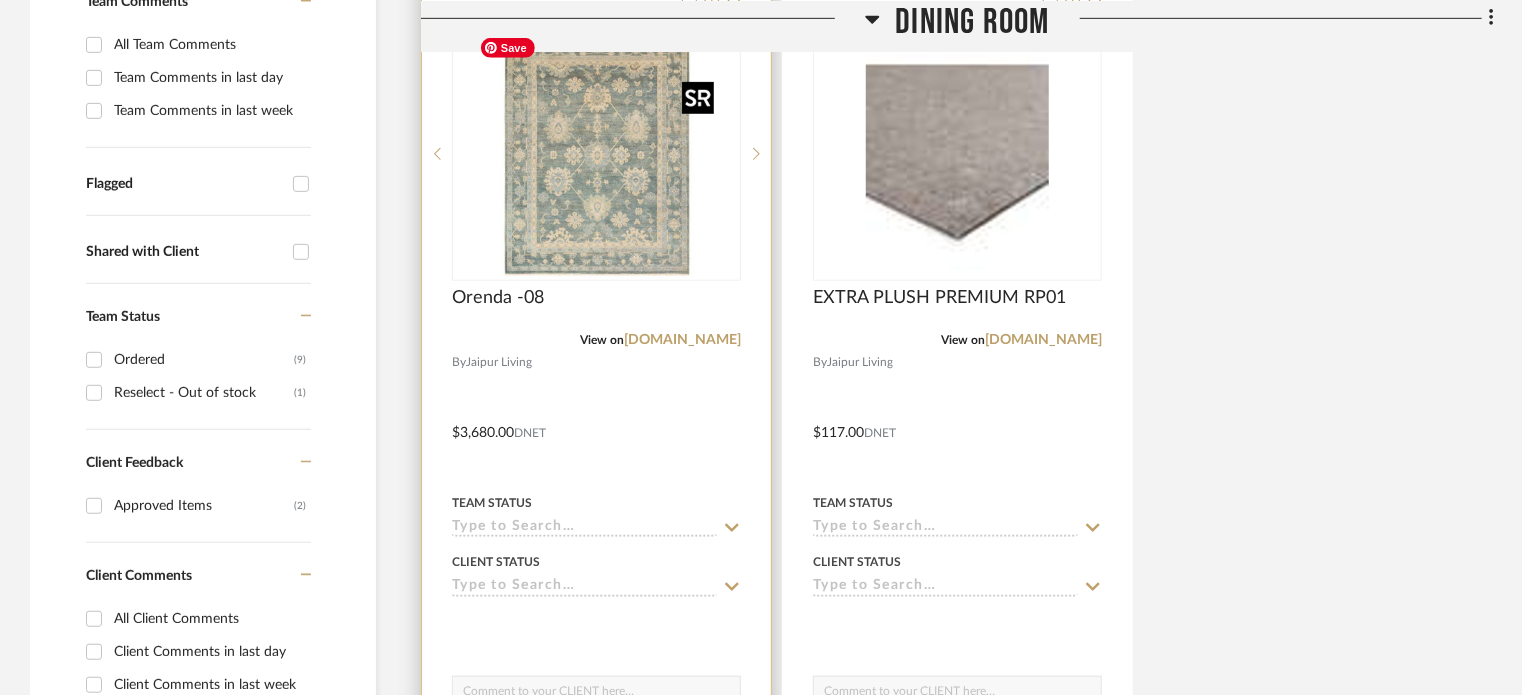 click at bounding box center (597, 154) 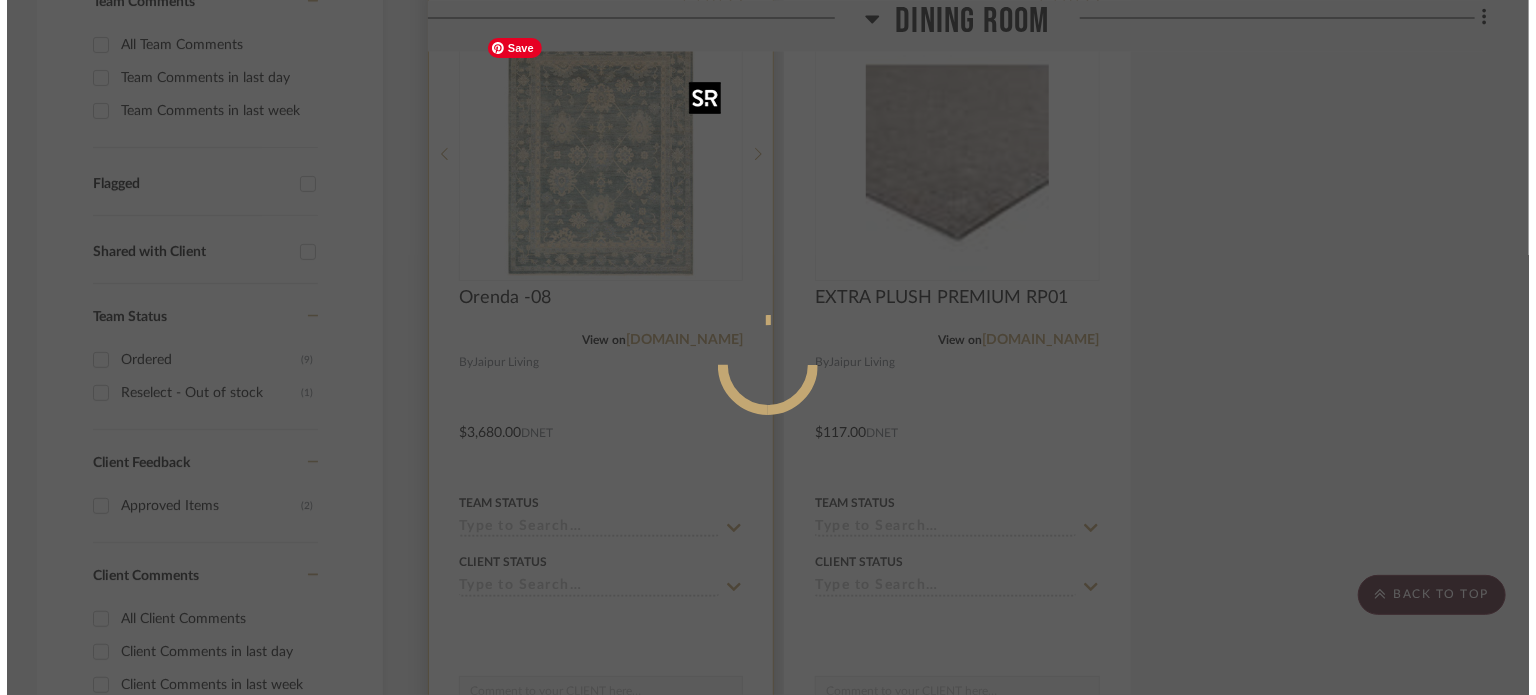 scroll, scrollTop: 0, scrollLeft: 0, axis: both 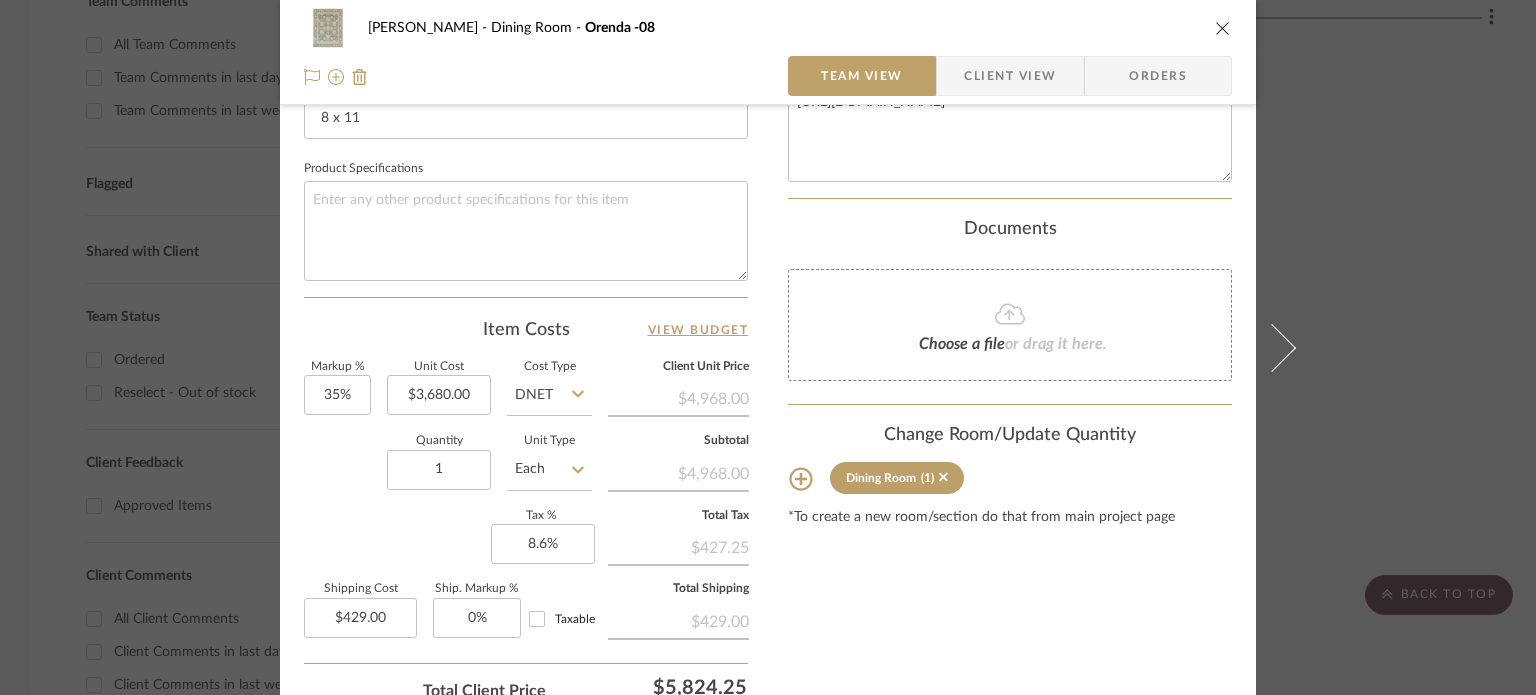 click at bounding box center [1223, 28] 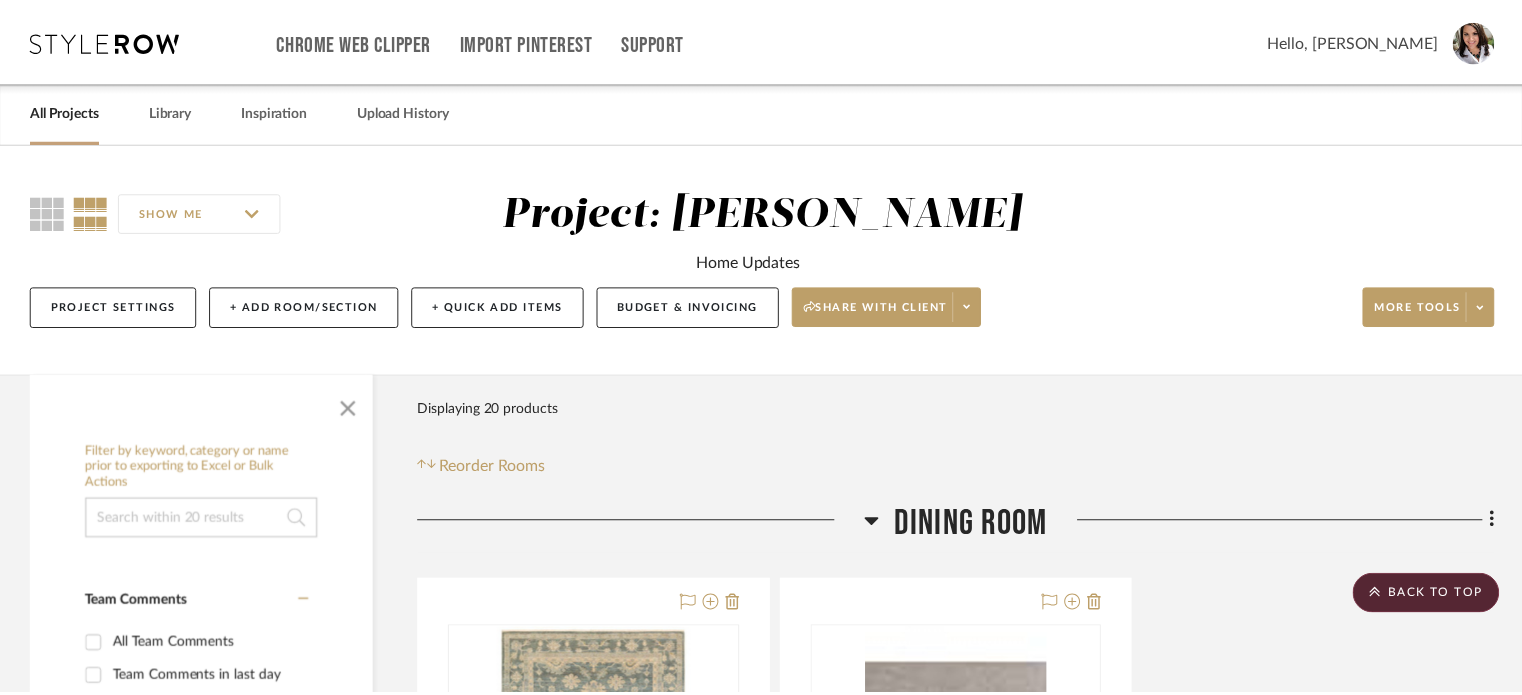 scroll, scrollTop: 600, scrollLeft: 0, axis: vertical 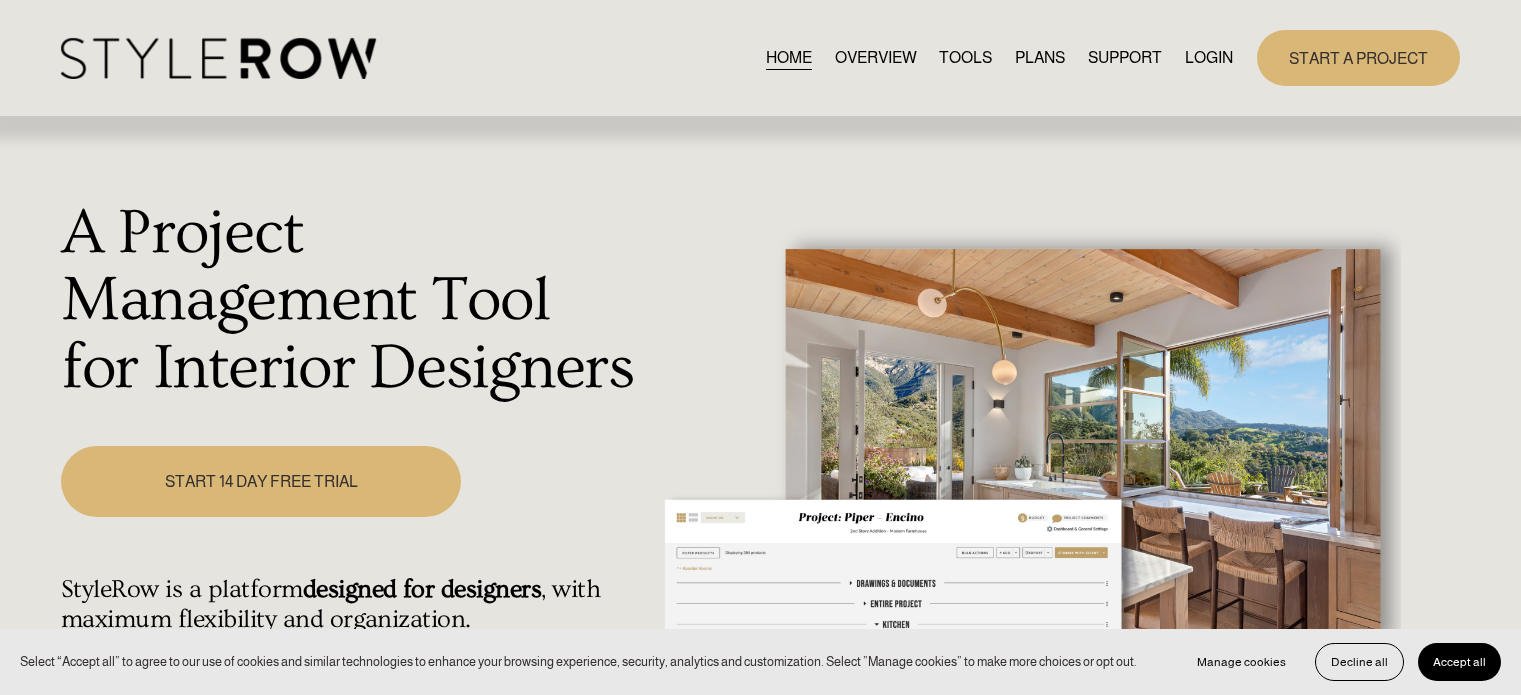 click on "LOGIN" at bounding box center (1209, 57) 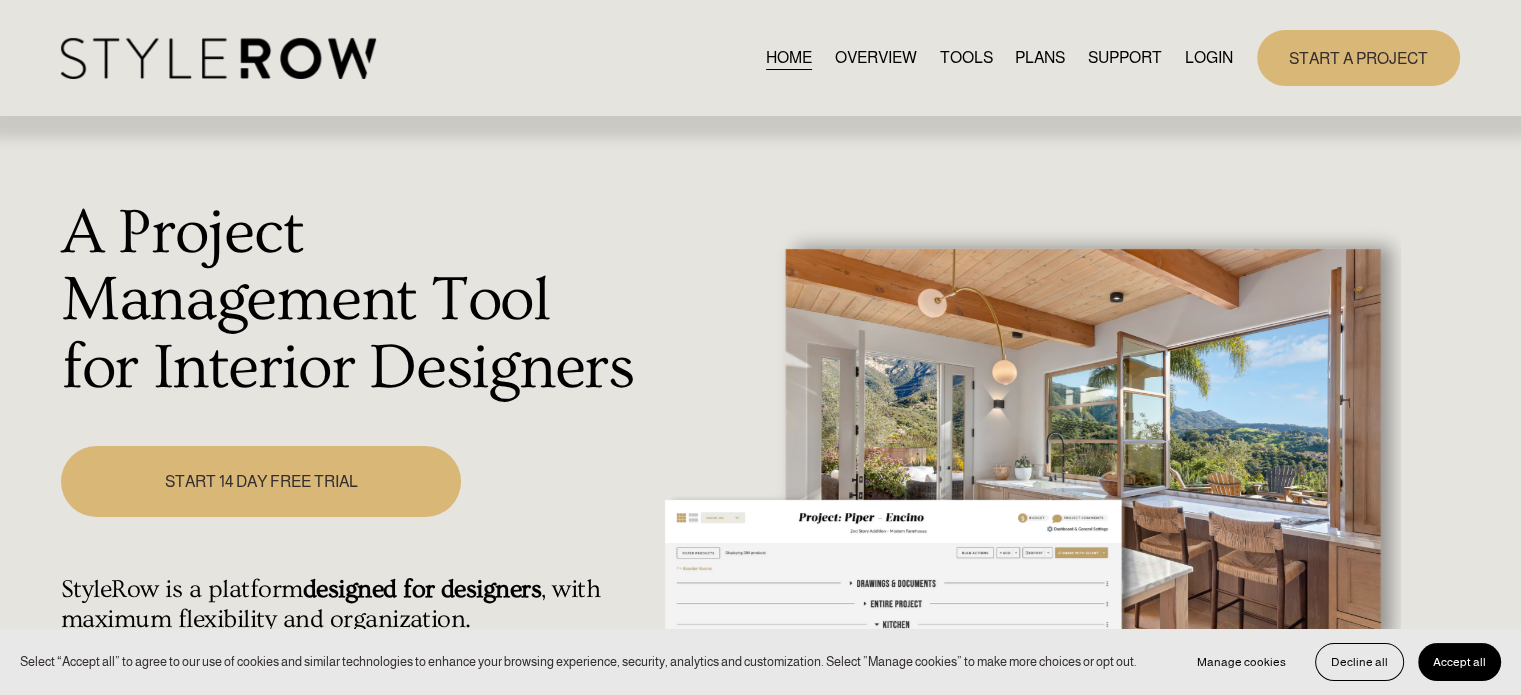 scroll, scrollTop: 0, scrollLeft: 0, axis: both 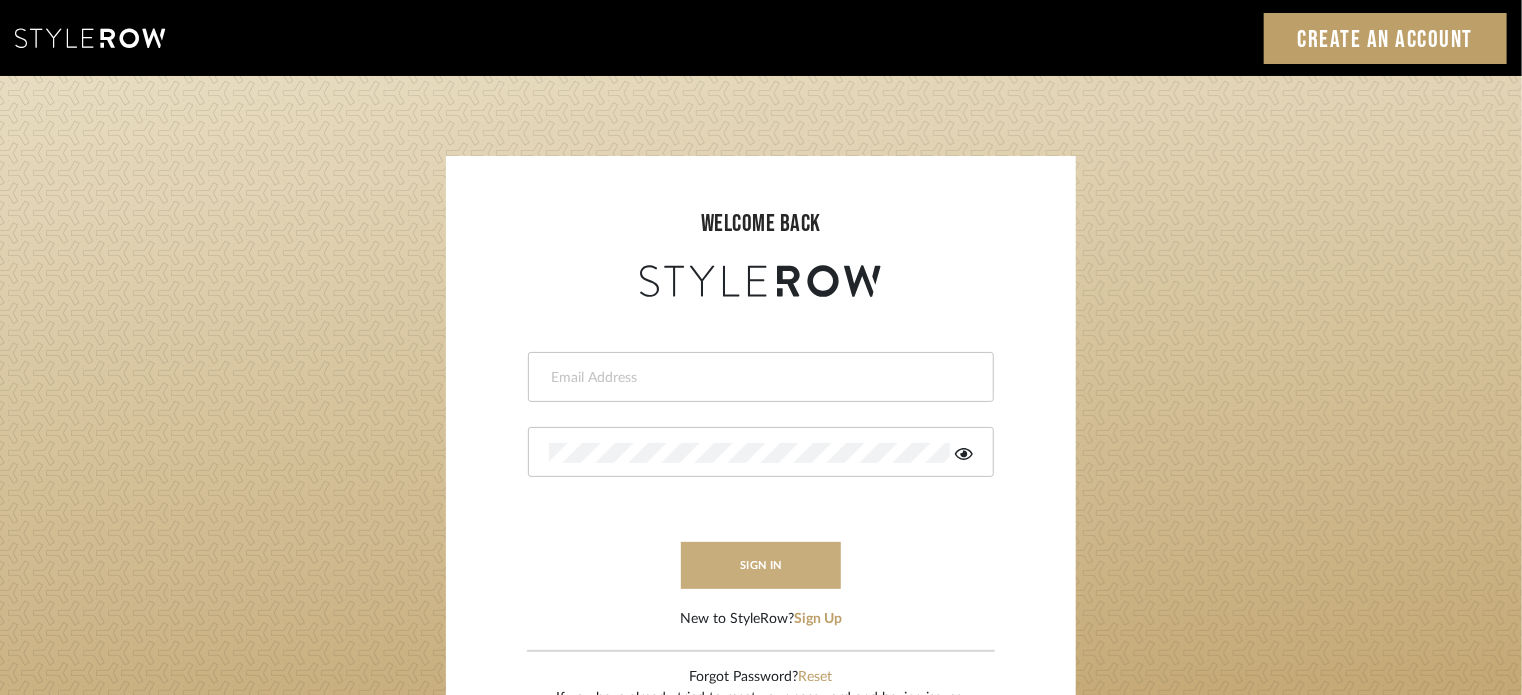 type on "[EMAIL_ADDRESS][PERSON_NAME][DOMAIN_NAME]" 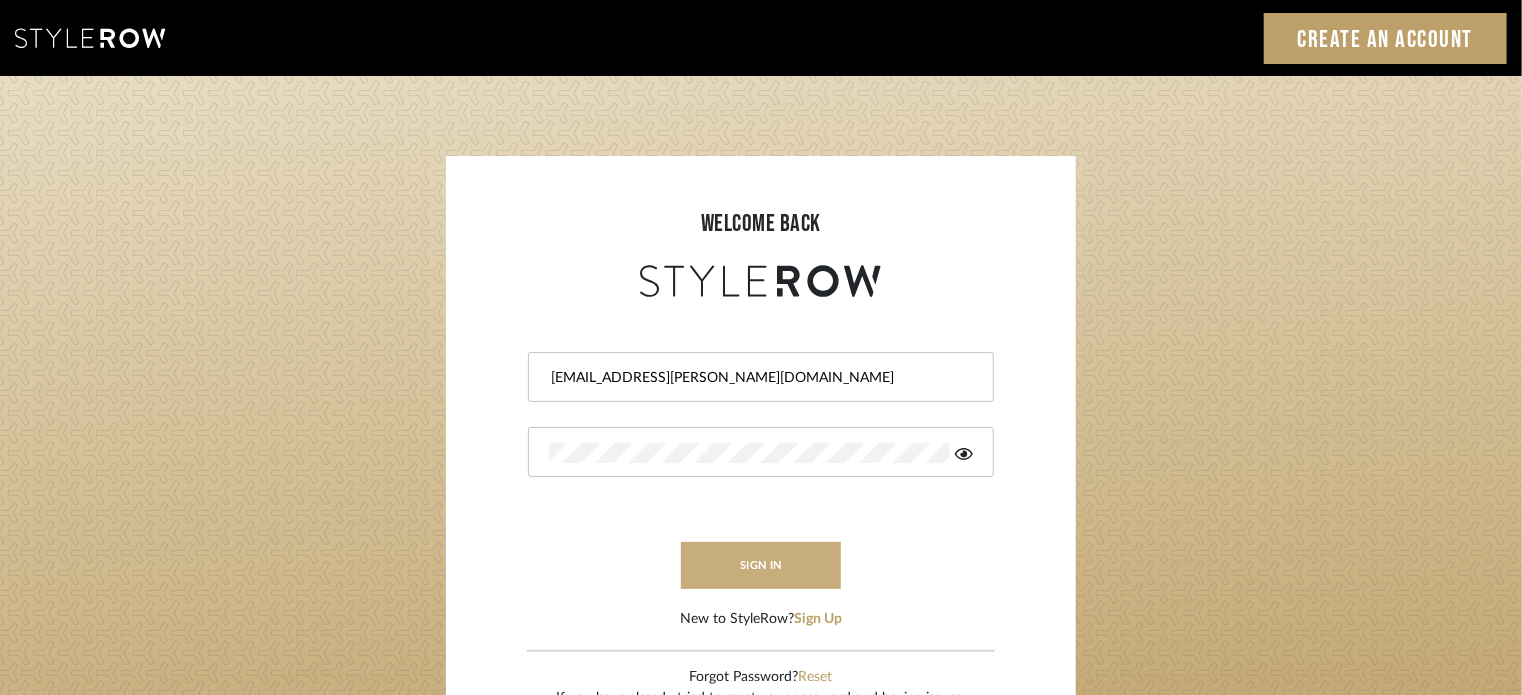 click on "sign in" at bounding box center [761, 565] 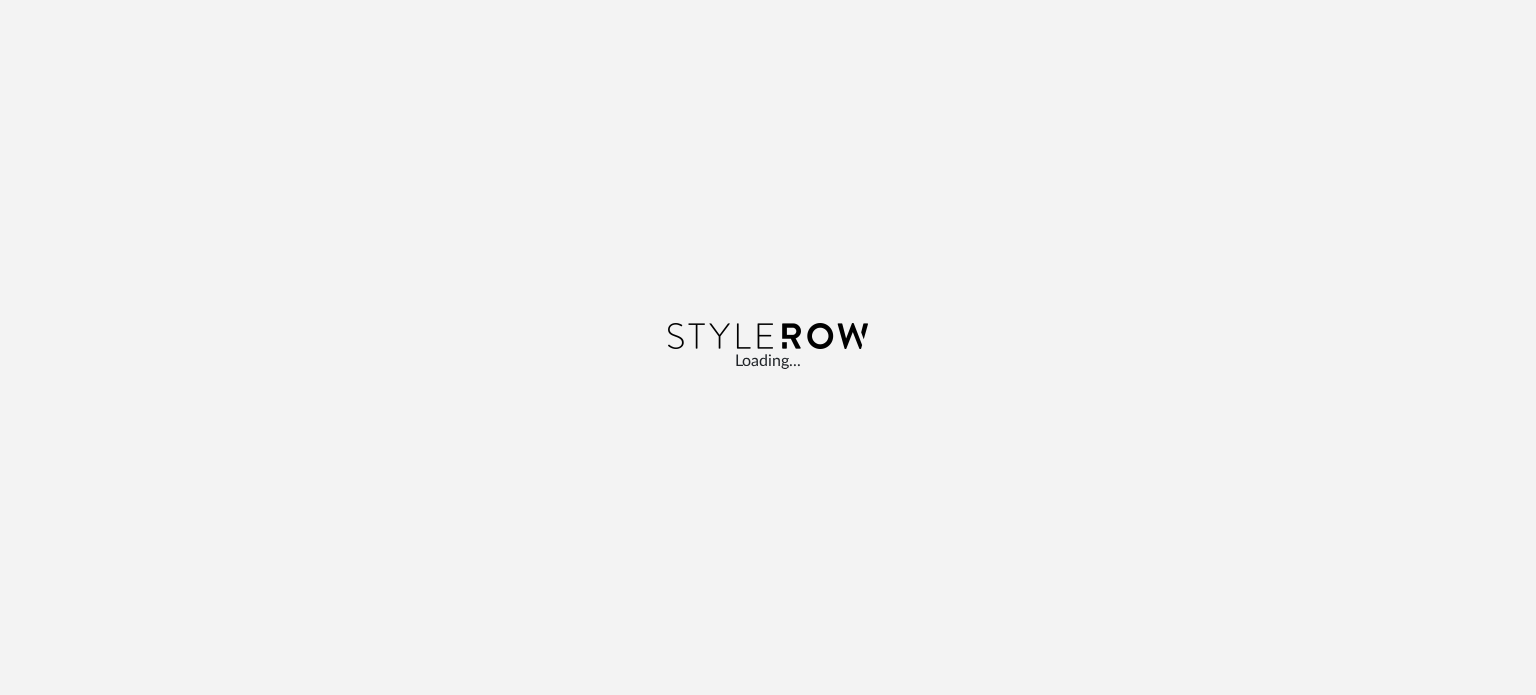 scroll, scrollTop: 0, scrollLeft: 0, axis: both 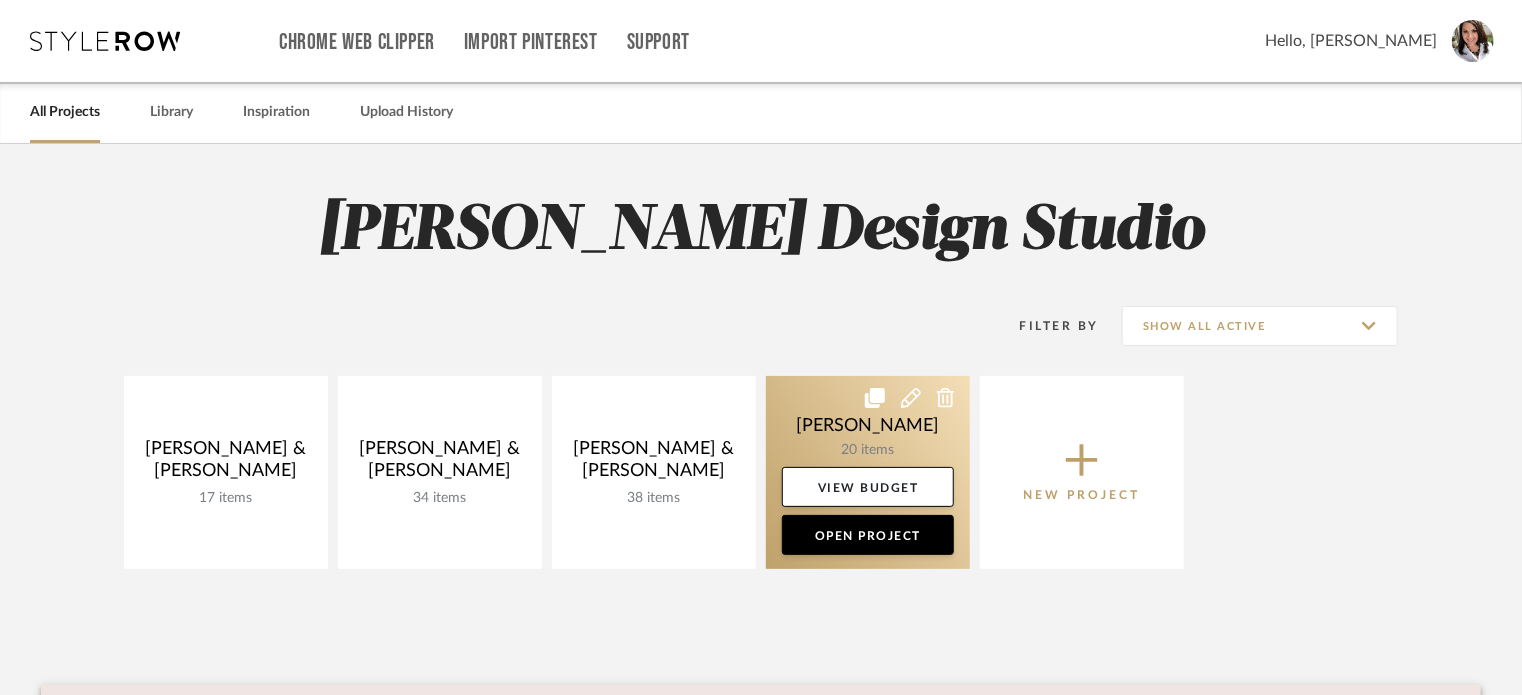 click 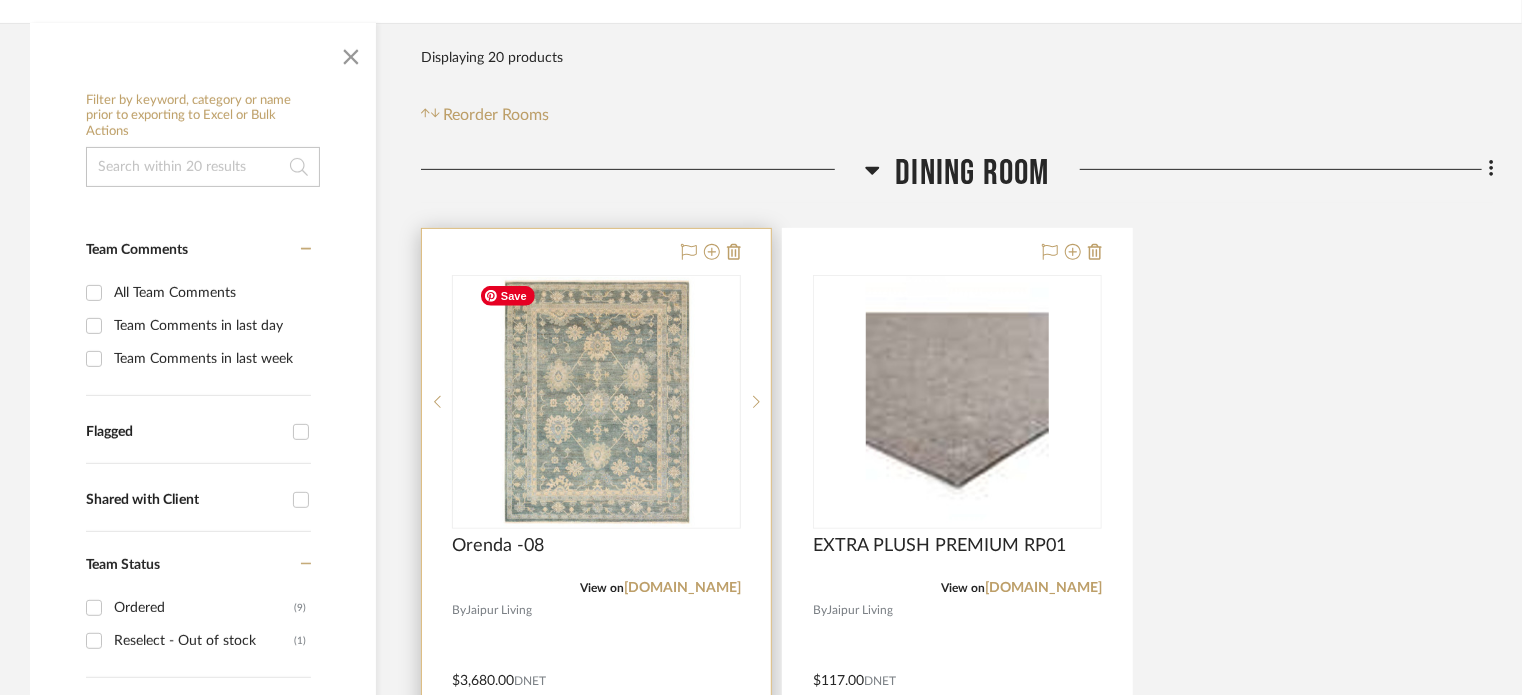 scroll, scrollTop: 500, scrollLeft: 0, axis: vertical 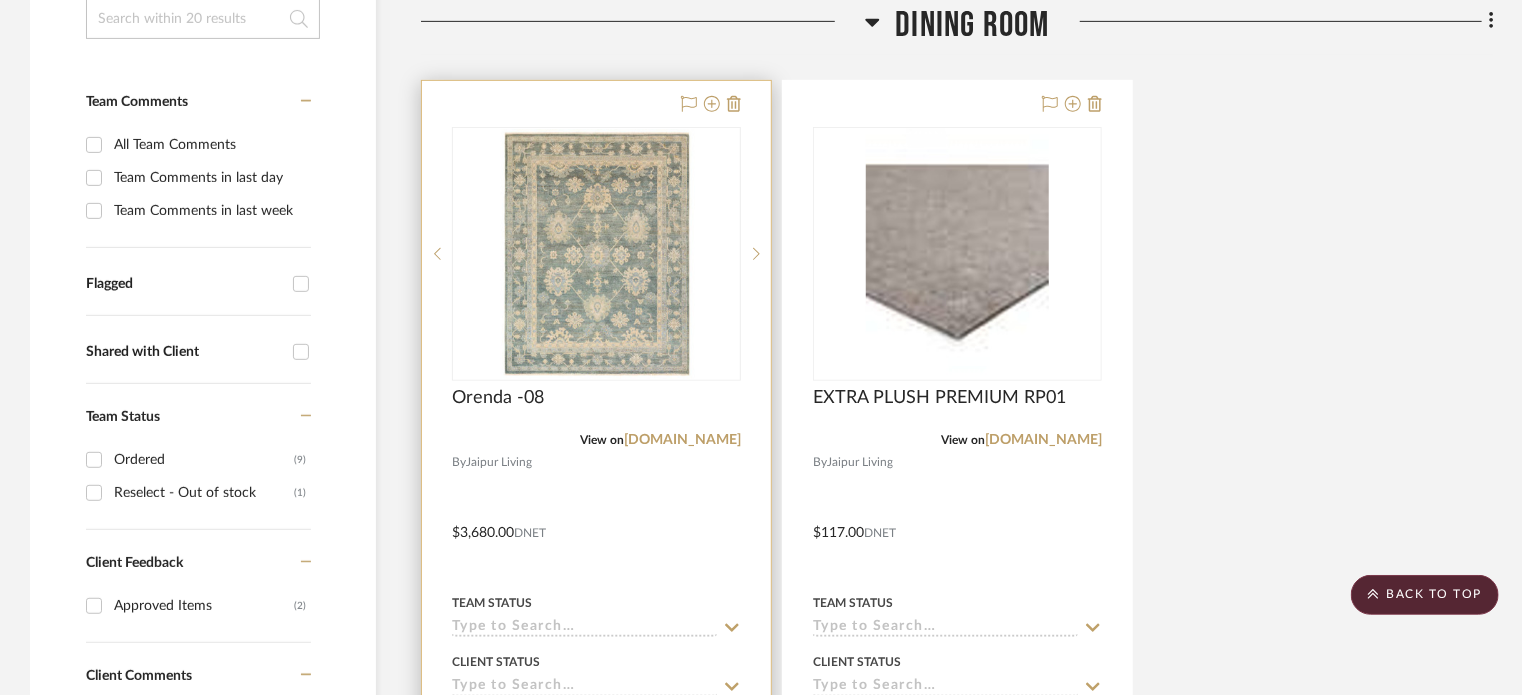 click 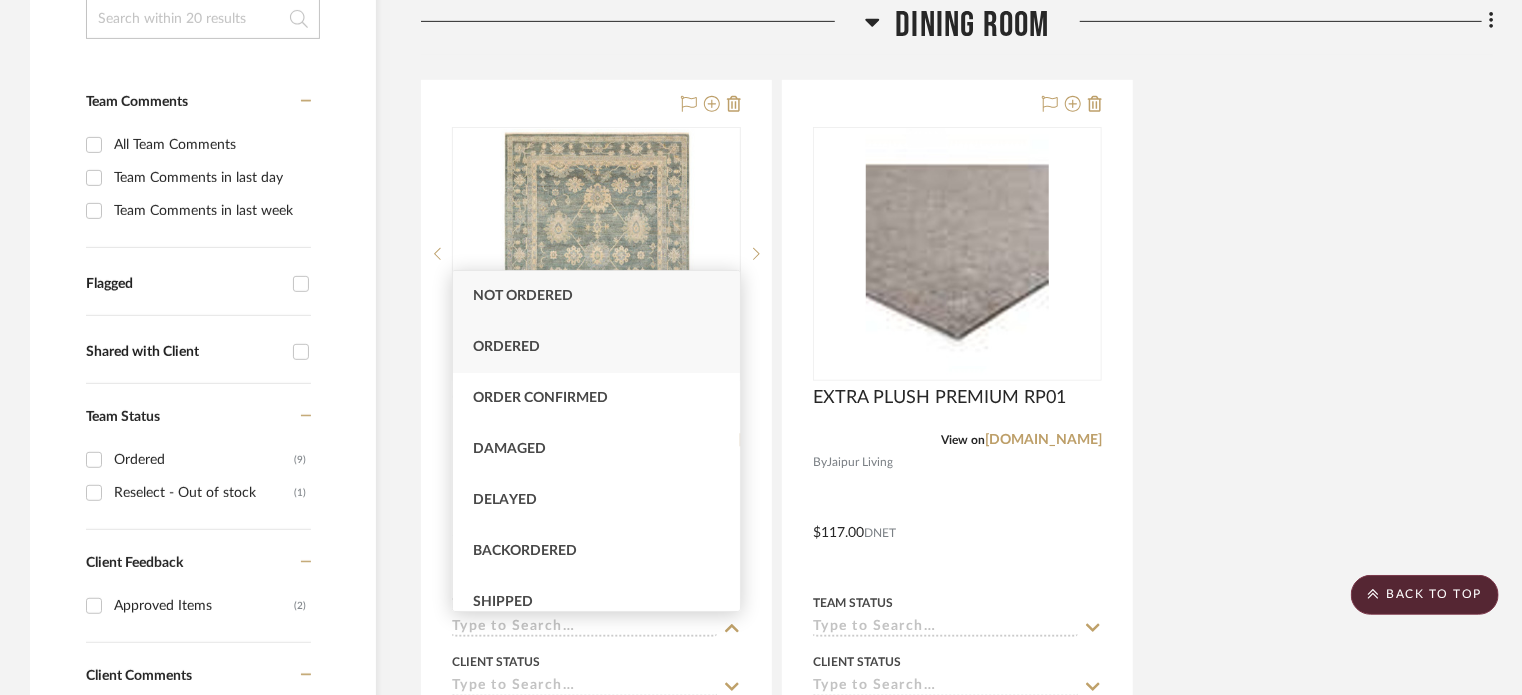 click on "Ordered" at bounding box center (506, 347) 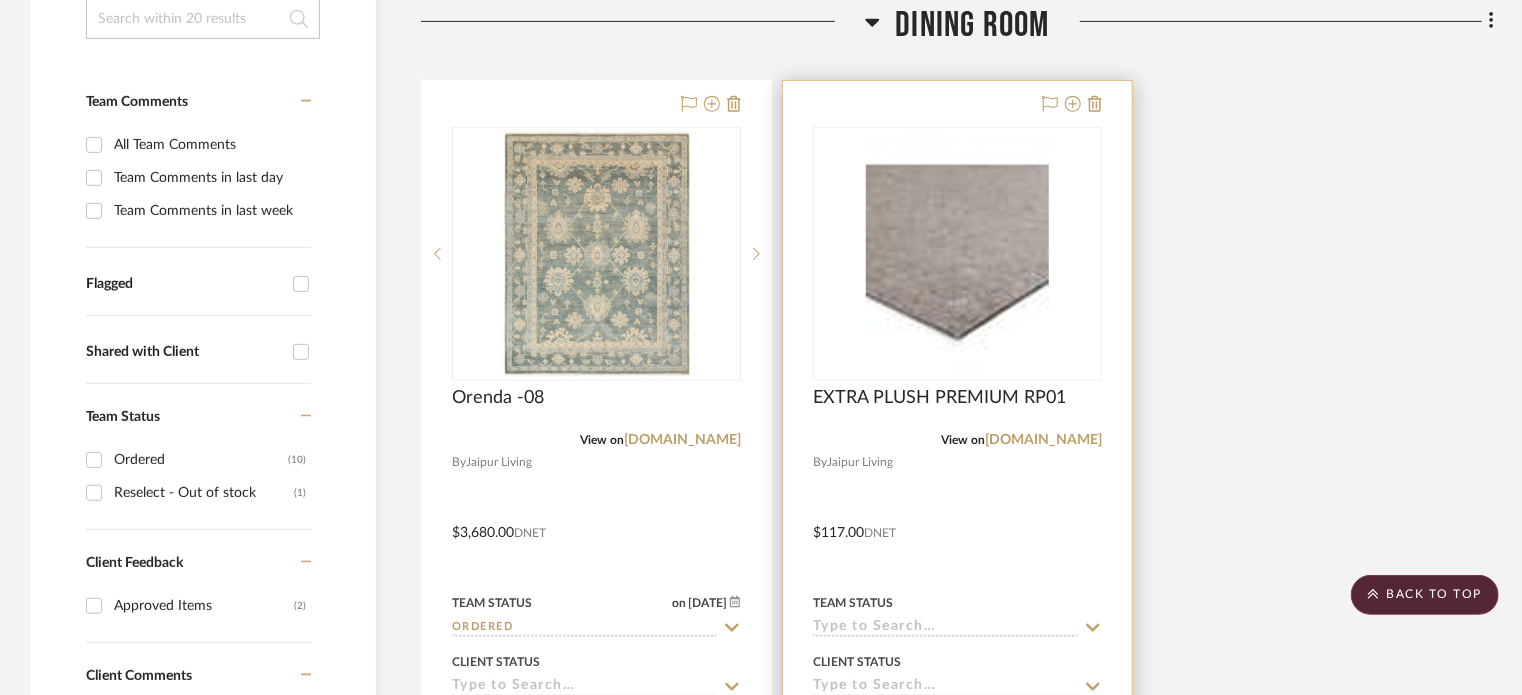 click 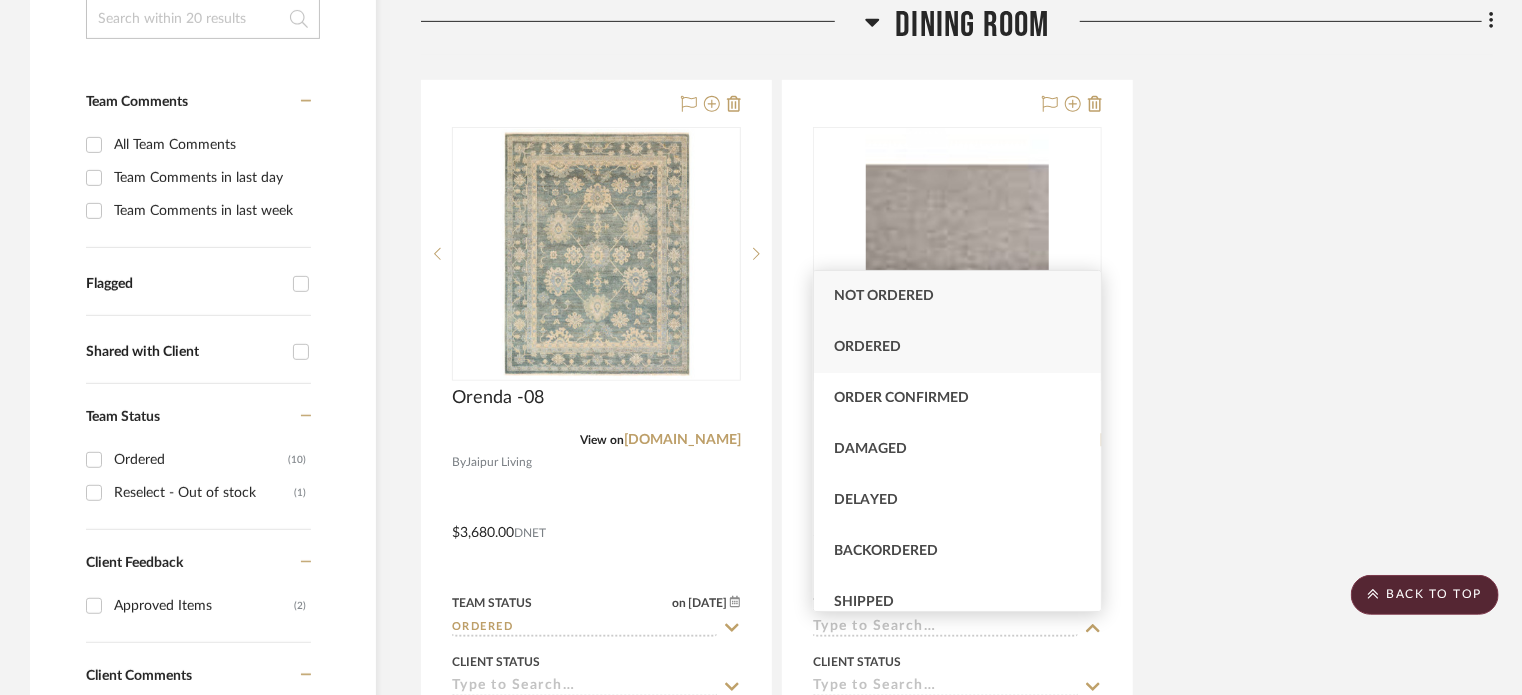 click on "Ordered" at bounding box center (867, 347) 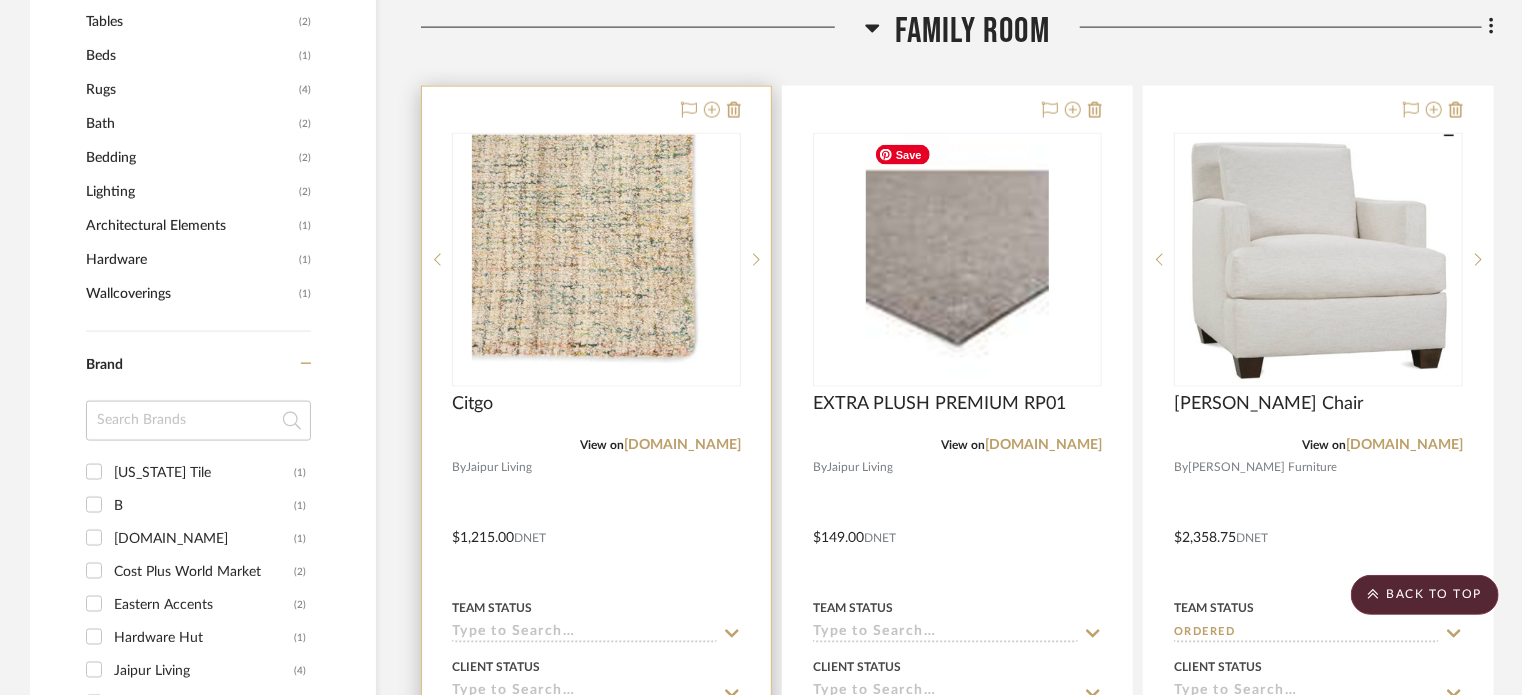 scroll, scrollTop: 1600, scrollLeft: 0, axis: vertical 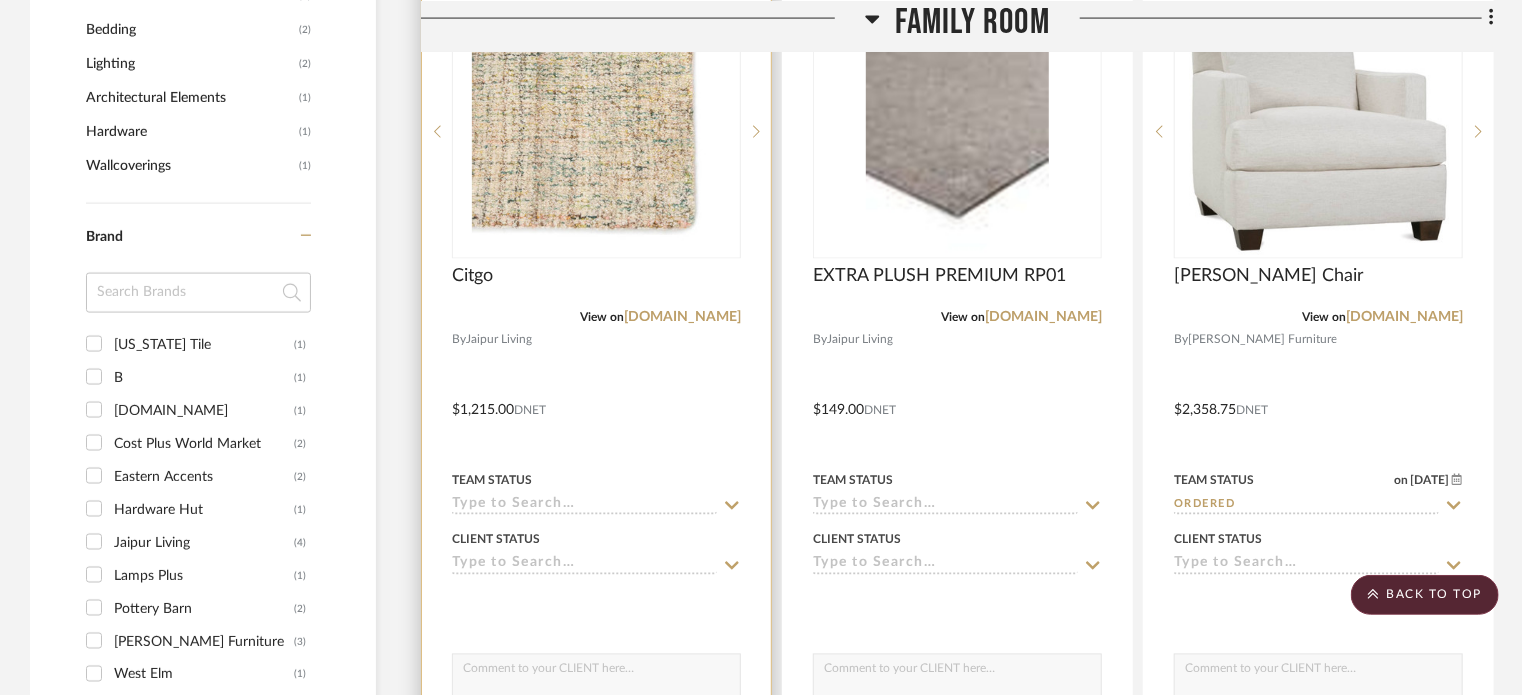 click 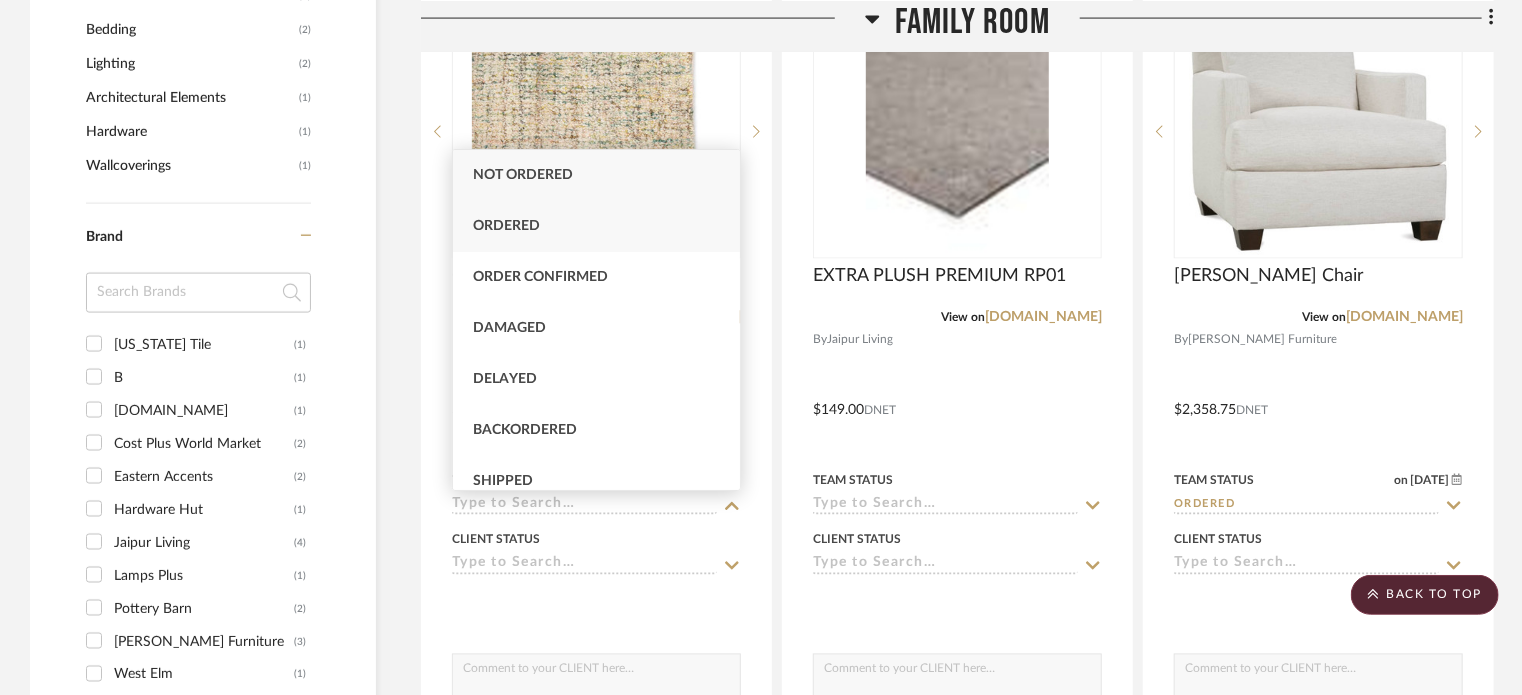 click on "Ordered" at bounding box center (506, 226) 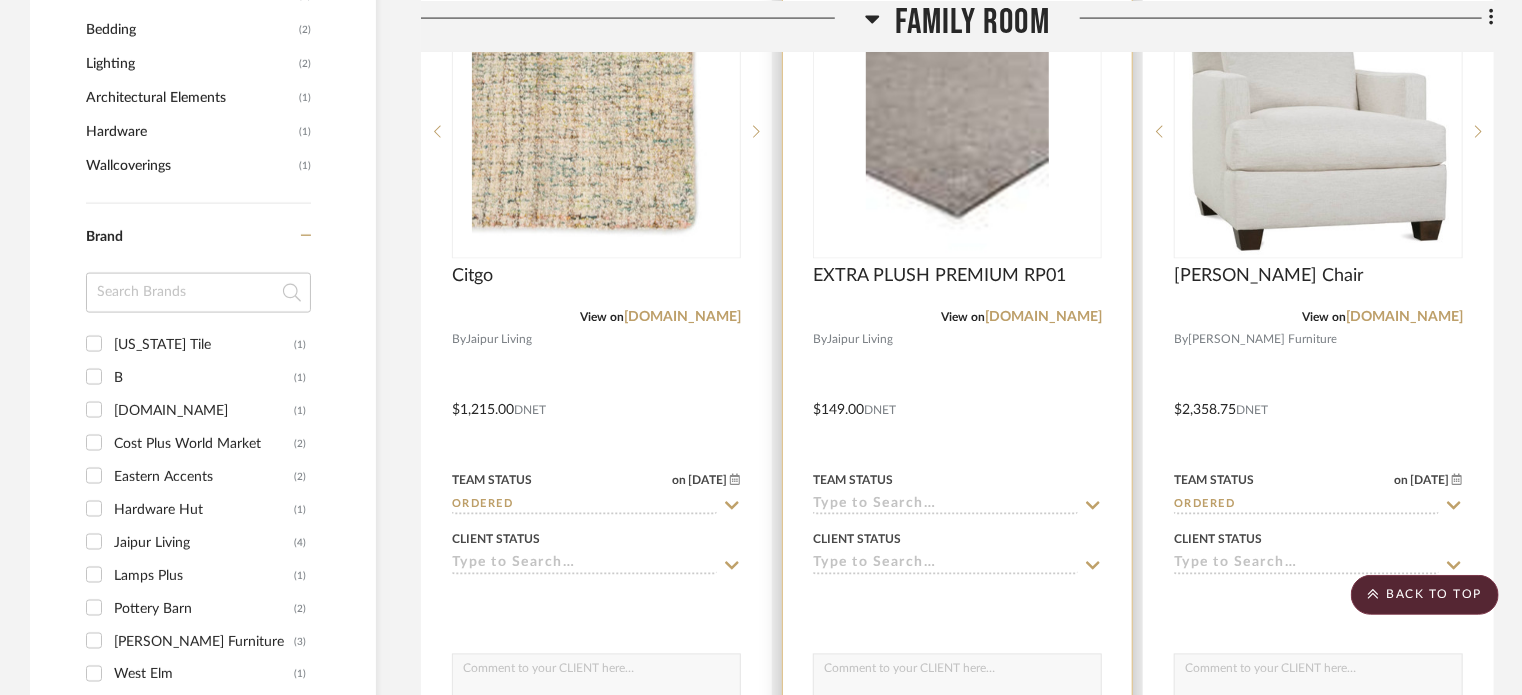 click 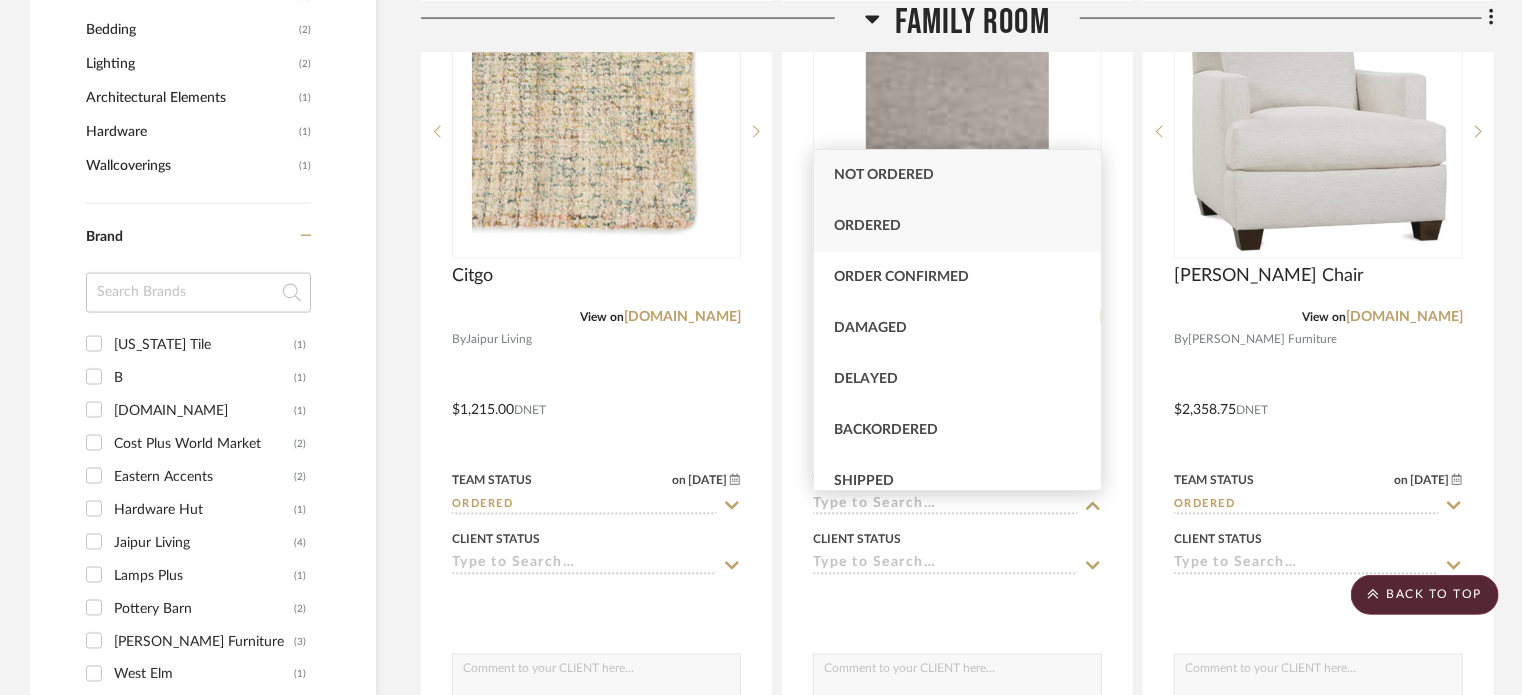click on "Ordered" at bounding box center [958, 226] 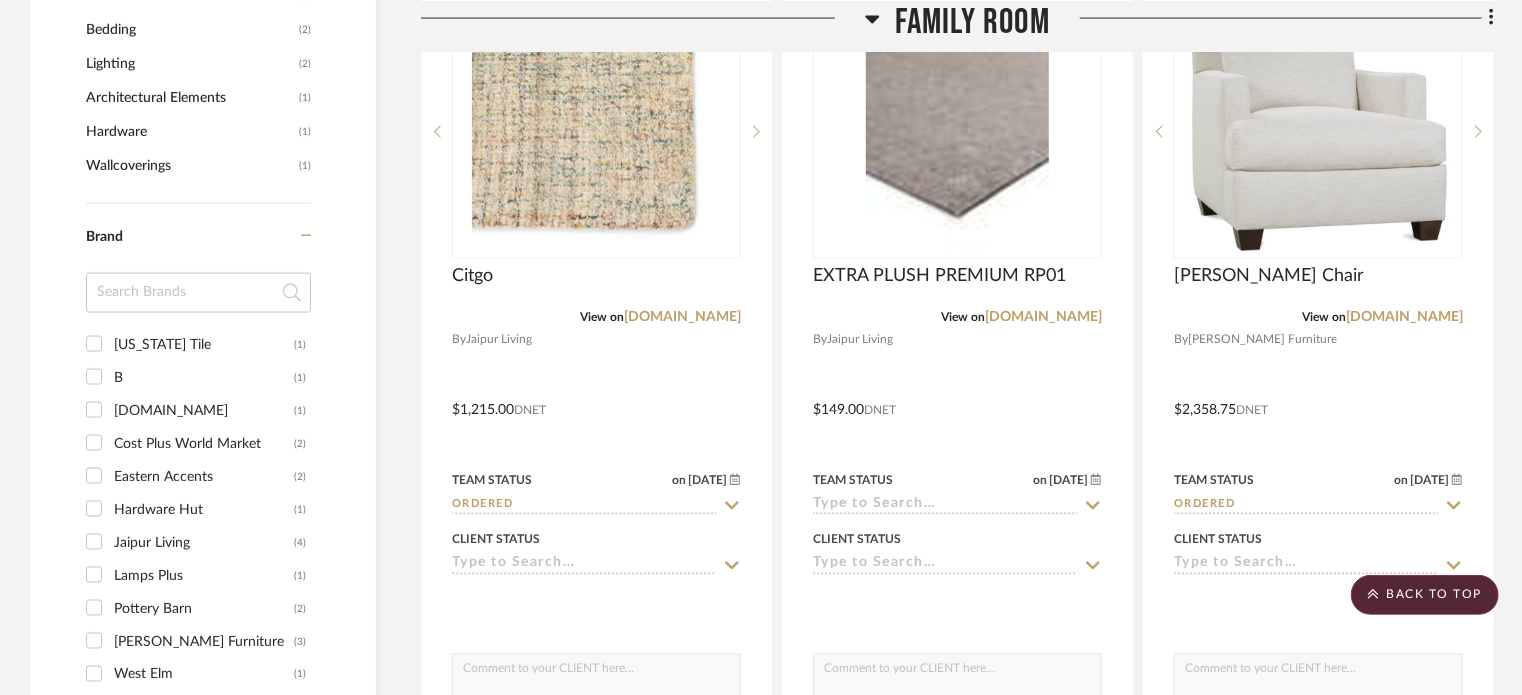 type on "7/18/2025" 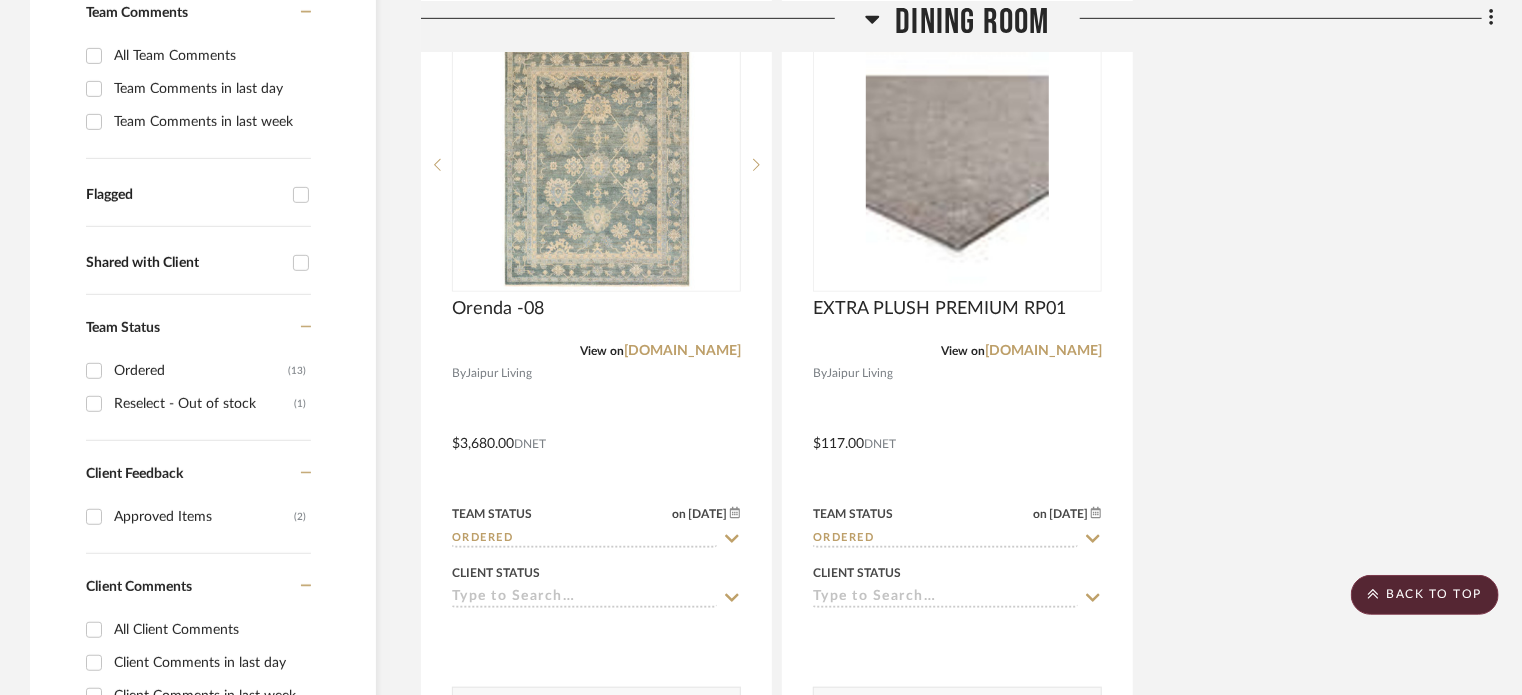 scroll, scrollTop: 500, scrollLeft: 0, axis: vertical 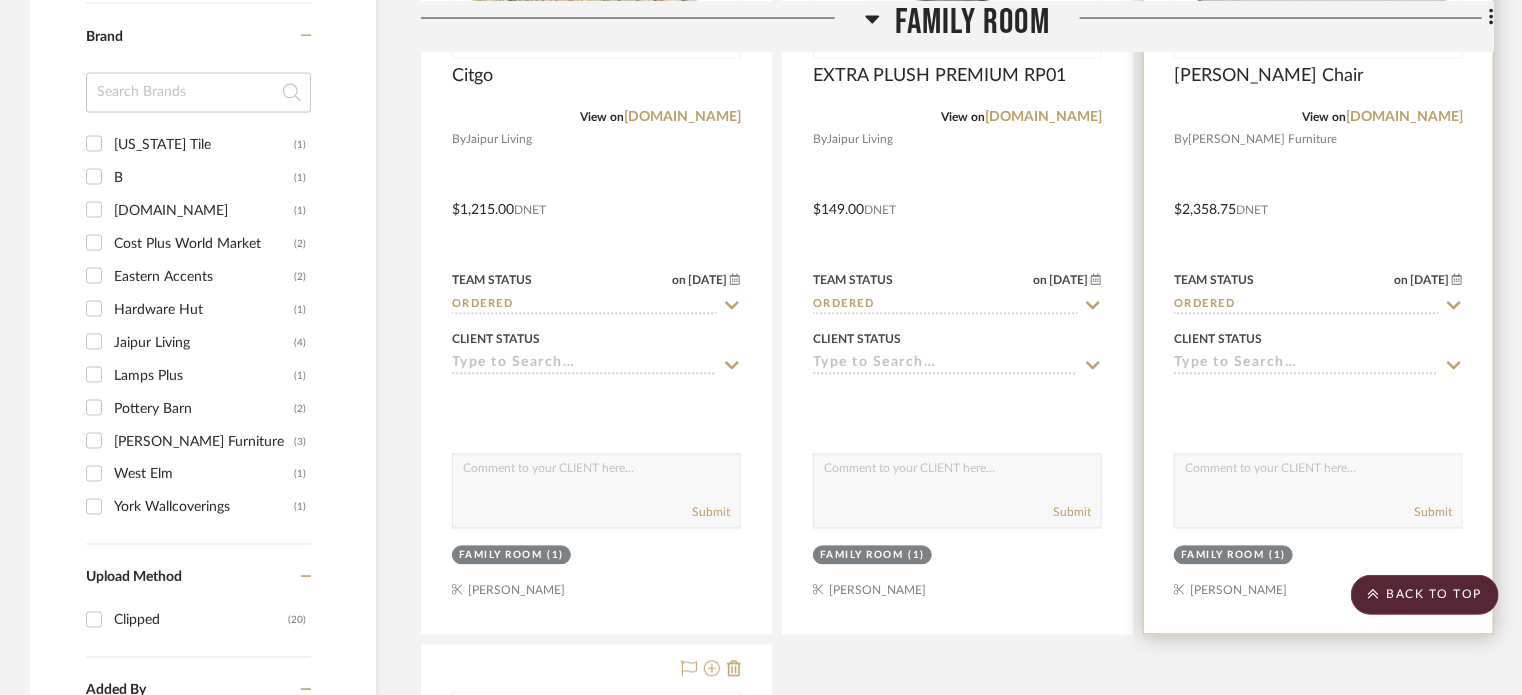 click at bounding box center (1318, 196) 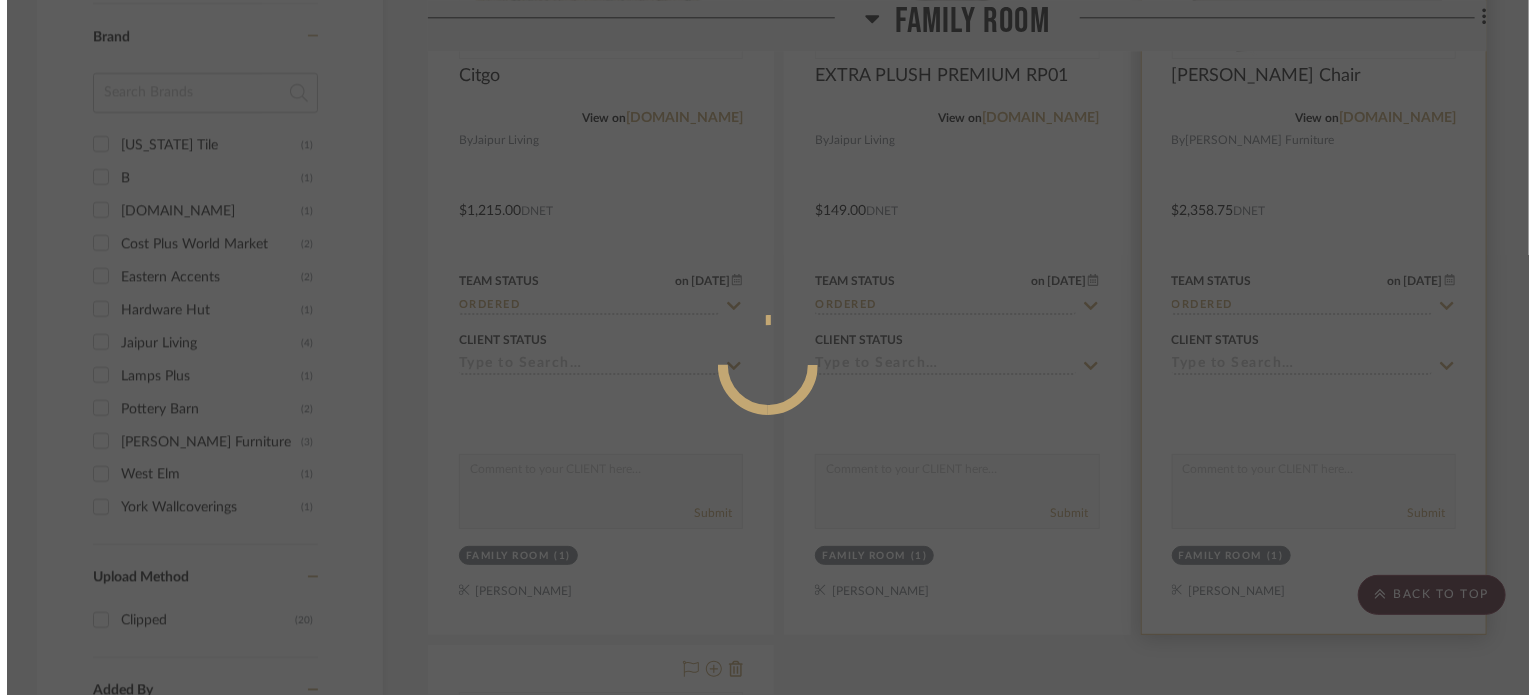 scroll, scrollTop: 0, scrollLeft: 0, axis: both 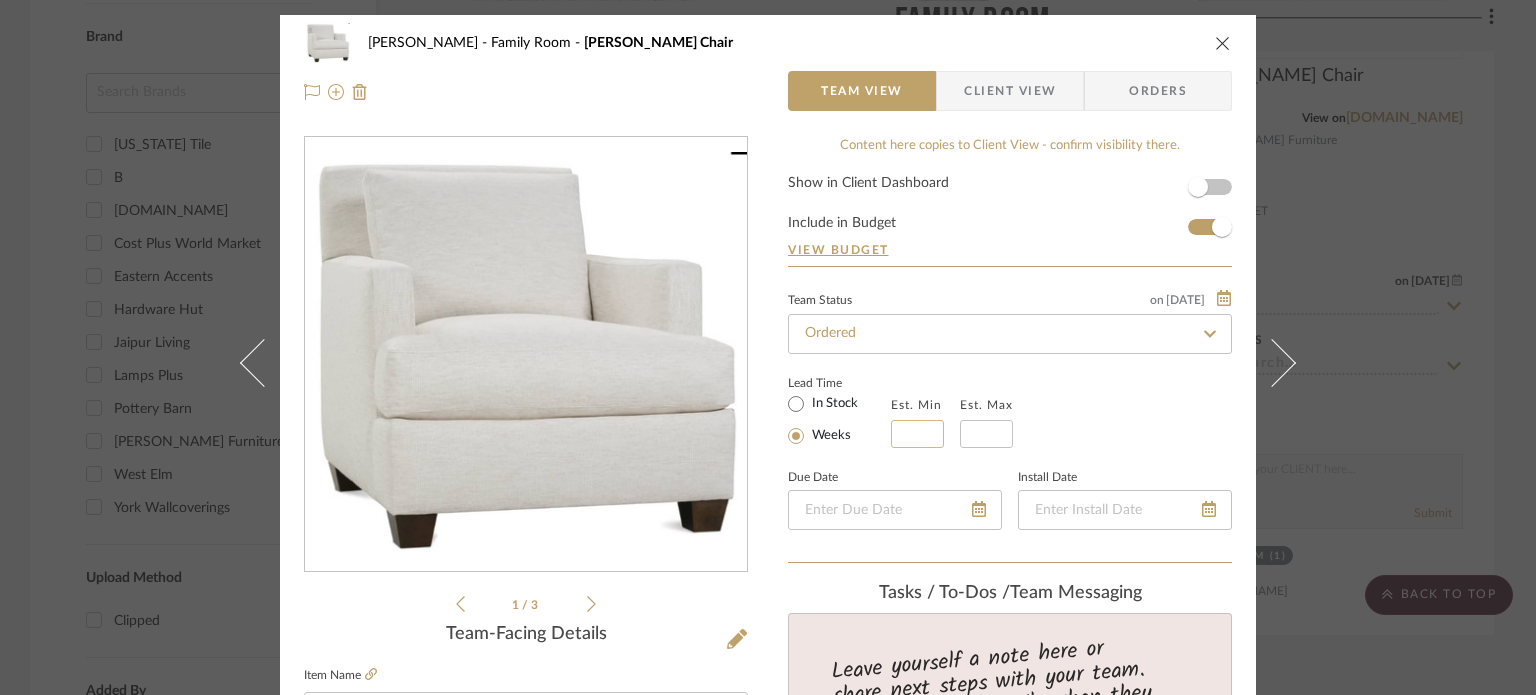 click 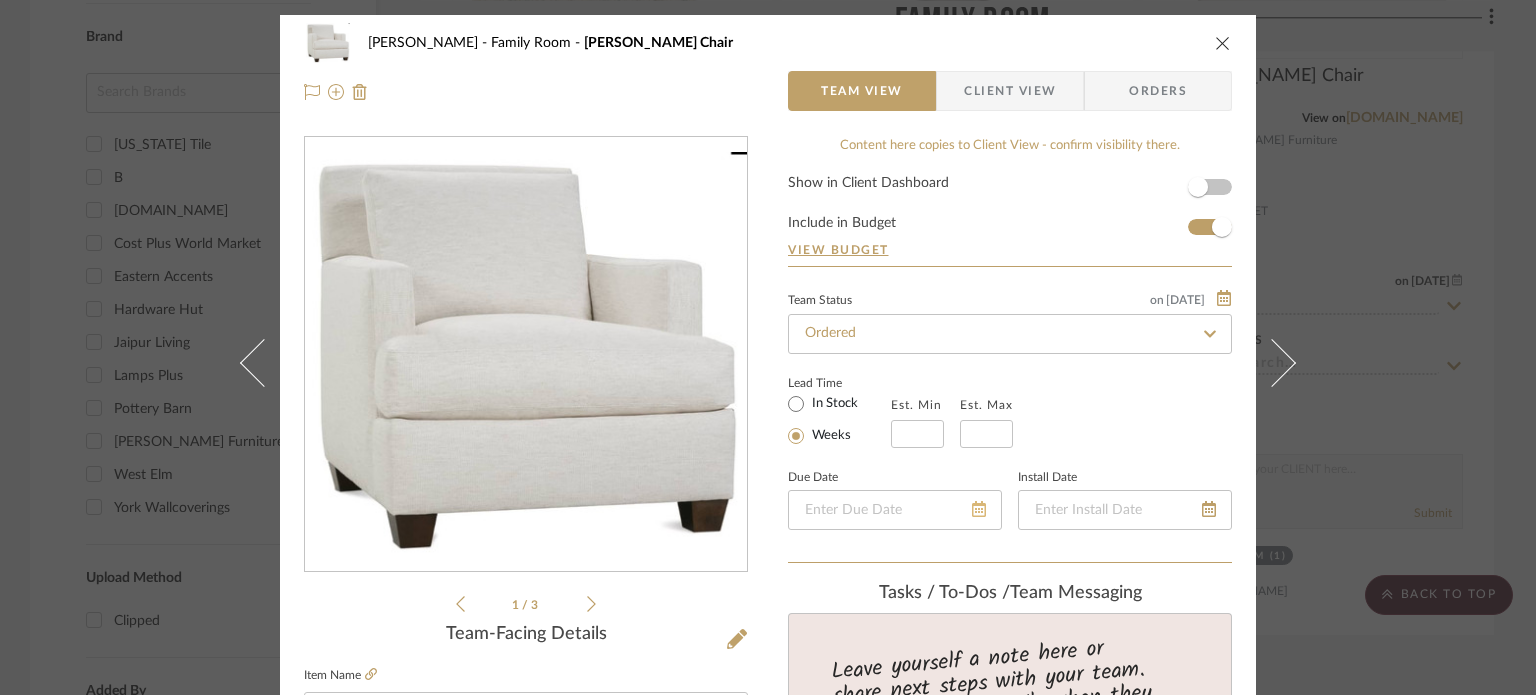 click 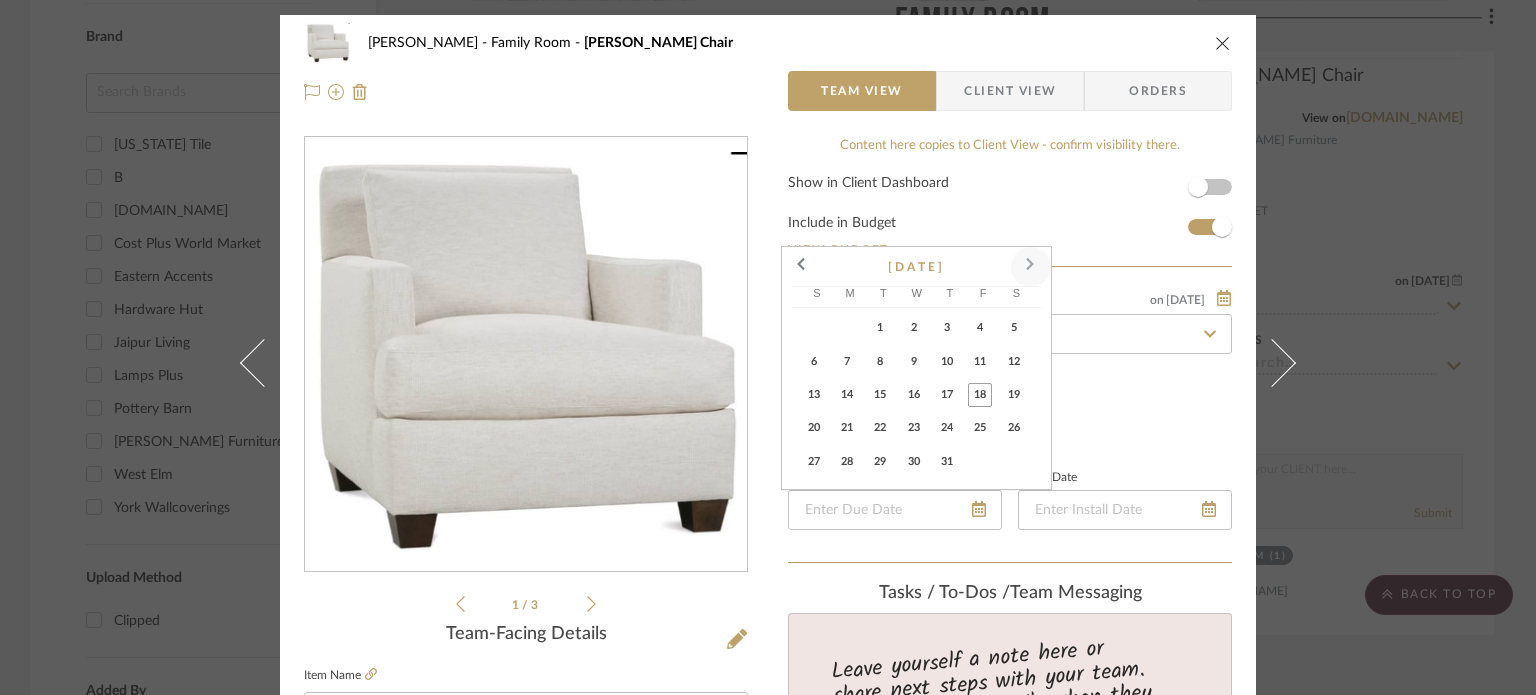 click at bounding box center (1031, 267) 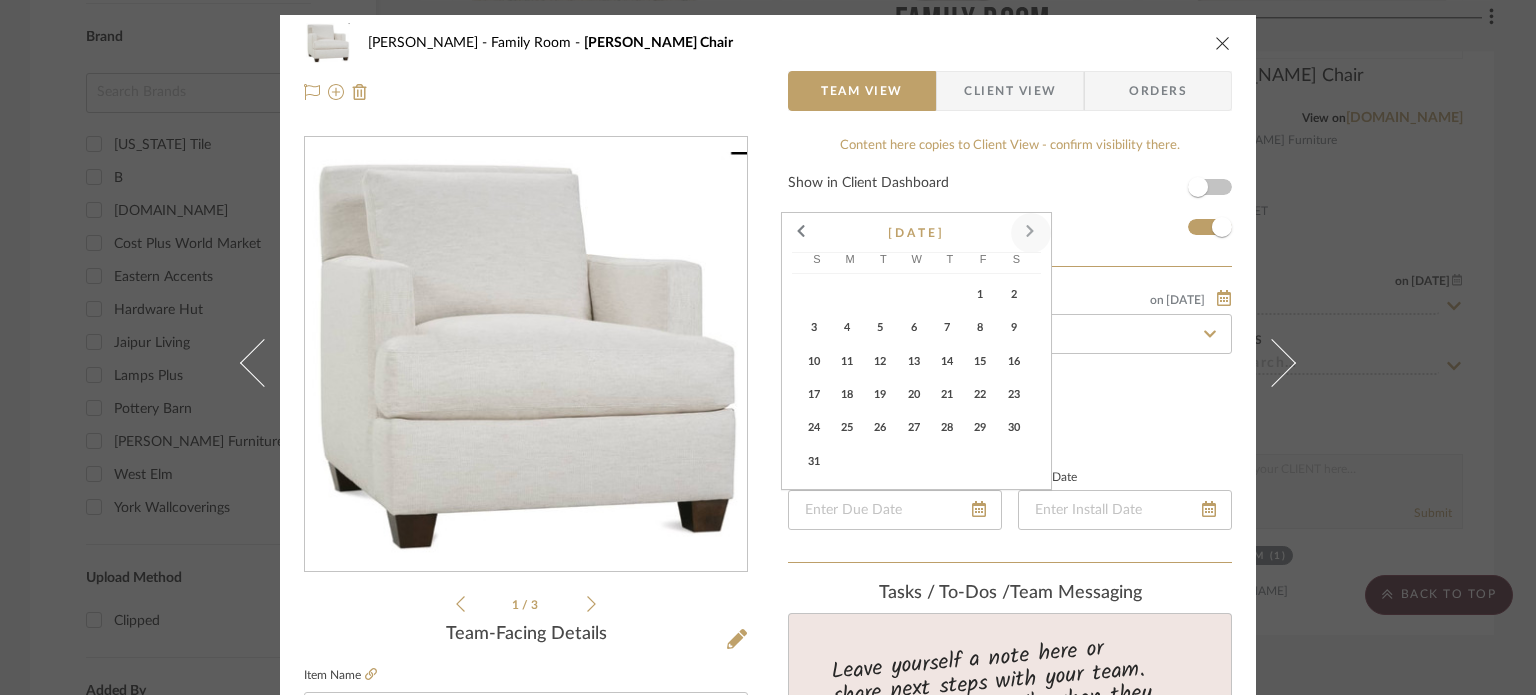 click on "Sunday S Monday M Tuesday T Wednesday W Thursday T Friday F Saturday S  AUG   1   2   3   4   5   6   7   8   9   10   11   12   13   14   15   16   17   18   19   20   21   22   23   24   25   26   27   28   29   30   31" at bounding box center (916, 371) 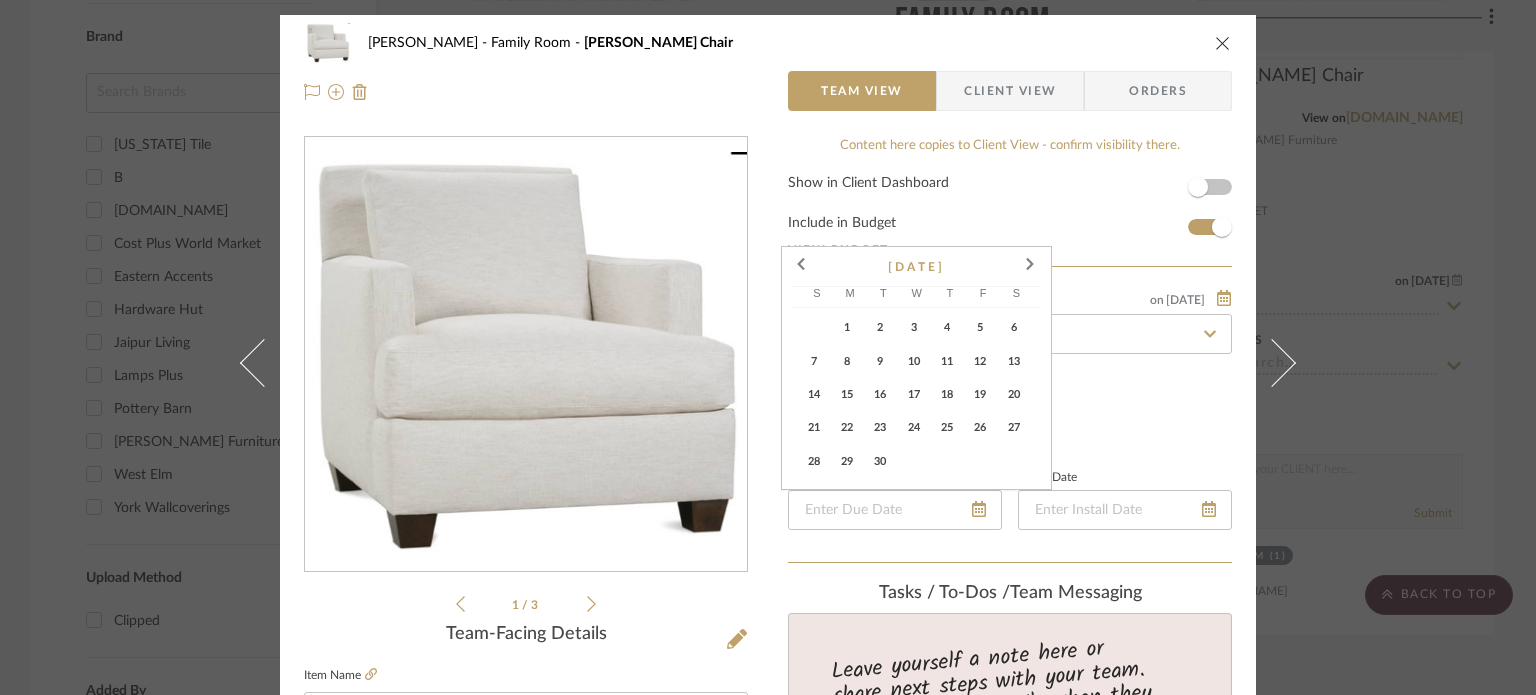 click on "1" at bounding box center (847, 328) 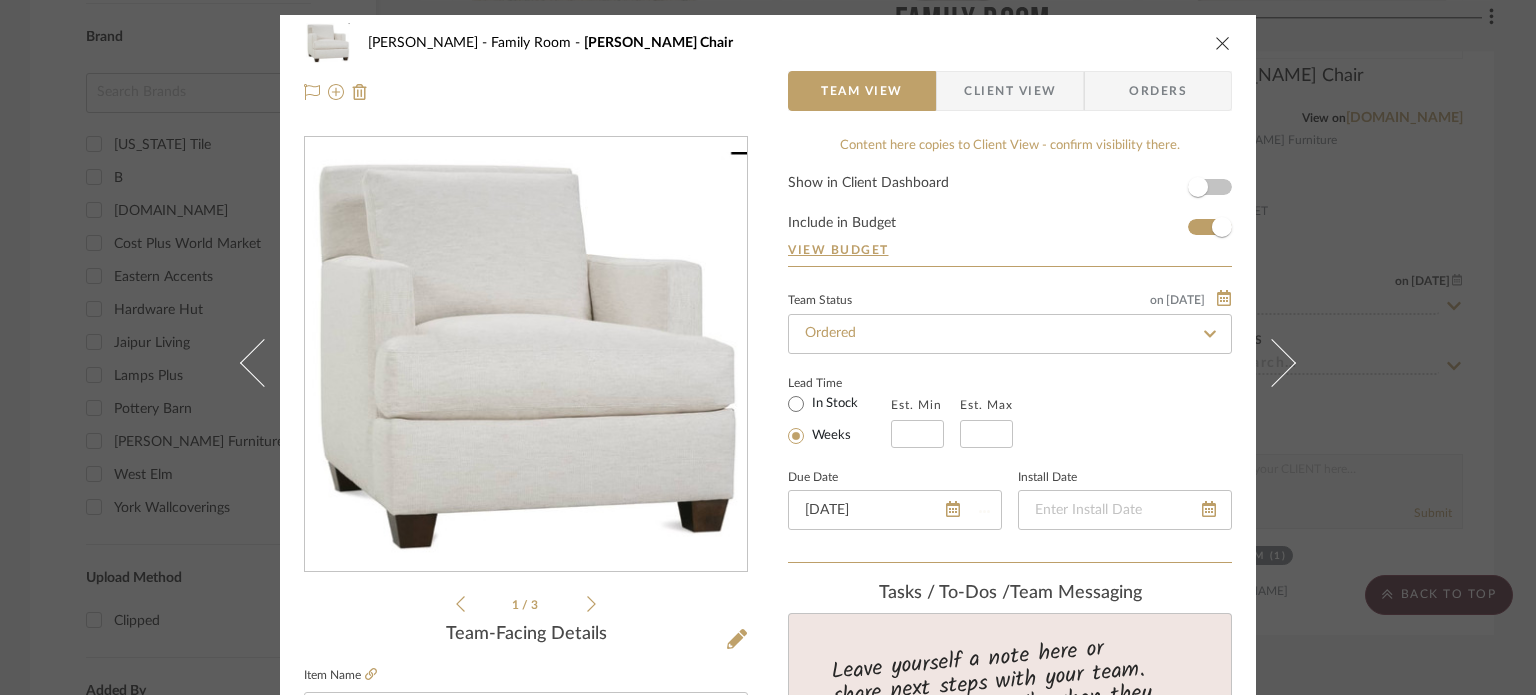 type 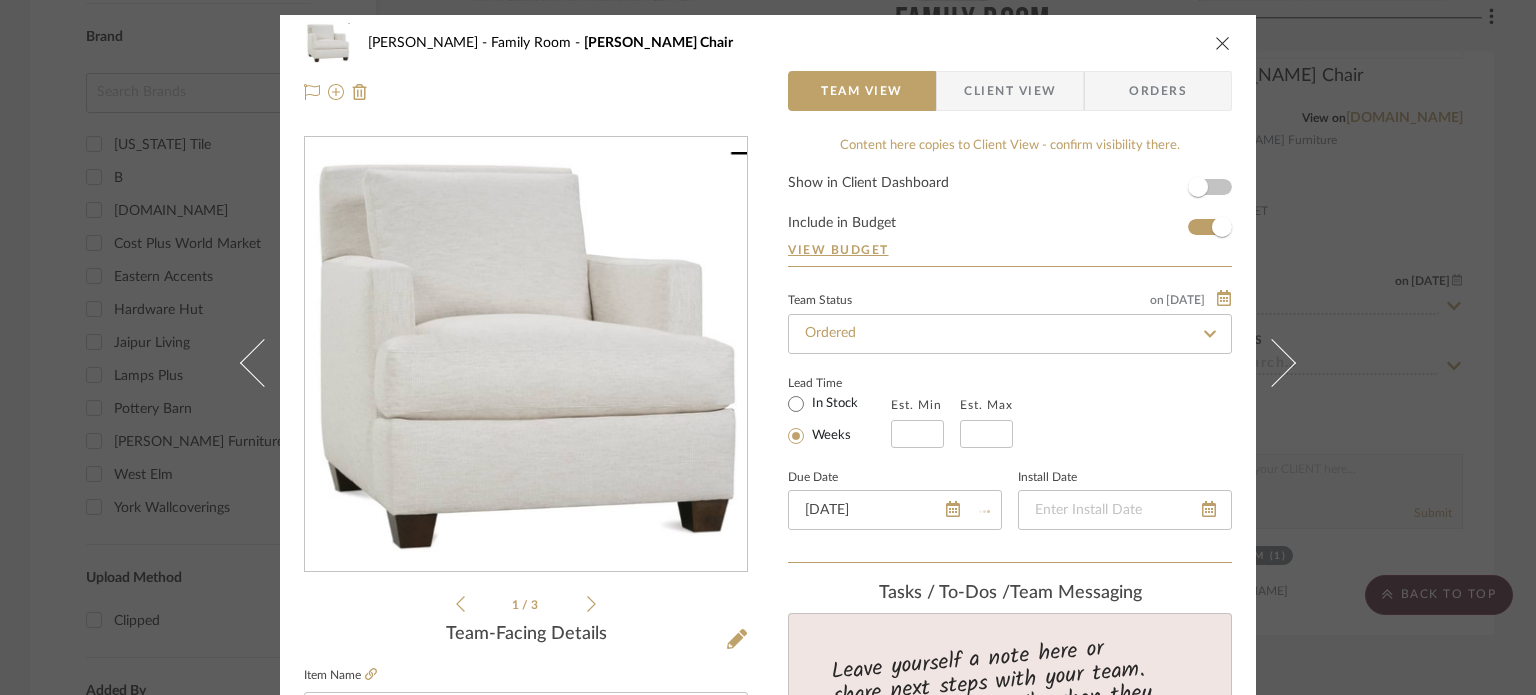 type 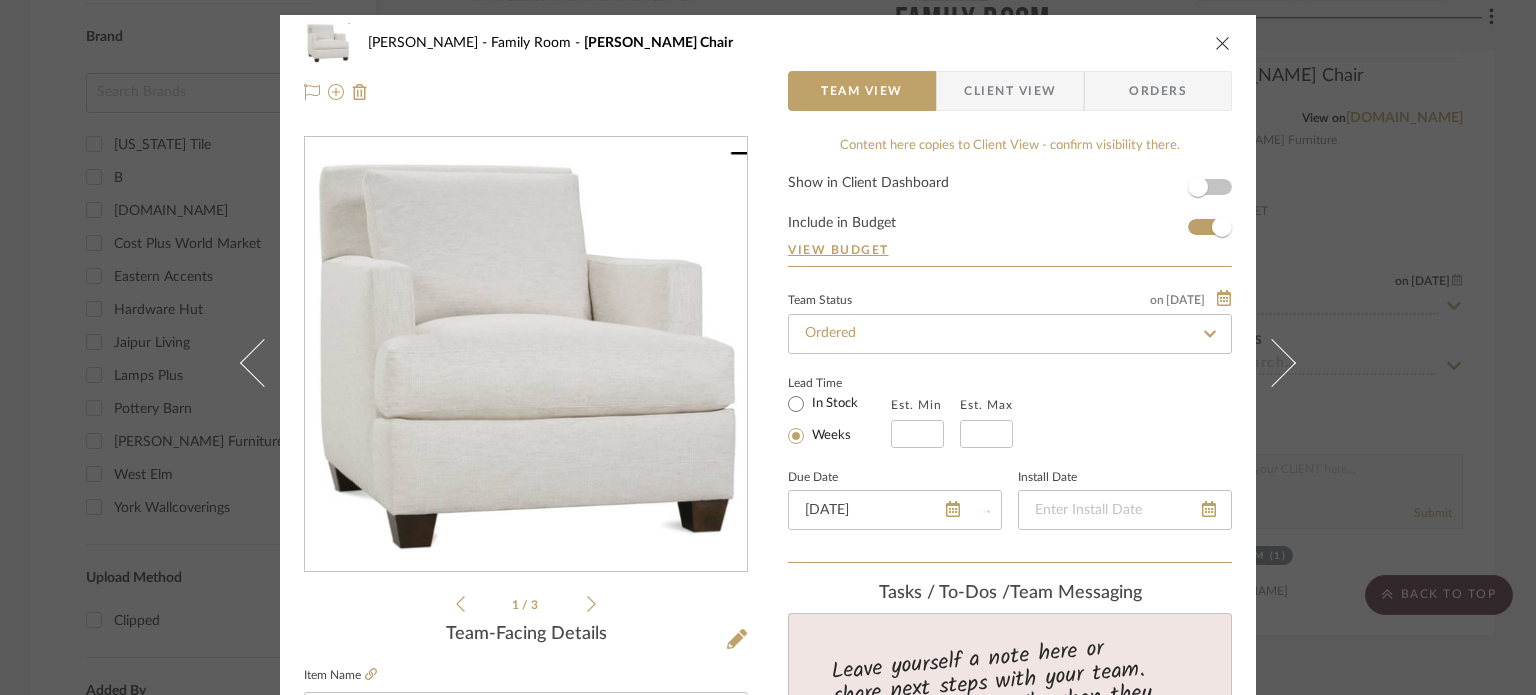 type 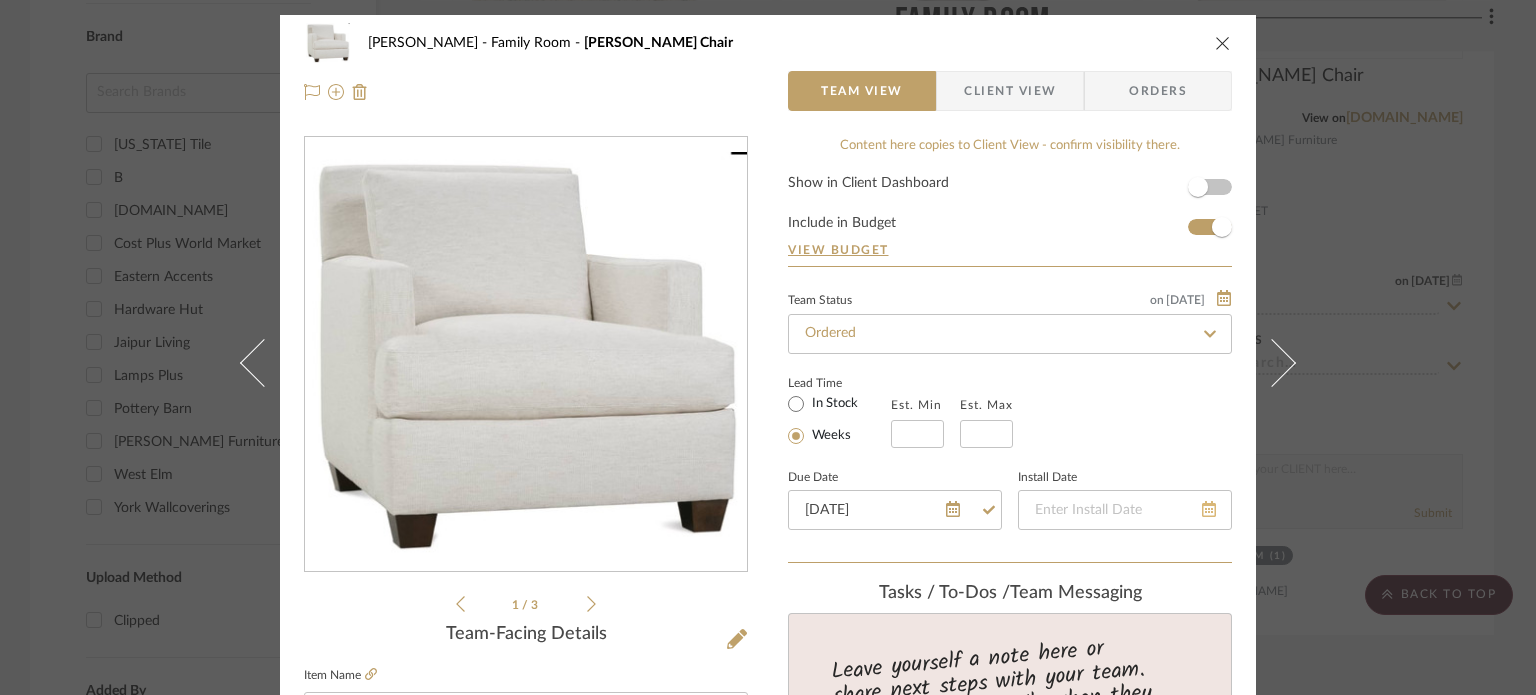 click 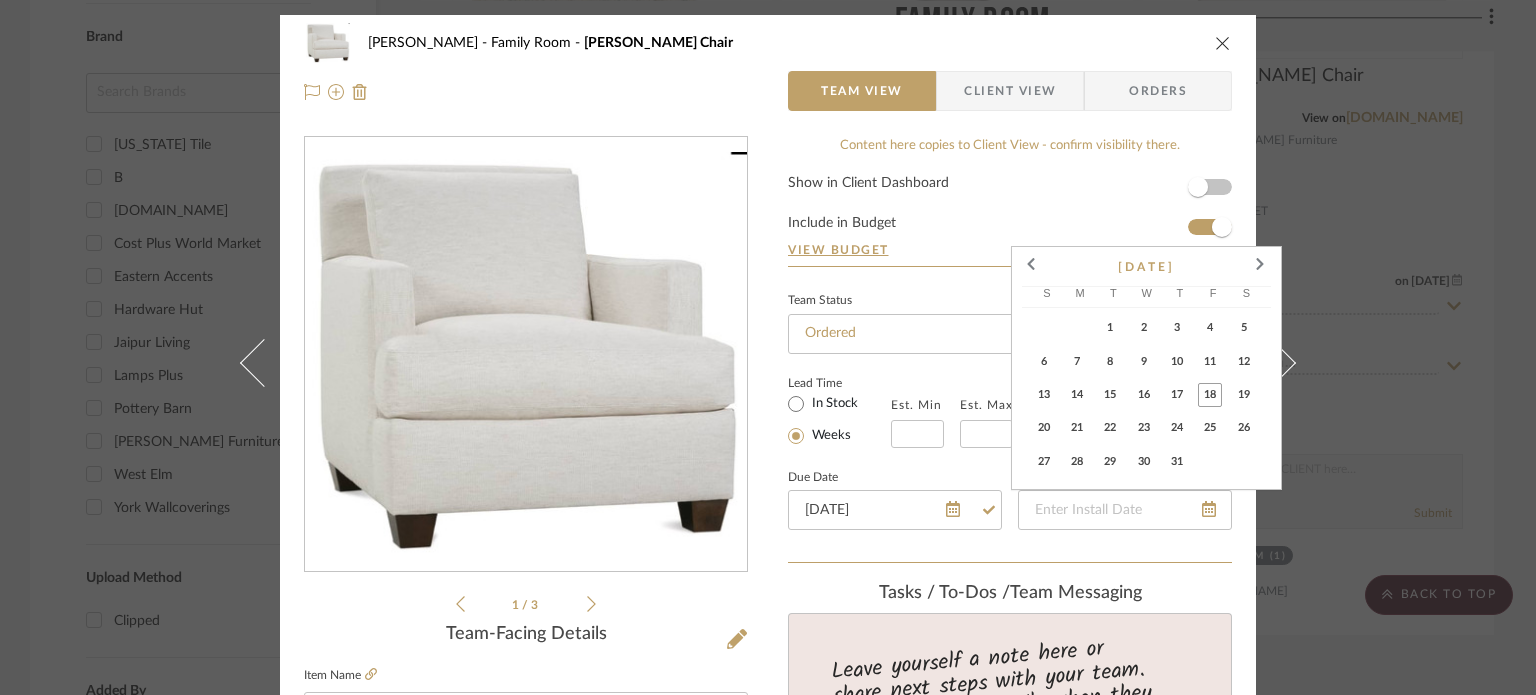 click on "12" at bounding box center (1244, 362) 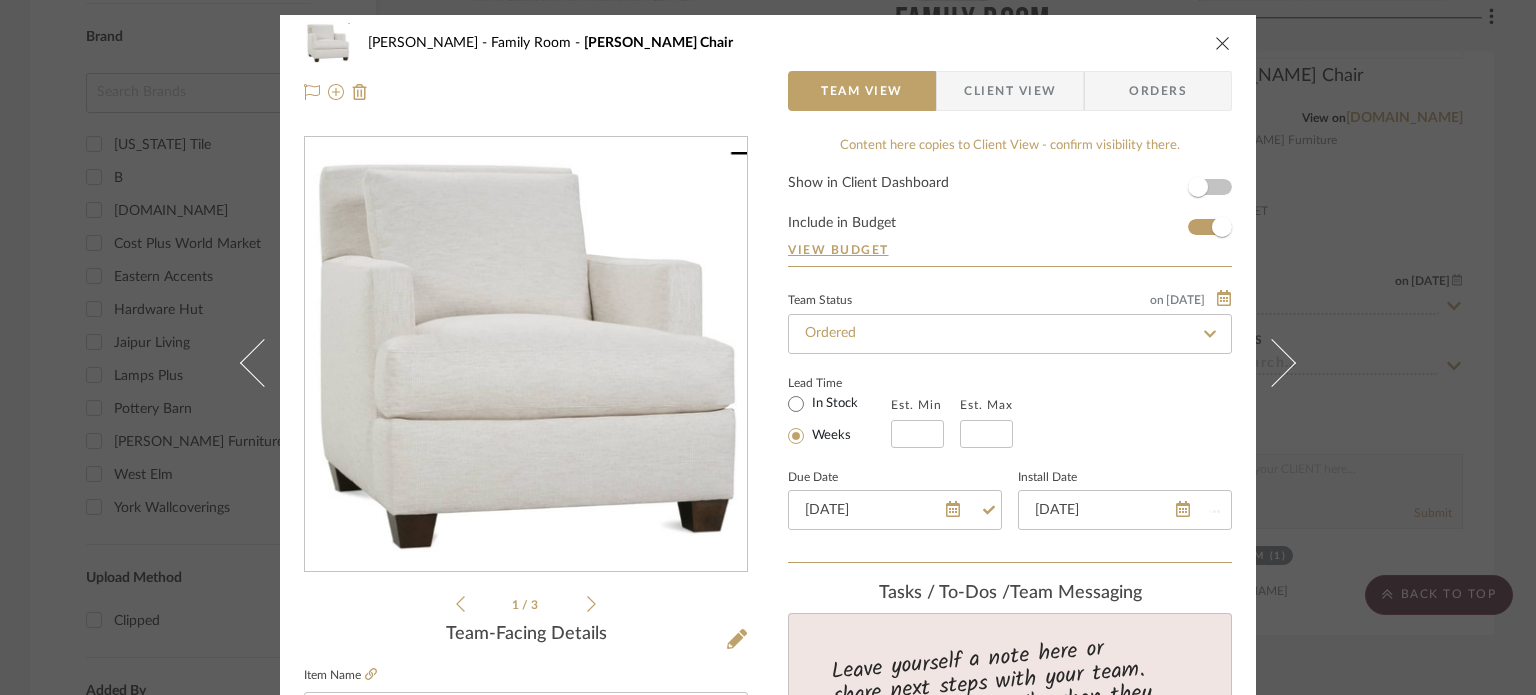 type 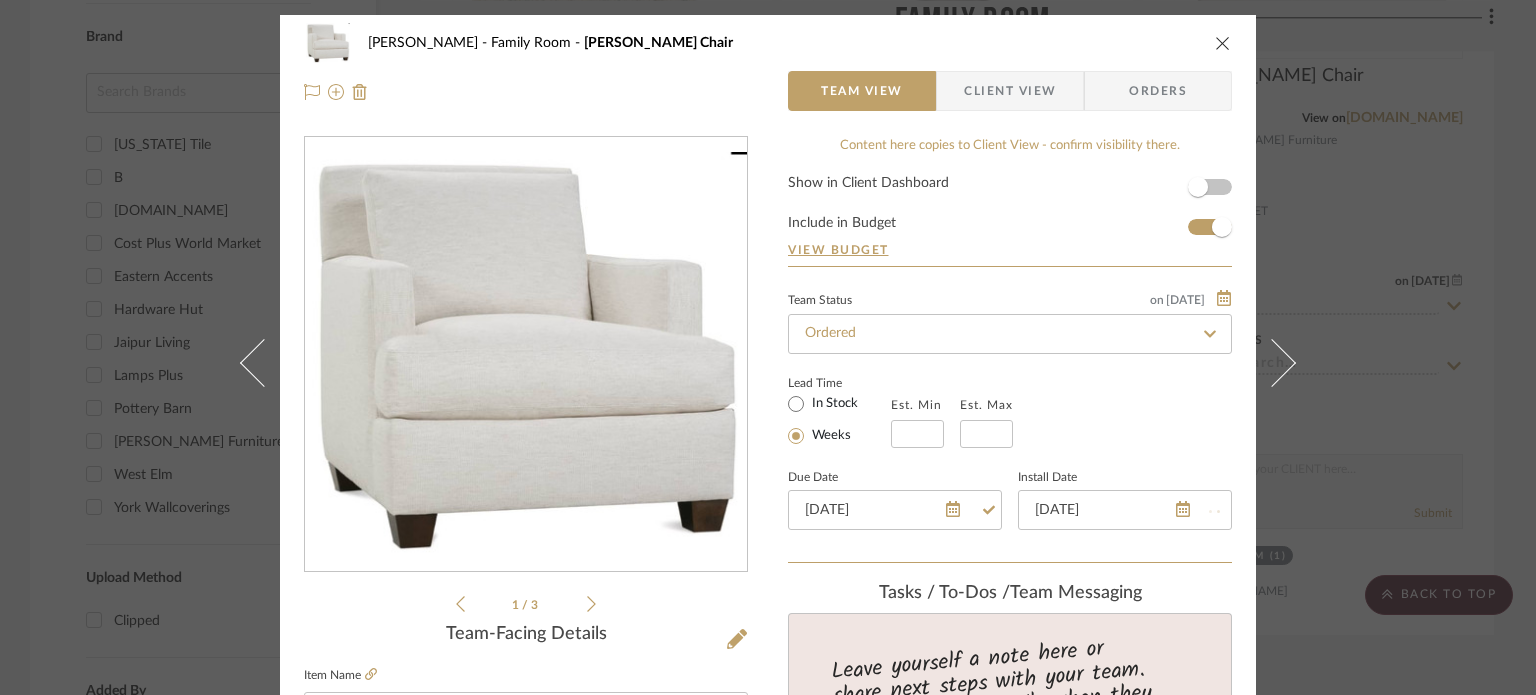 type 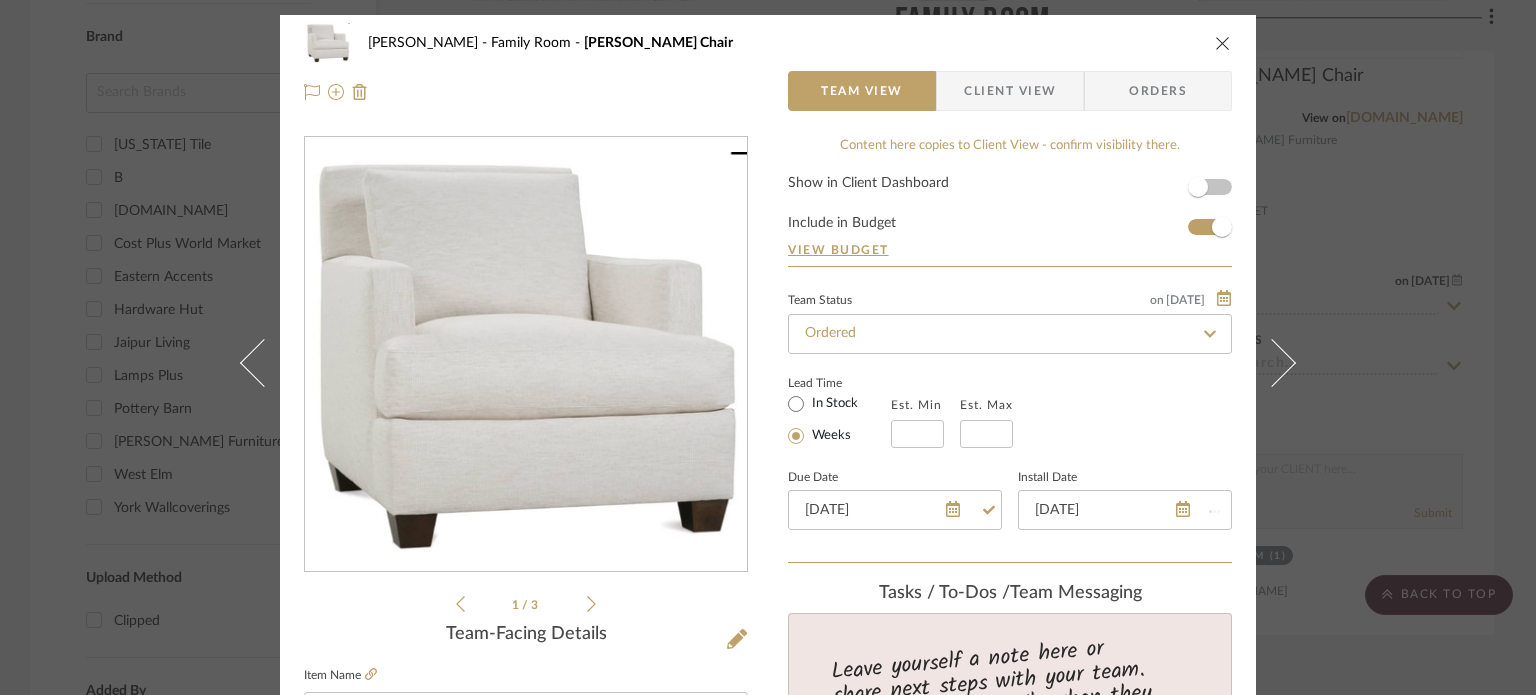 type 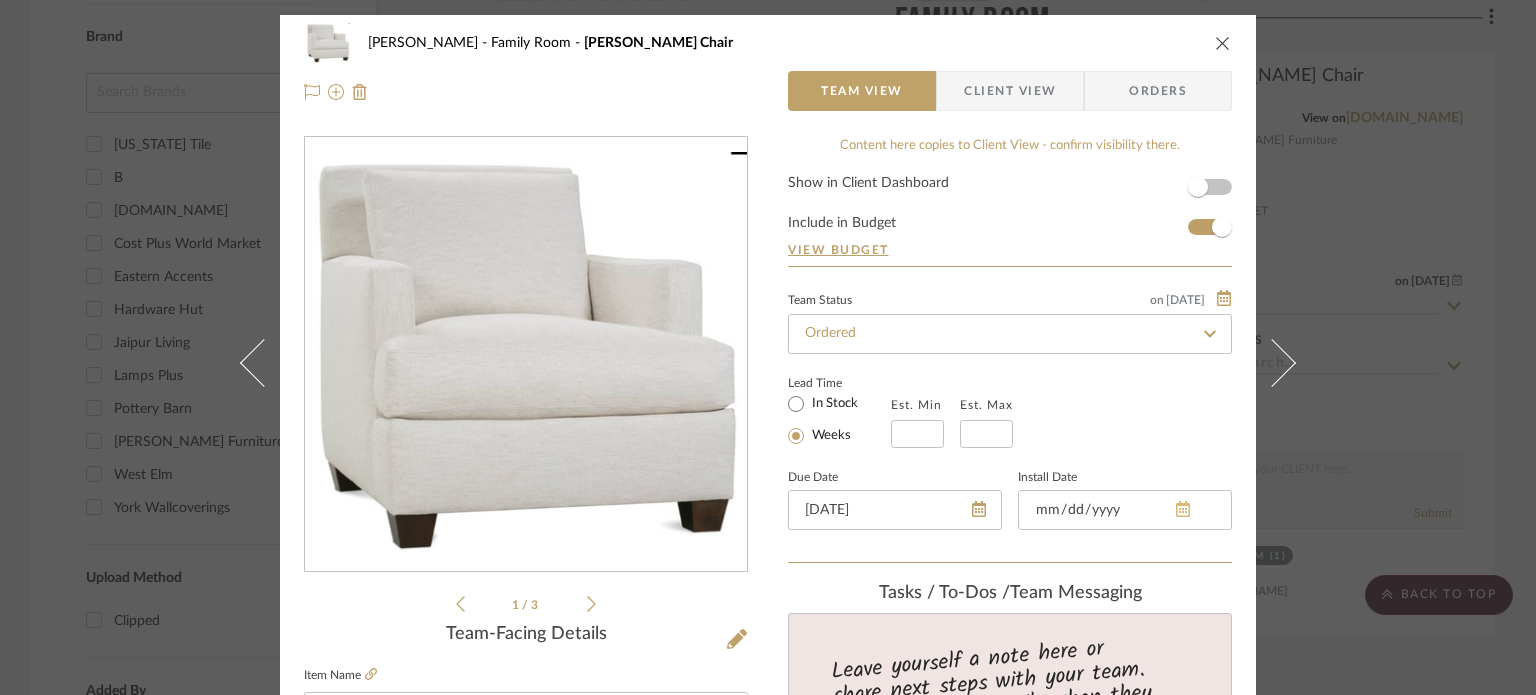 click on "7/12/2025" at bounding box center [1125, 510] 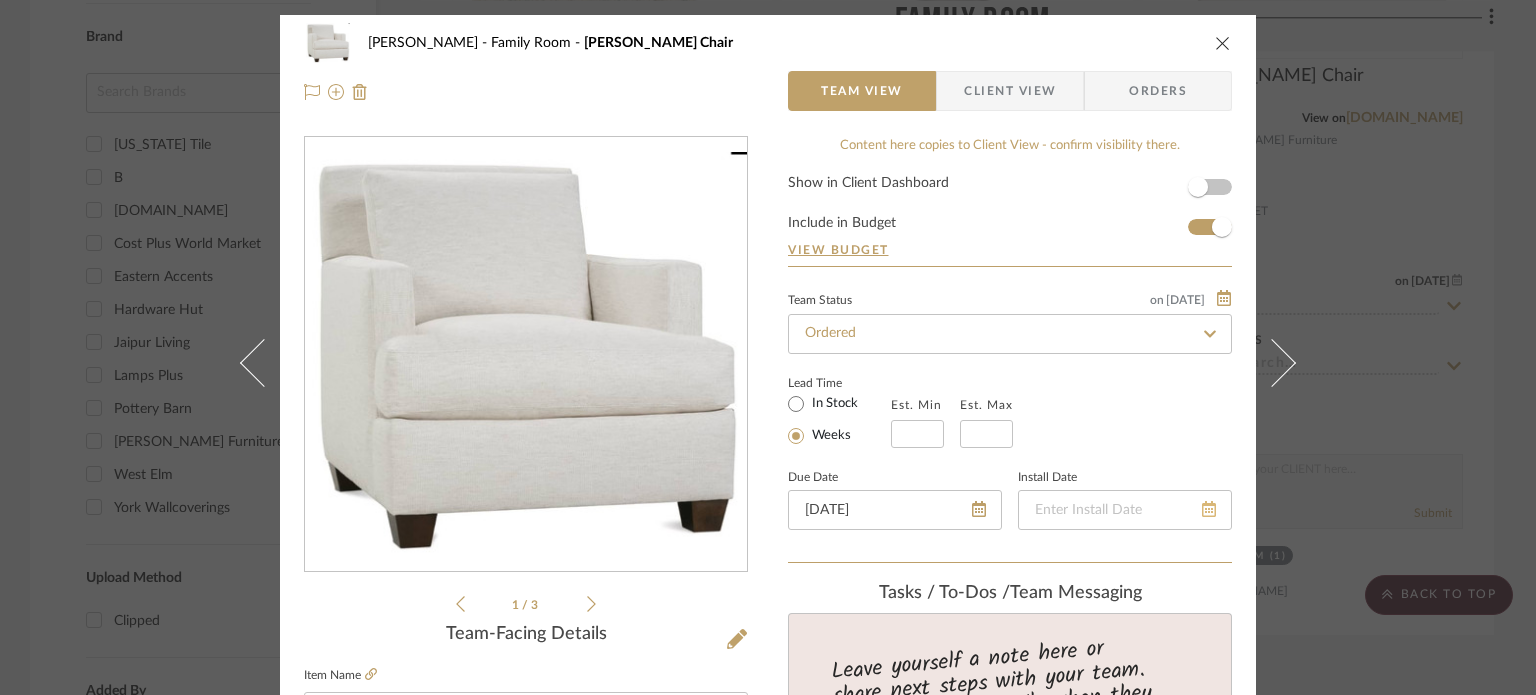 click 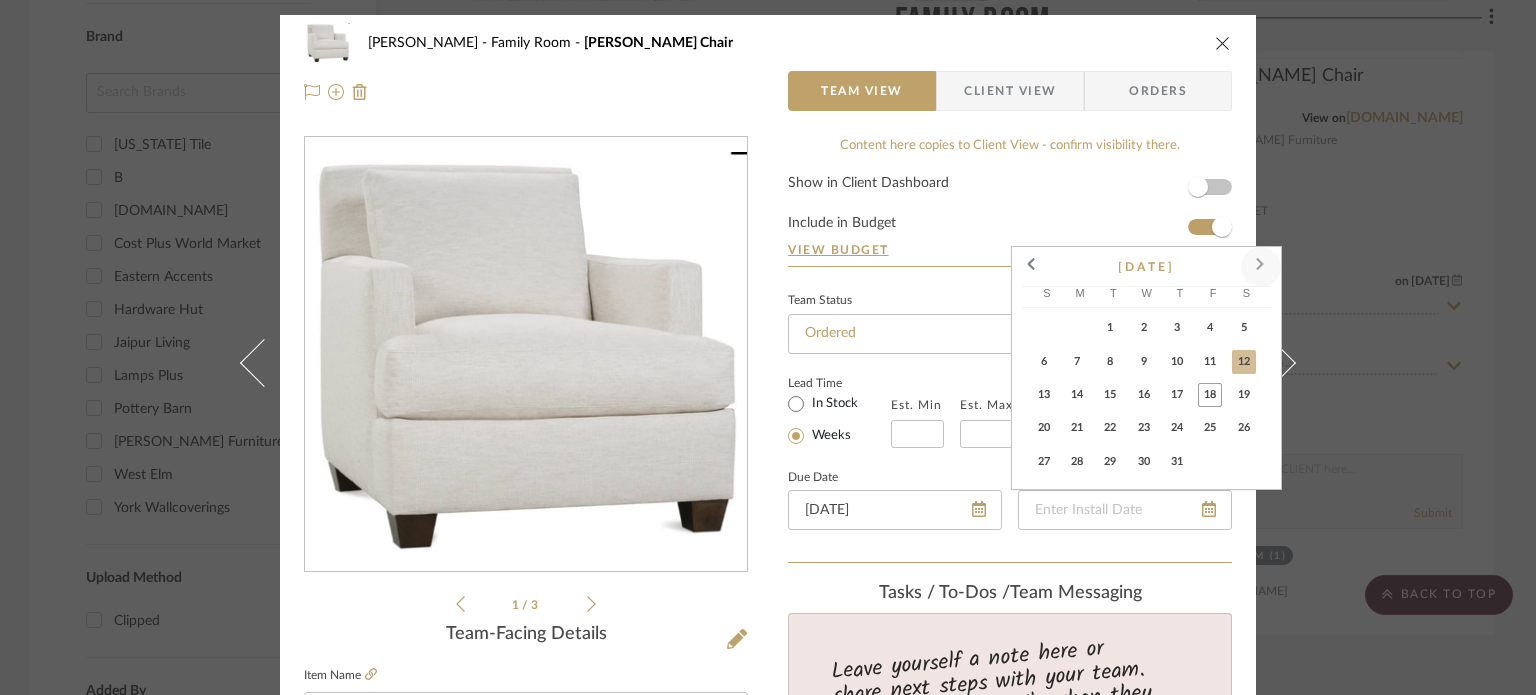 click at bounding box center (1261, 267) 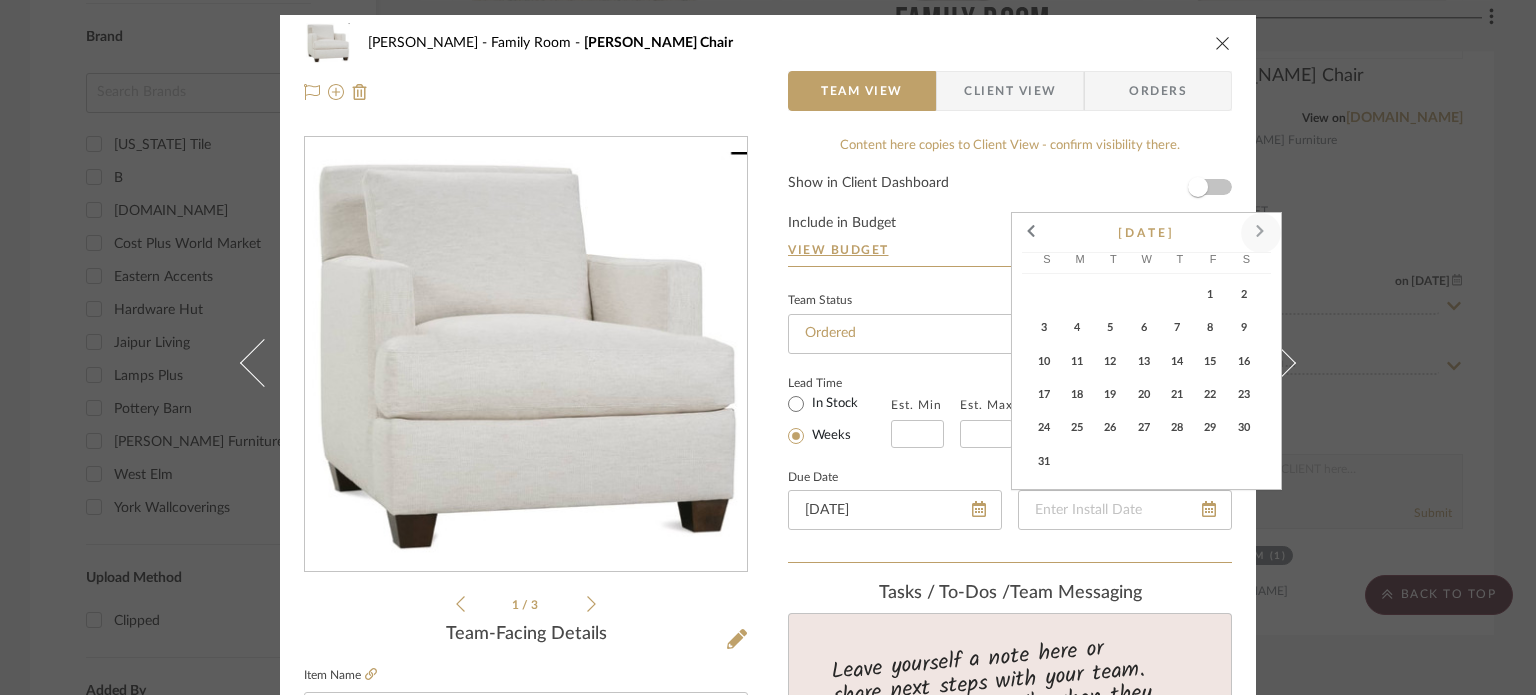 click on "Sunday S Monday M Tuesday T Wednesday W Thursday T Friday F Saturday S  AUG   1   2   3   4   5   6   7   8   9   10   11   12   13   14   15   16   17   18   19   20   21   22   23   24   25   26   27   28   29   30   31" at bounding box center [1146, 371] 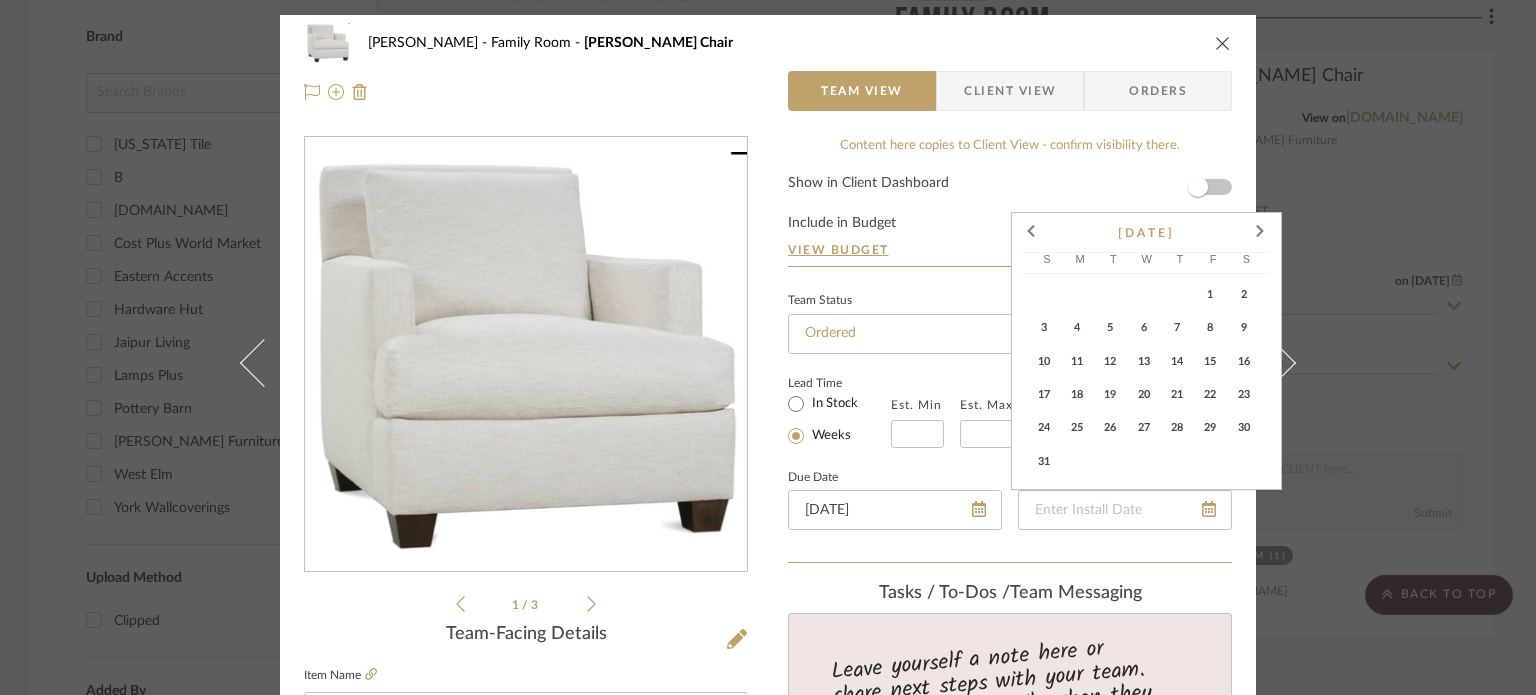 click on "16" at bounding box center [1244, 362] 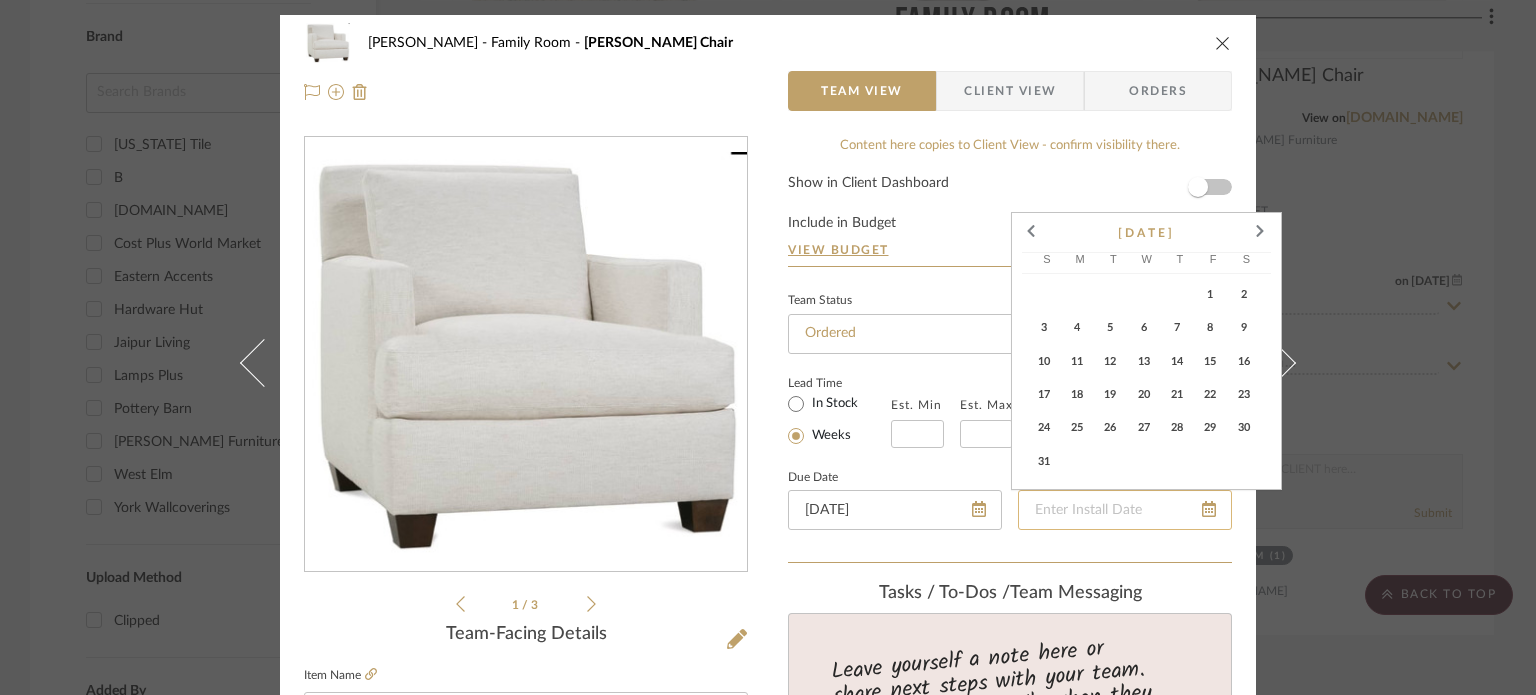 type on "8/16/2025" 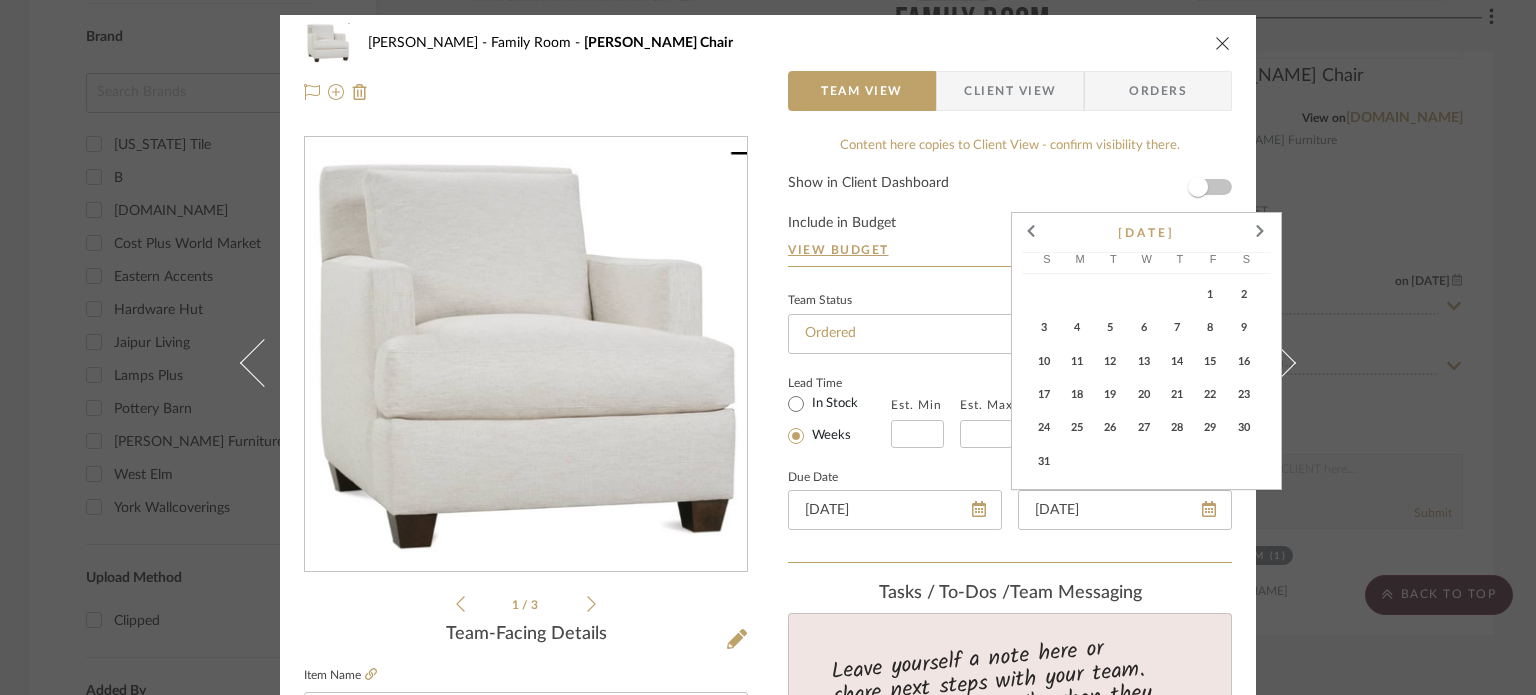 type 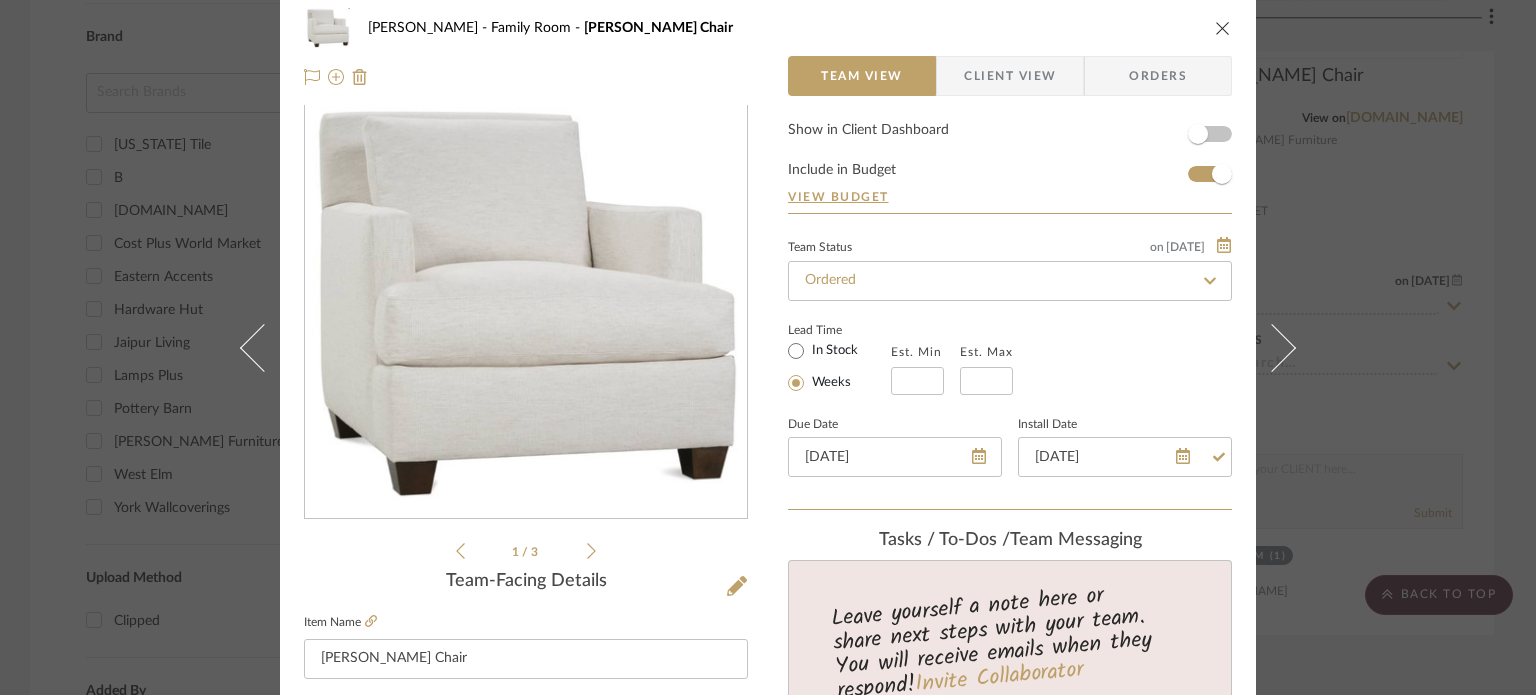 scroll, scrollTop: 0, scrollLeft: 0, axis: both 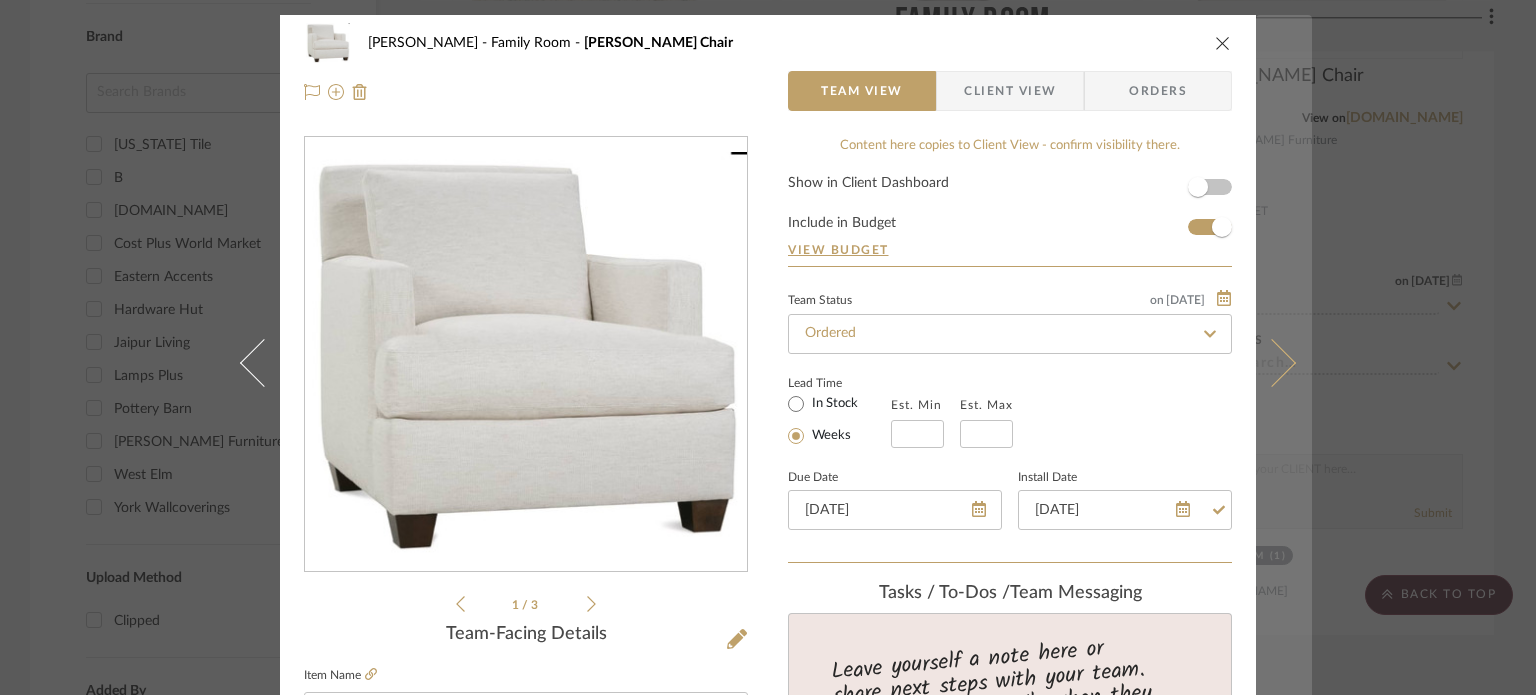 click at bounding box center (1272, 362) 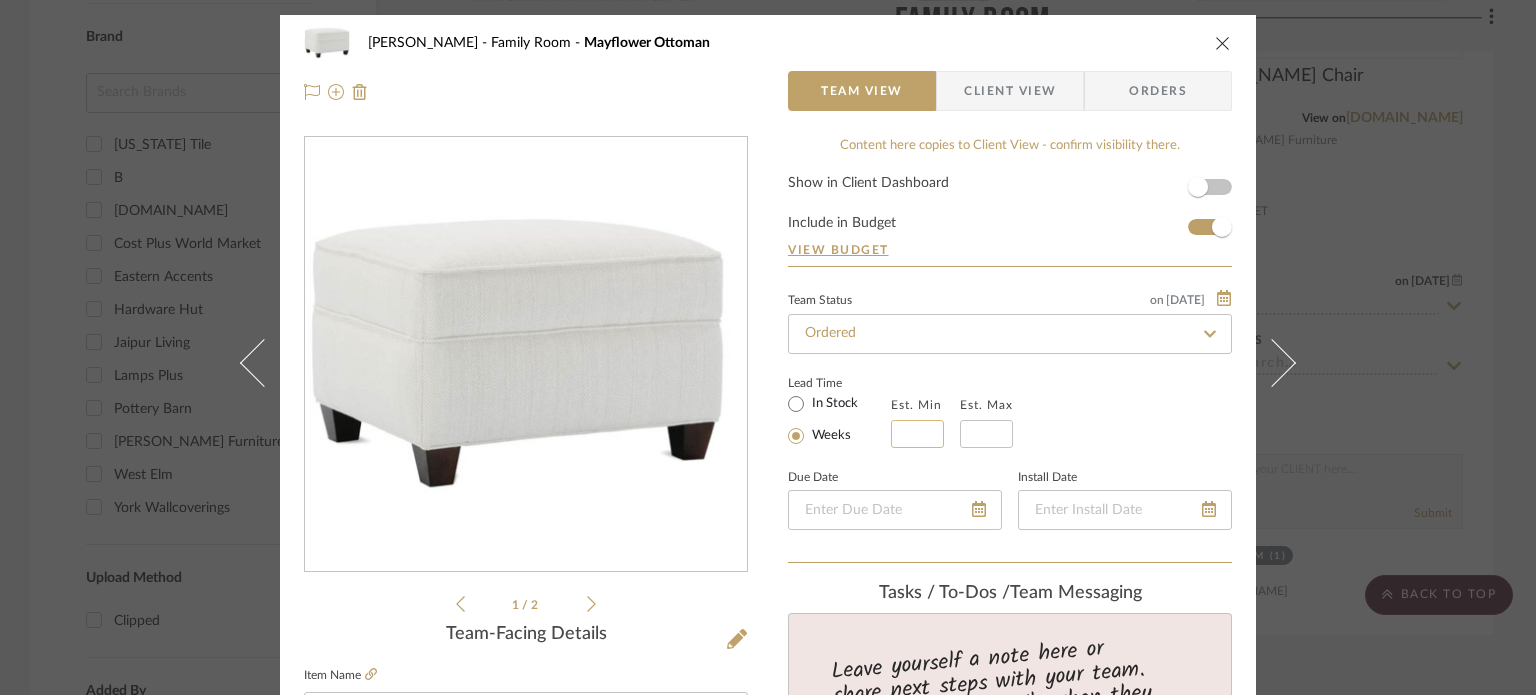 click 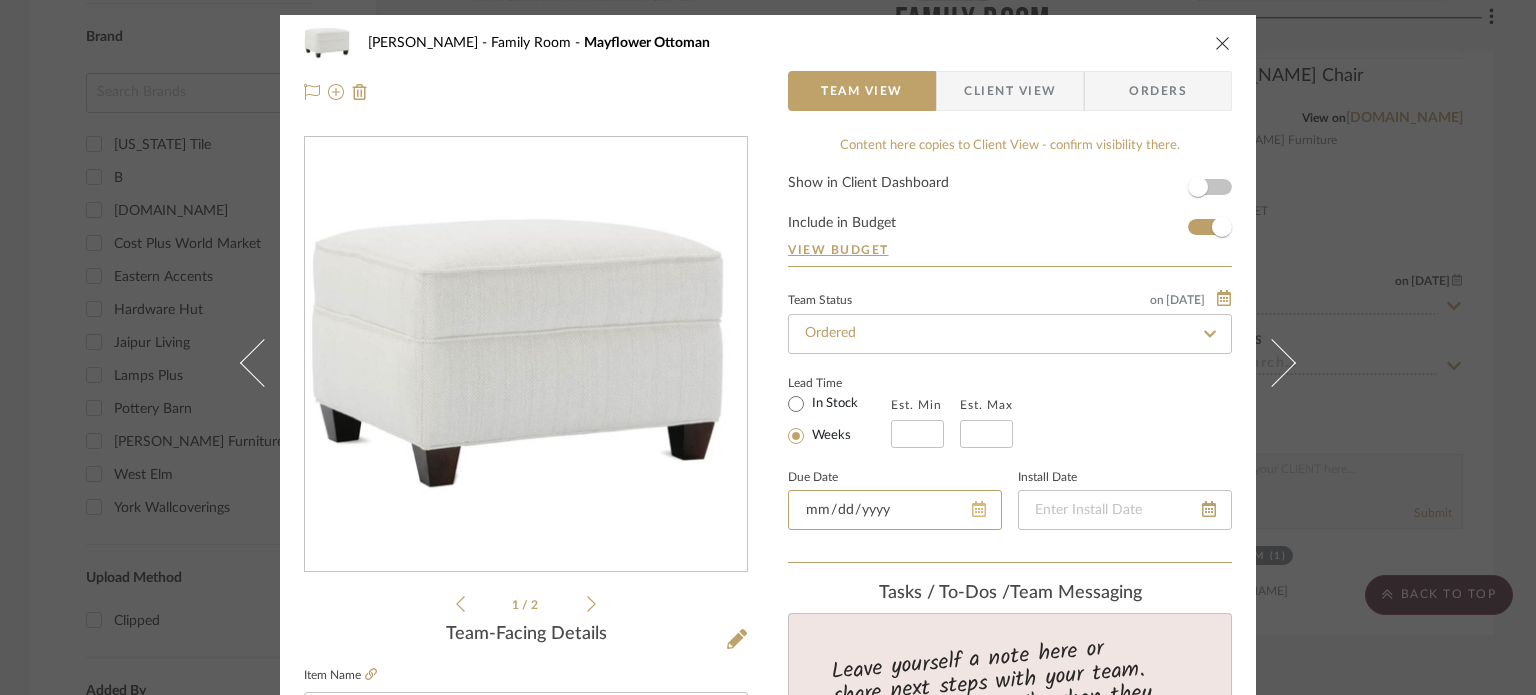 click at bounding box center [895, 510] 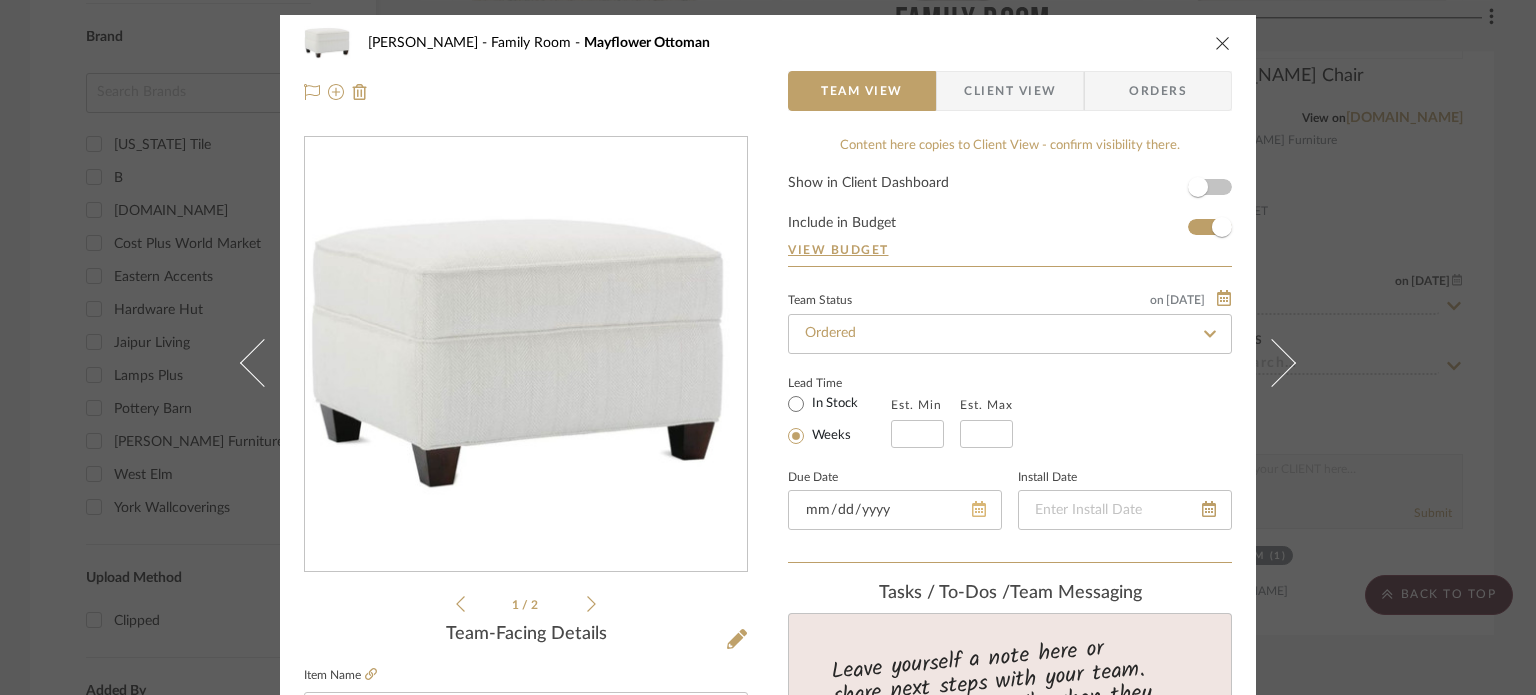 type 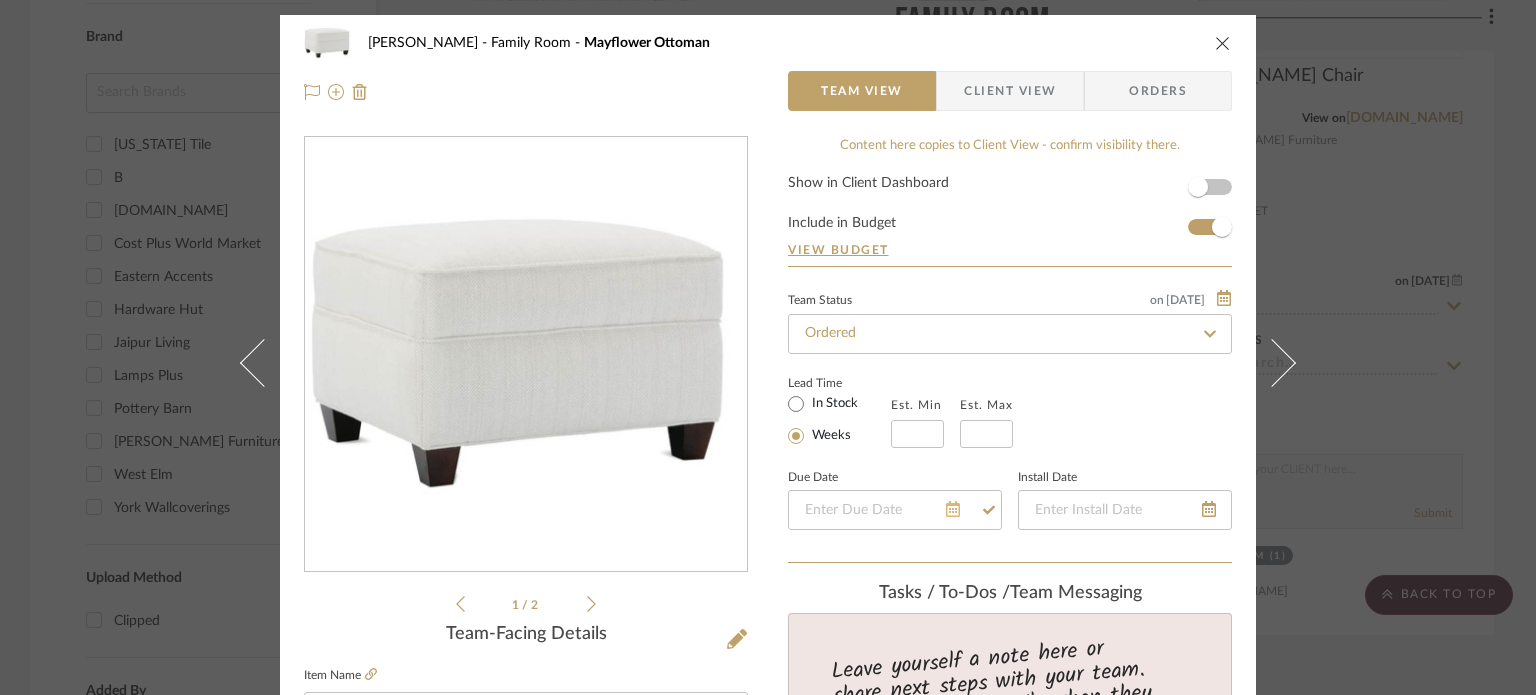 click 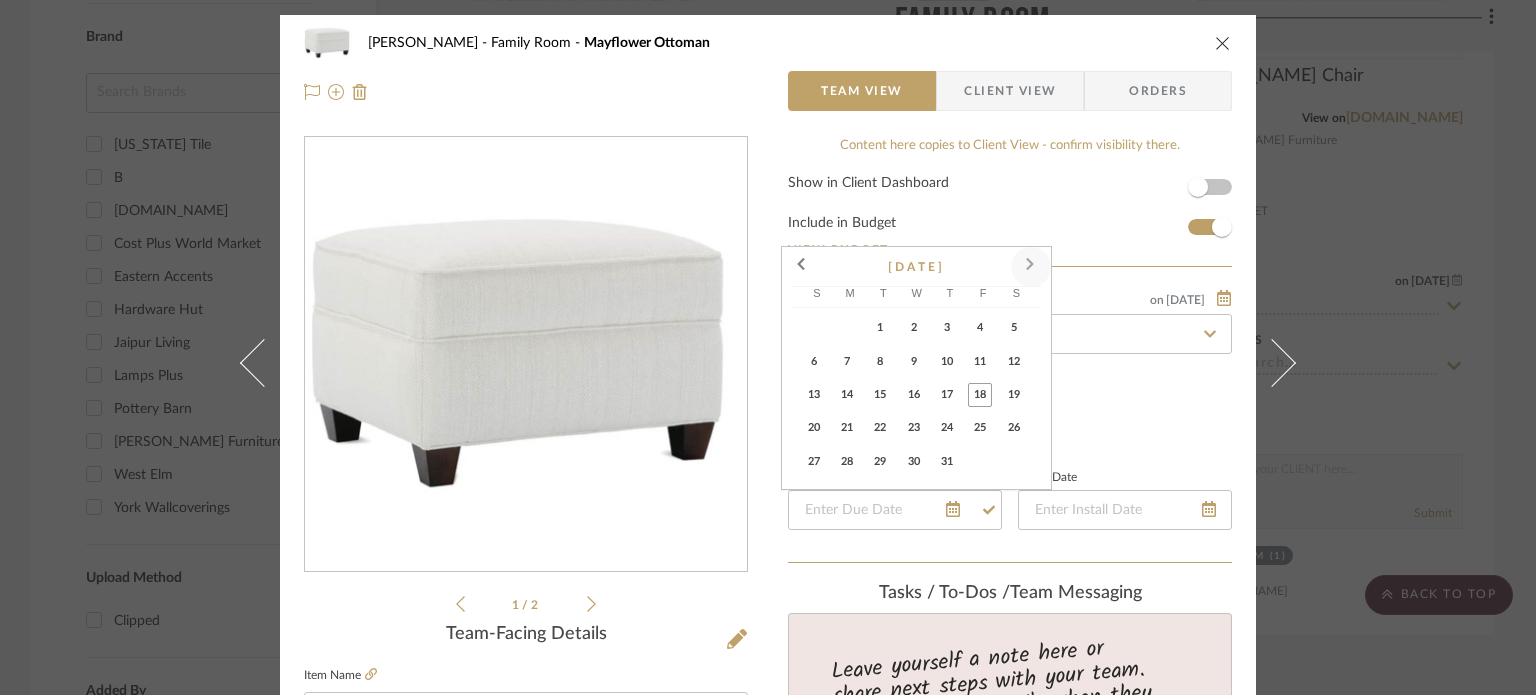 click at bounding box center [1031, 267] 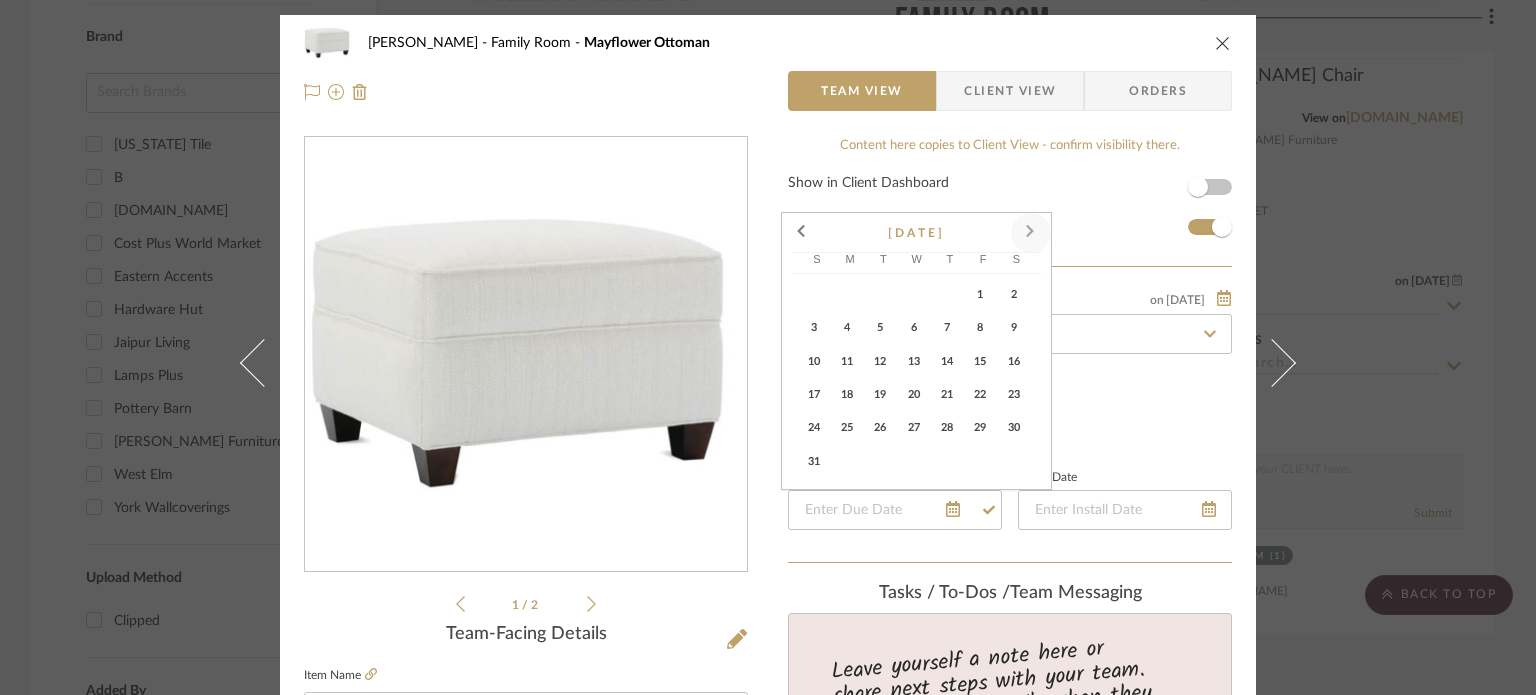 click on "Saturday S" at bounding box center (1016, 263) 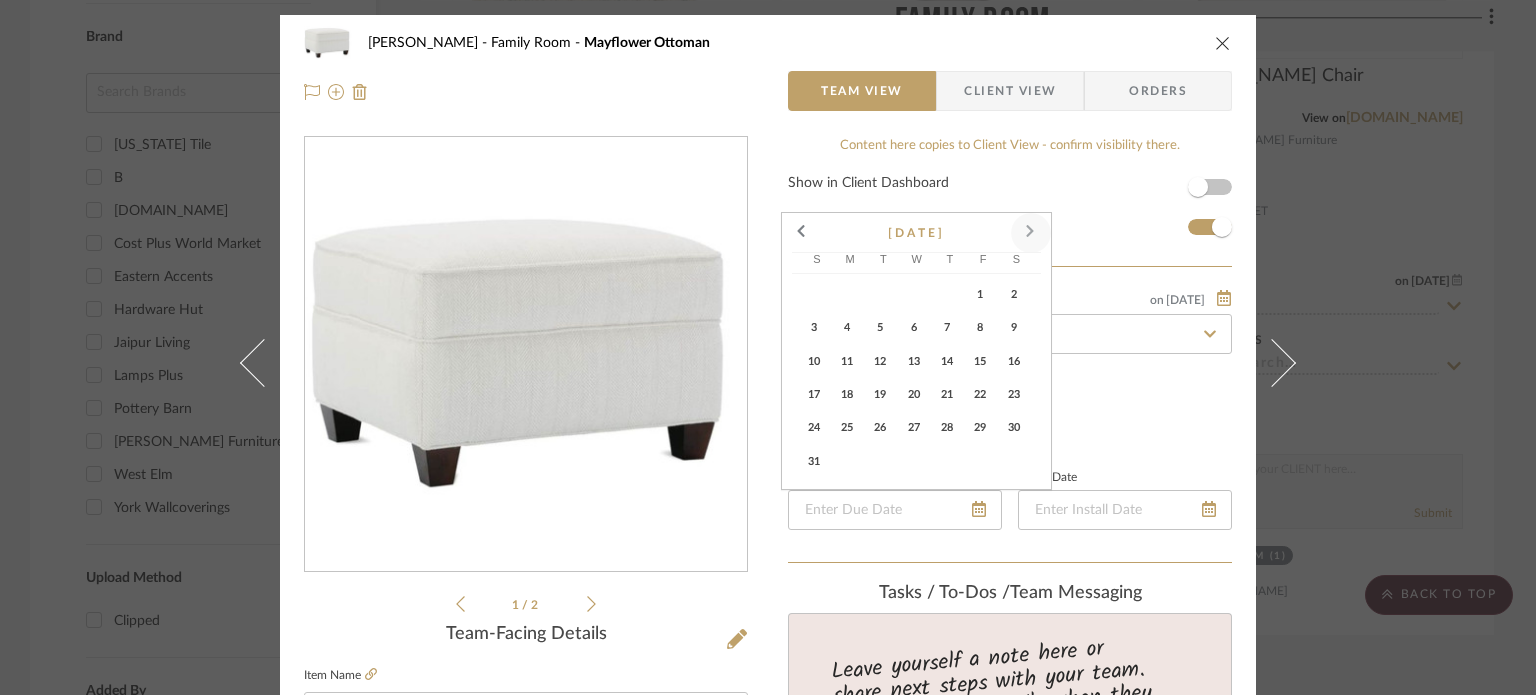 click on "Saturday S" at bounding box center (1016, 263) 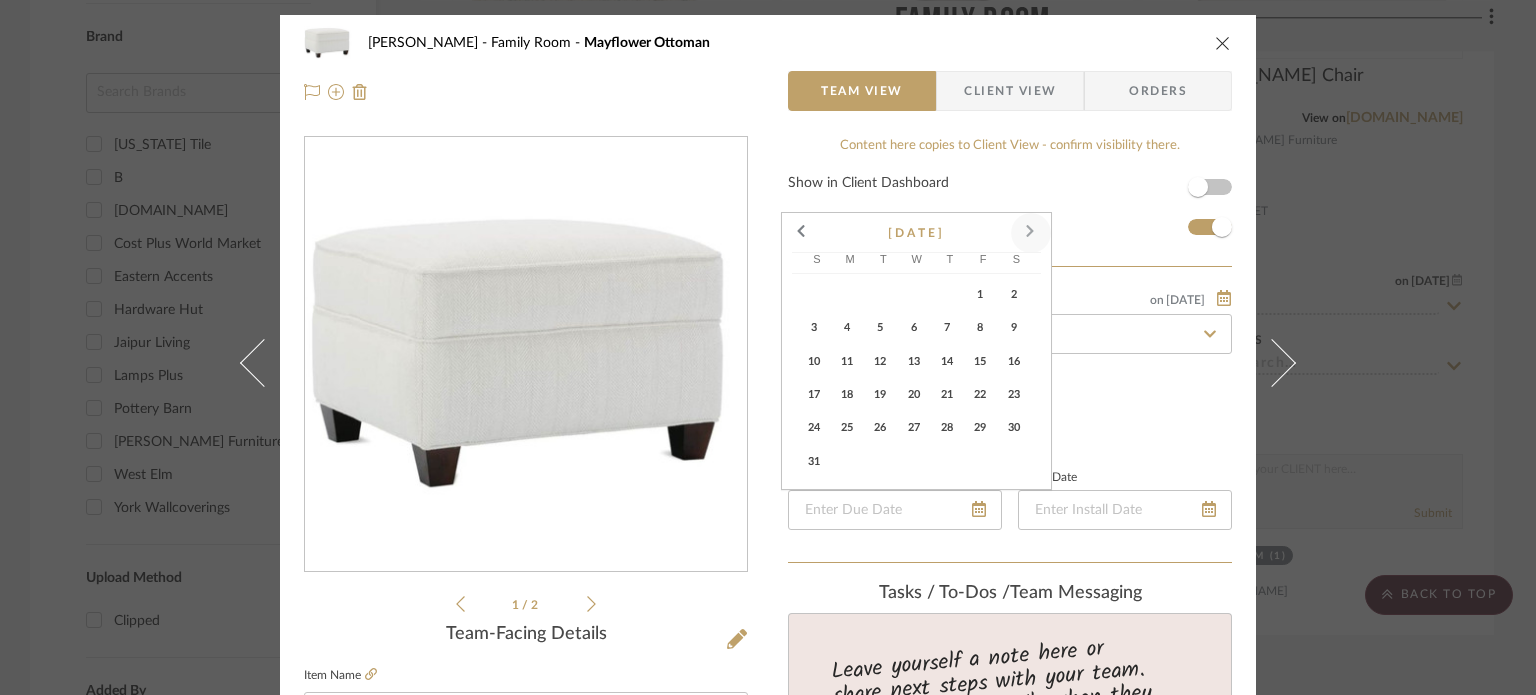 click at bounding box center (1031, 233) 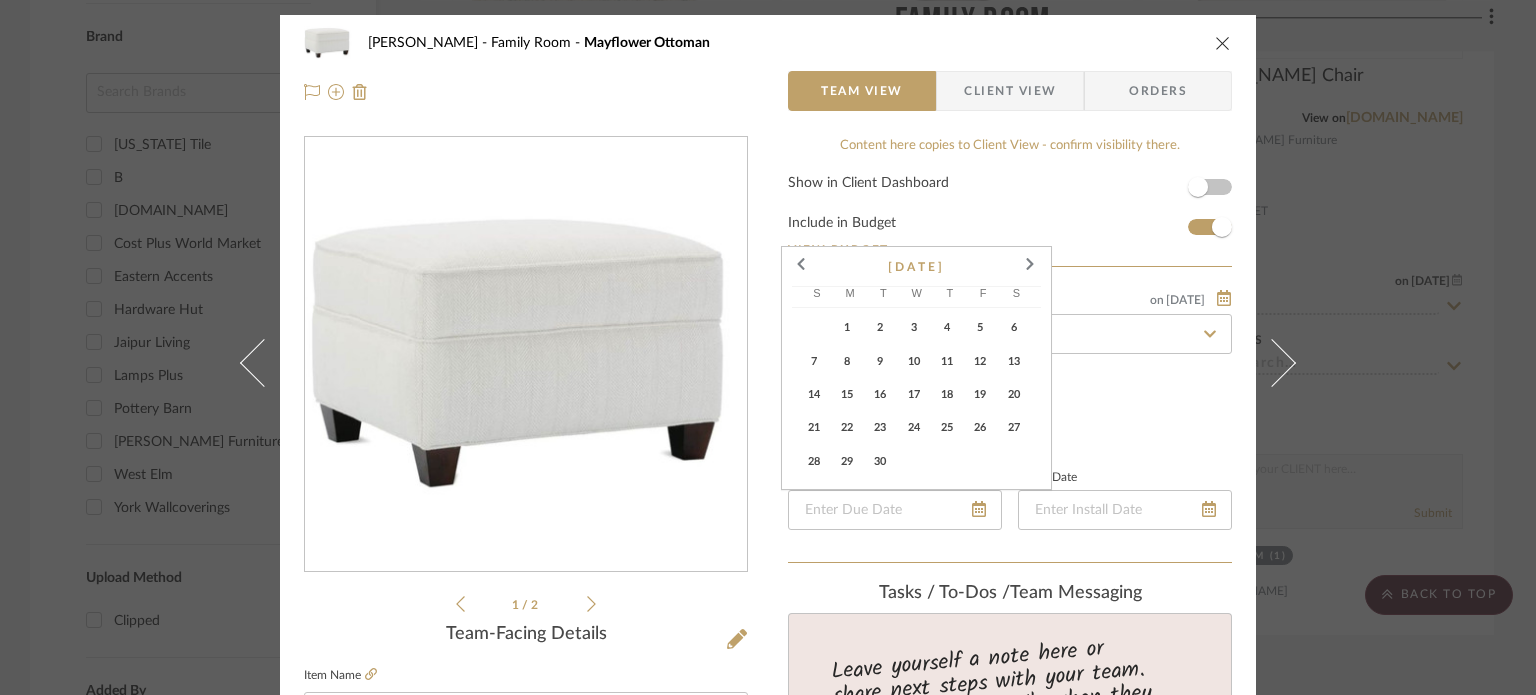 click on "1" at bounding box center [847, 328] 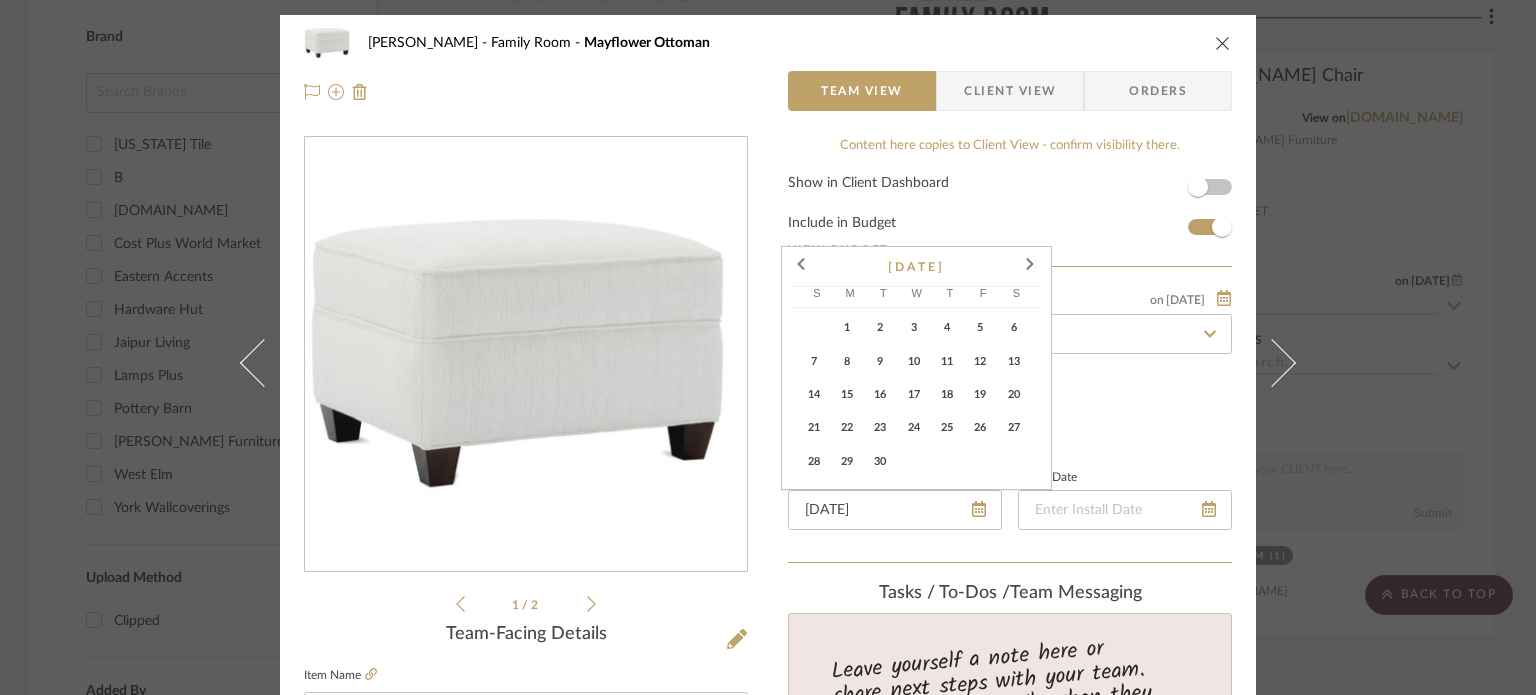 type 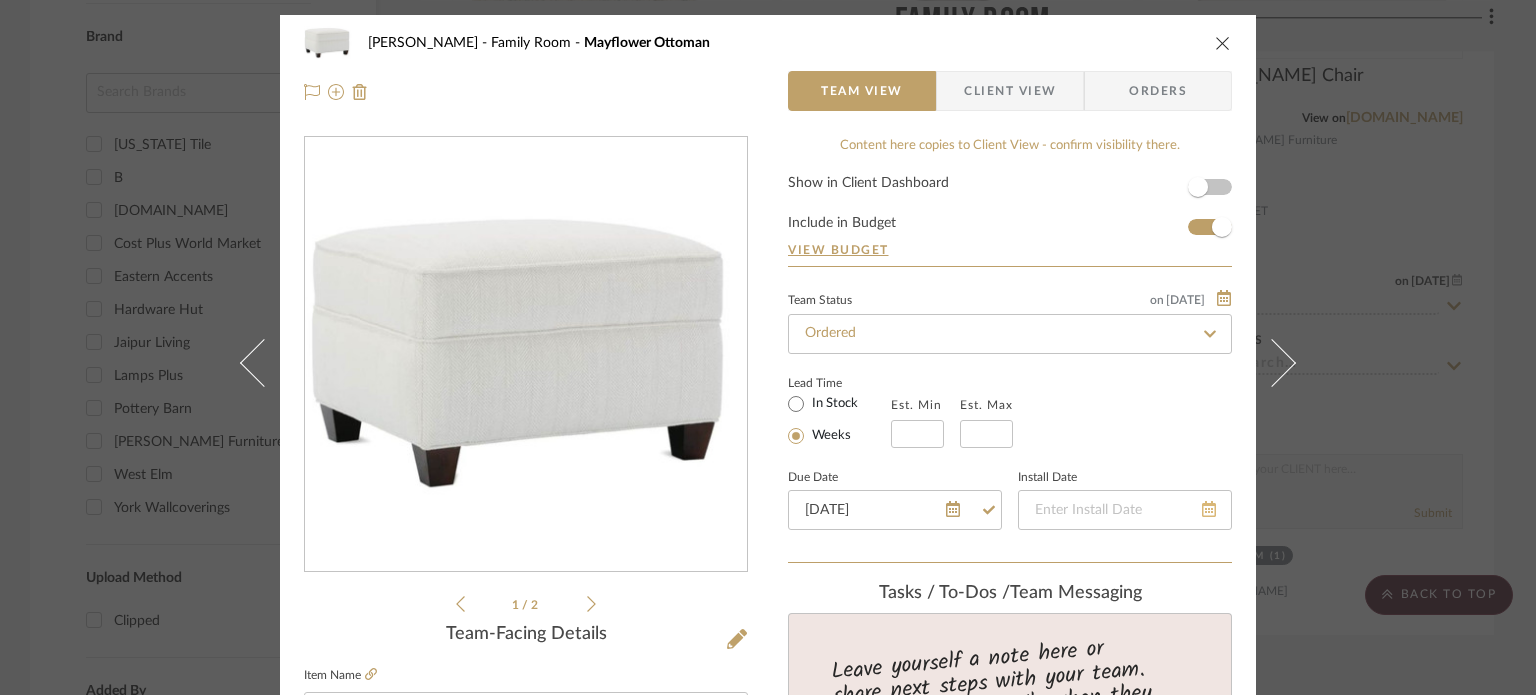 click 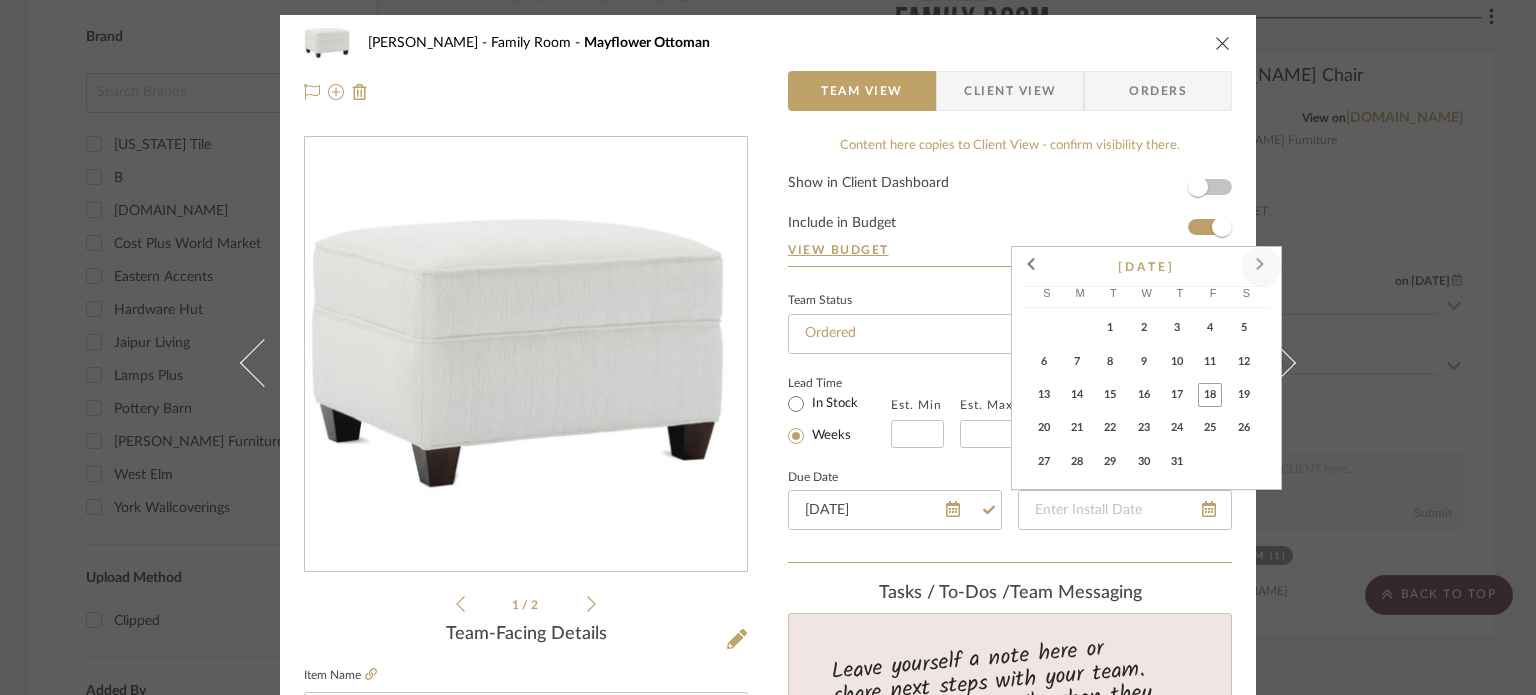 click at bounding box center (1261, 267) 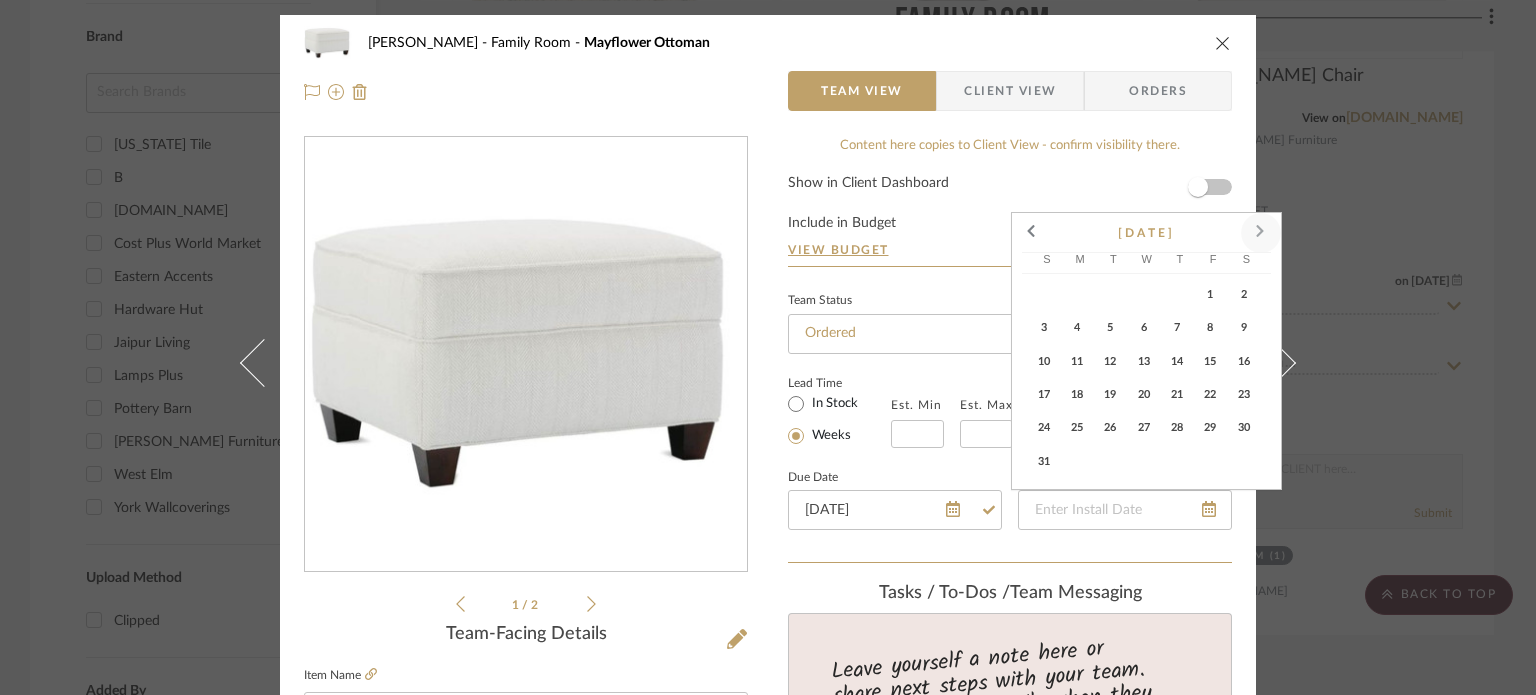 click on "Saturday S" at bounding box center [1246, 263] 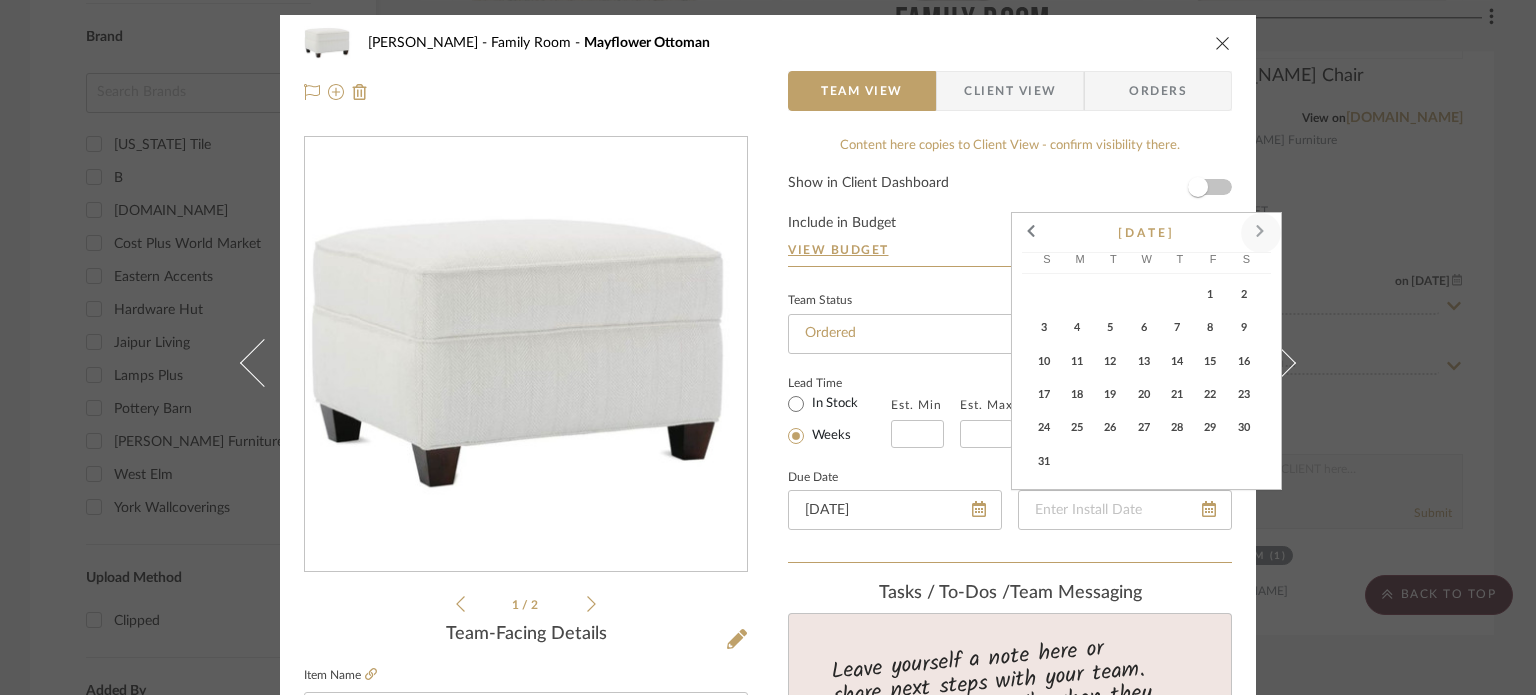 click at bounding box center (1261, 233) 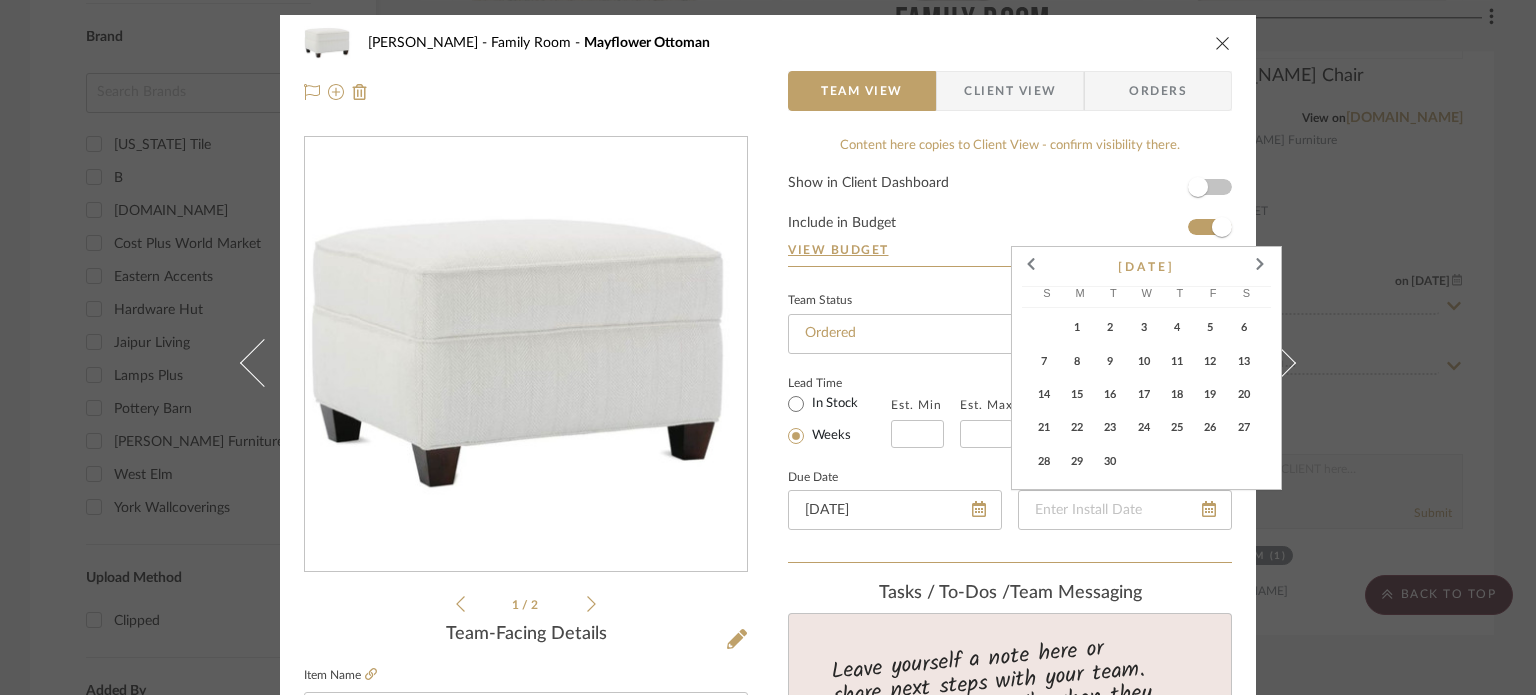click on "16" at bounding box center (1110, 395) 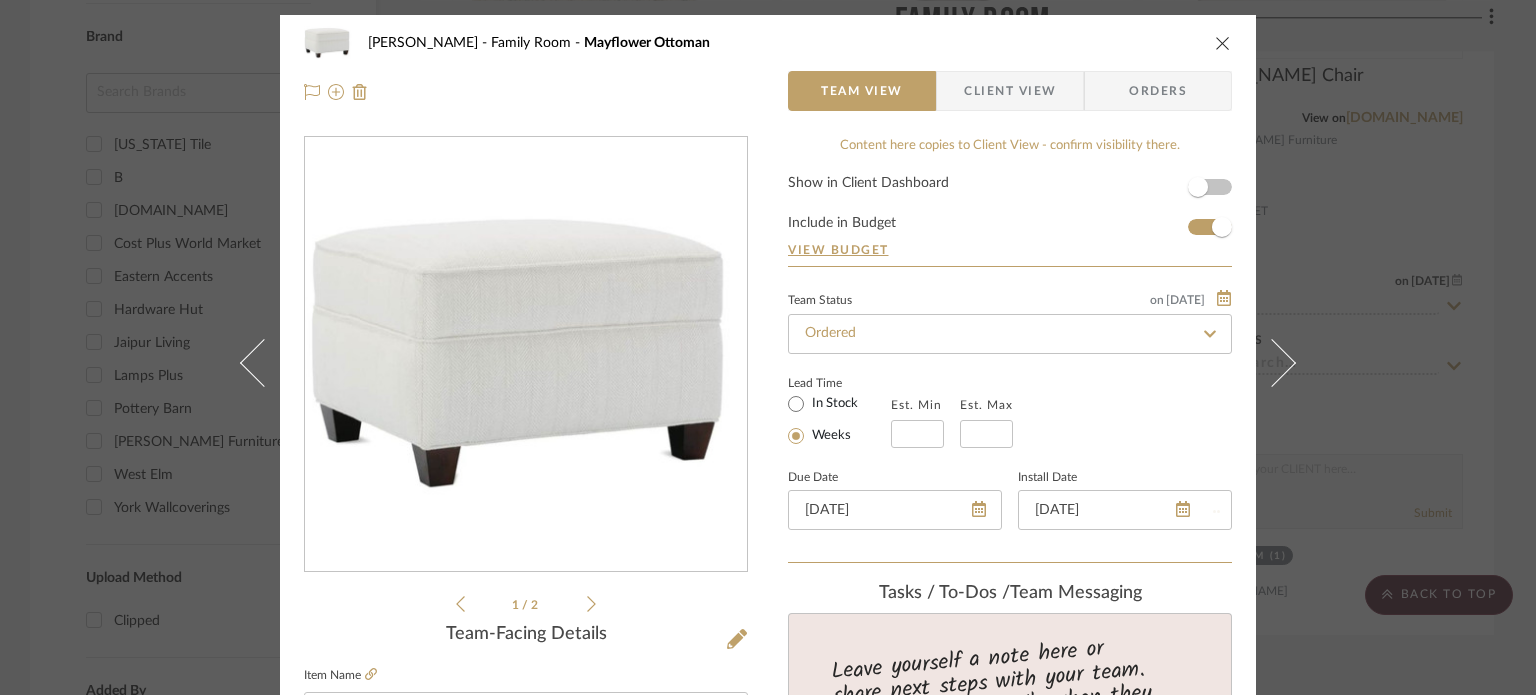 type 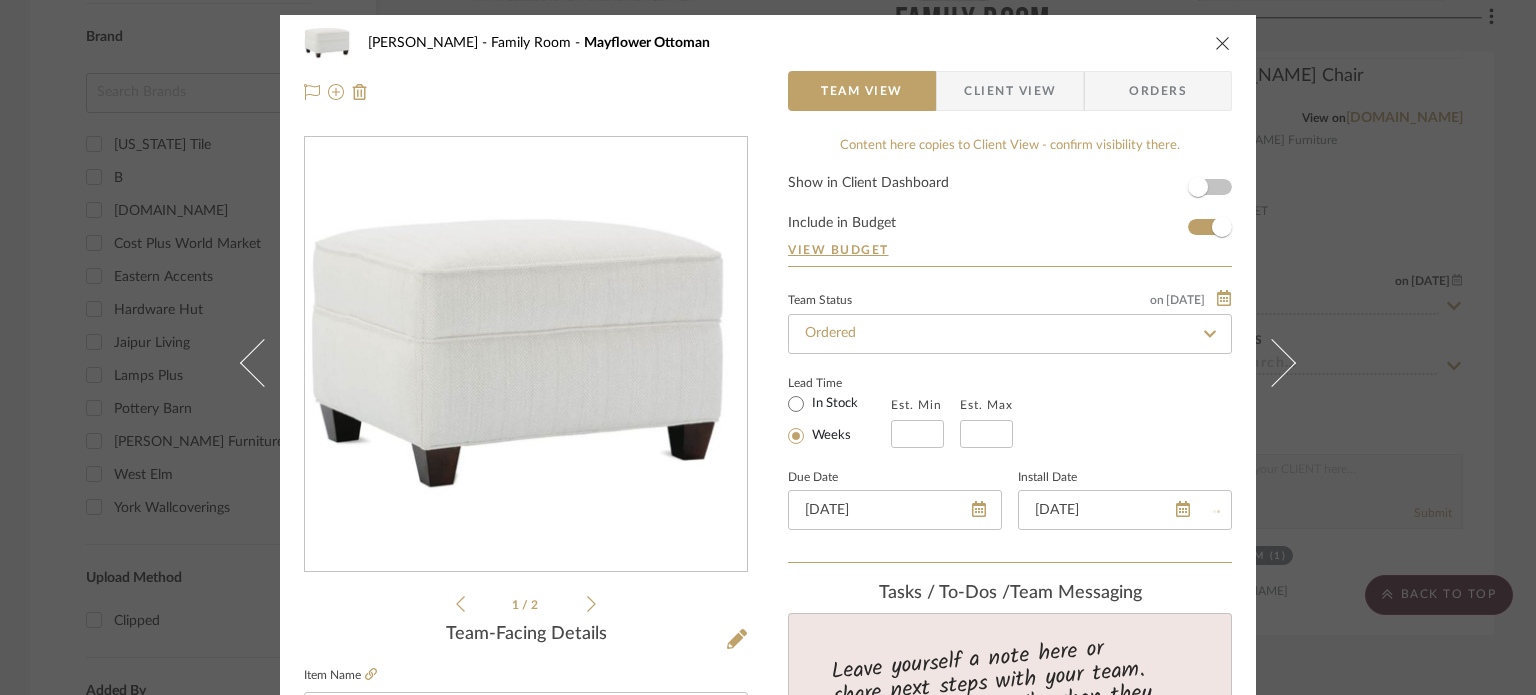 type 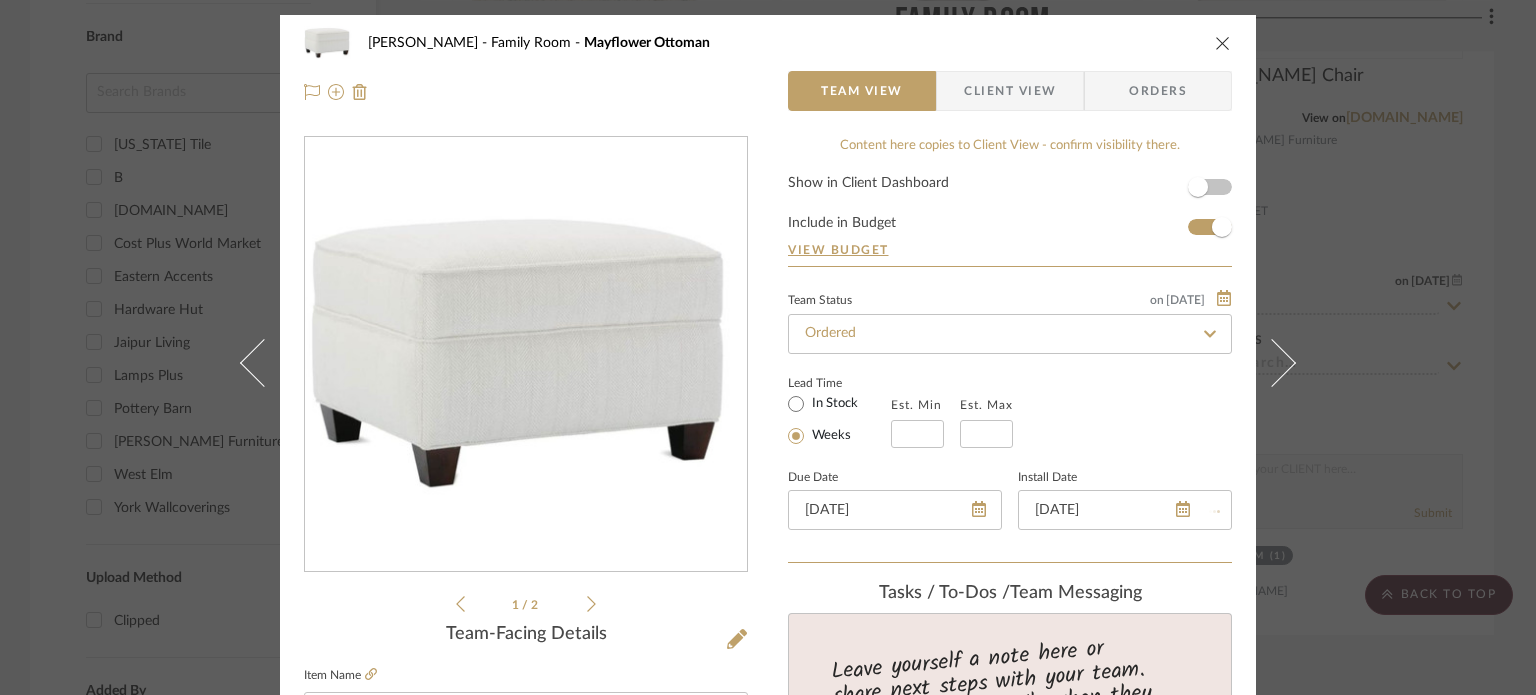 type 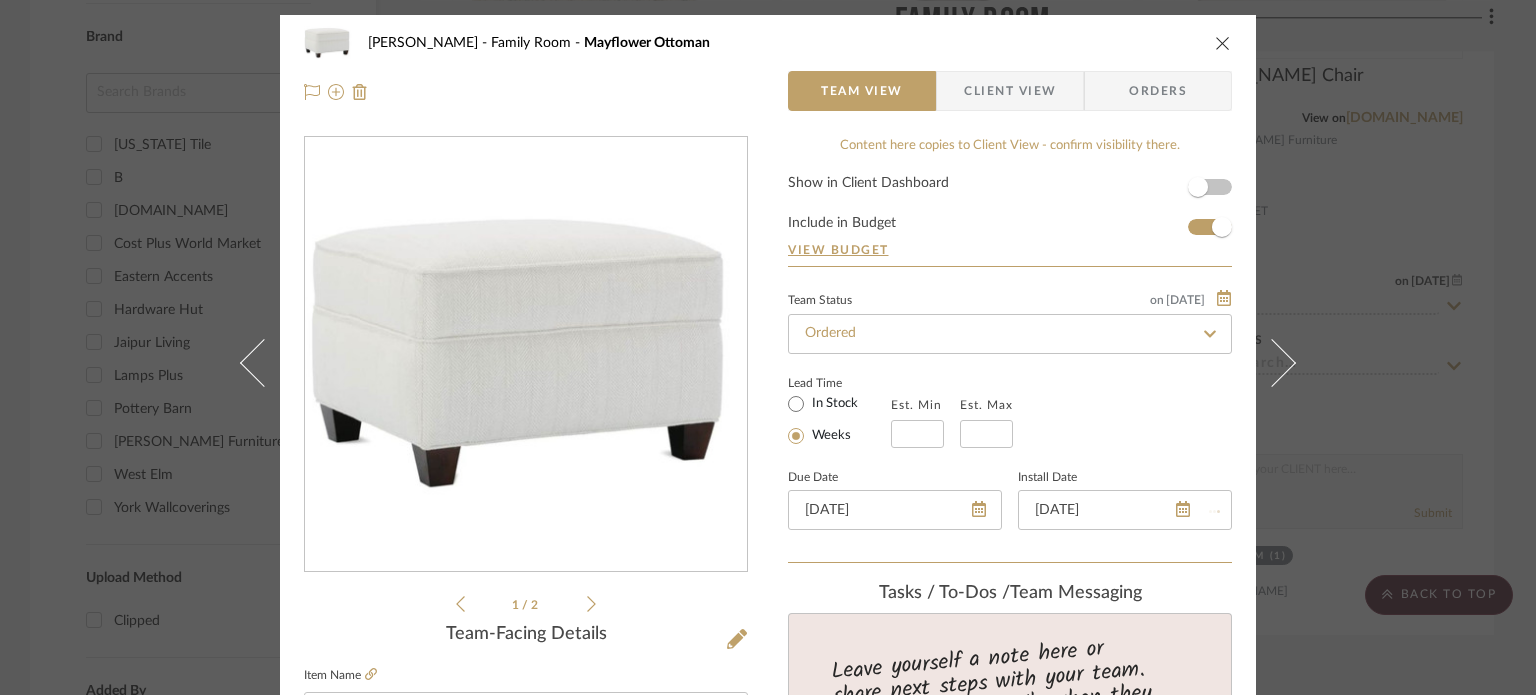 type 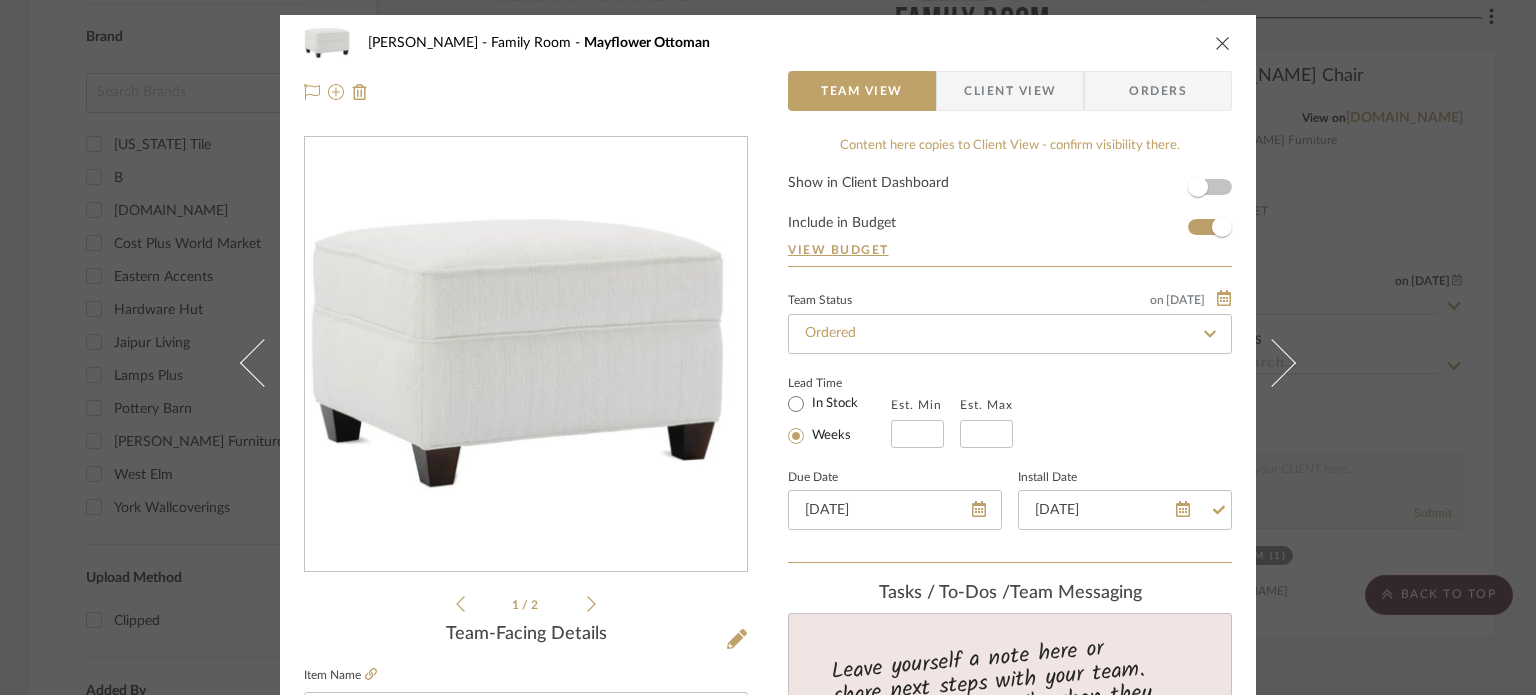 click on "Lead Time  In Stock Weeks  Est. Min   Est. Max" 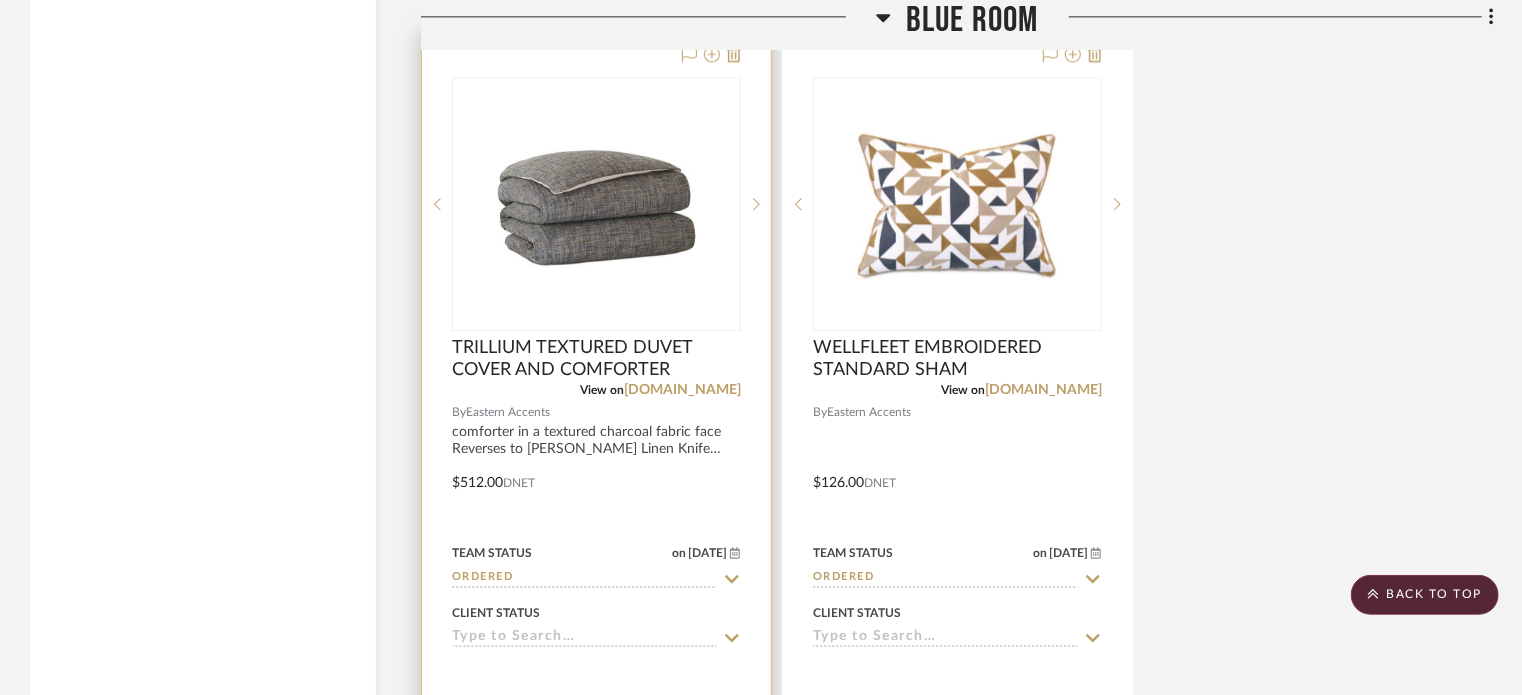 scroll, scrollTop: 6400, scrollLeft: 0, axis: vertical 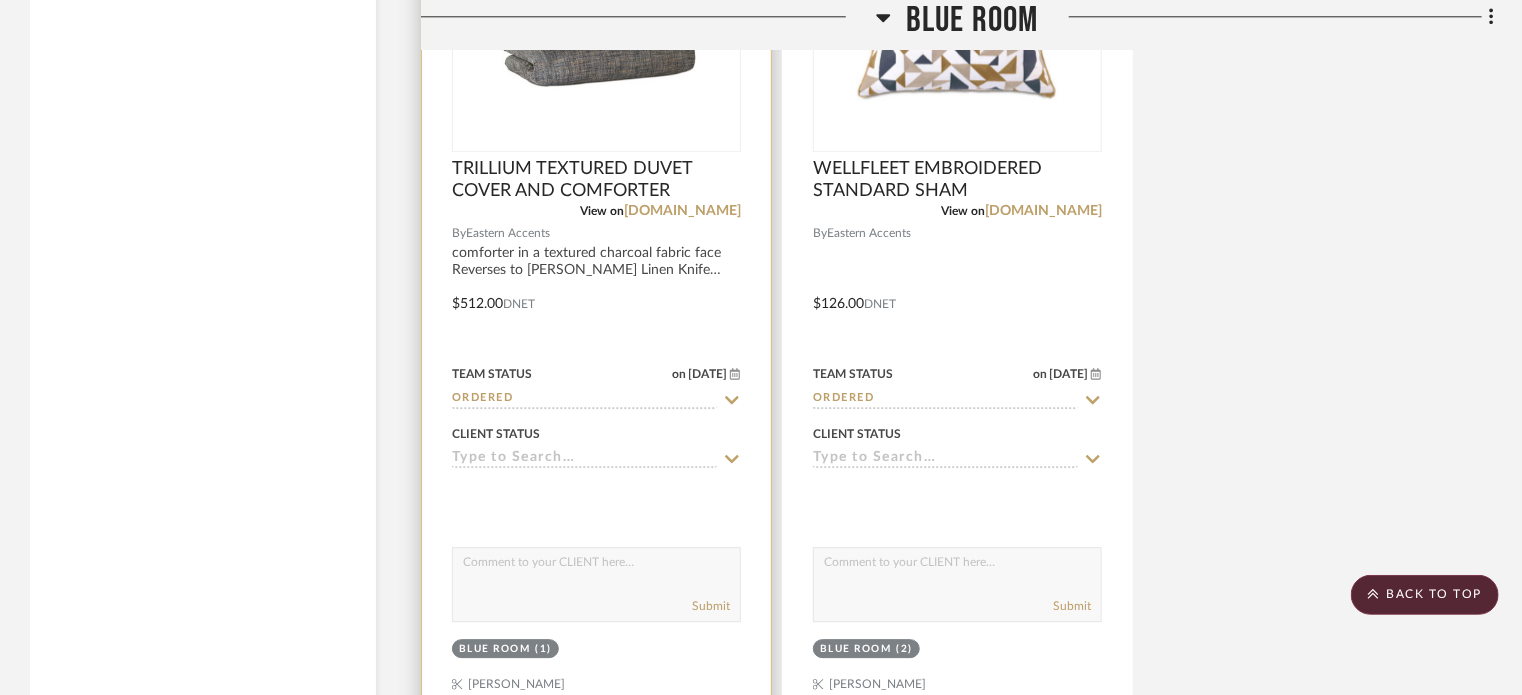 click at bounding box center [596, 289] 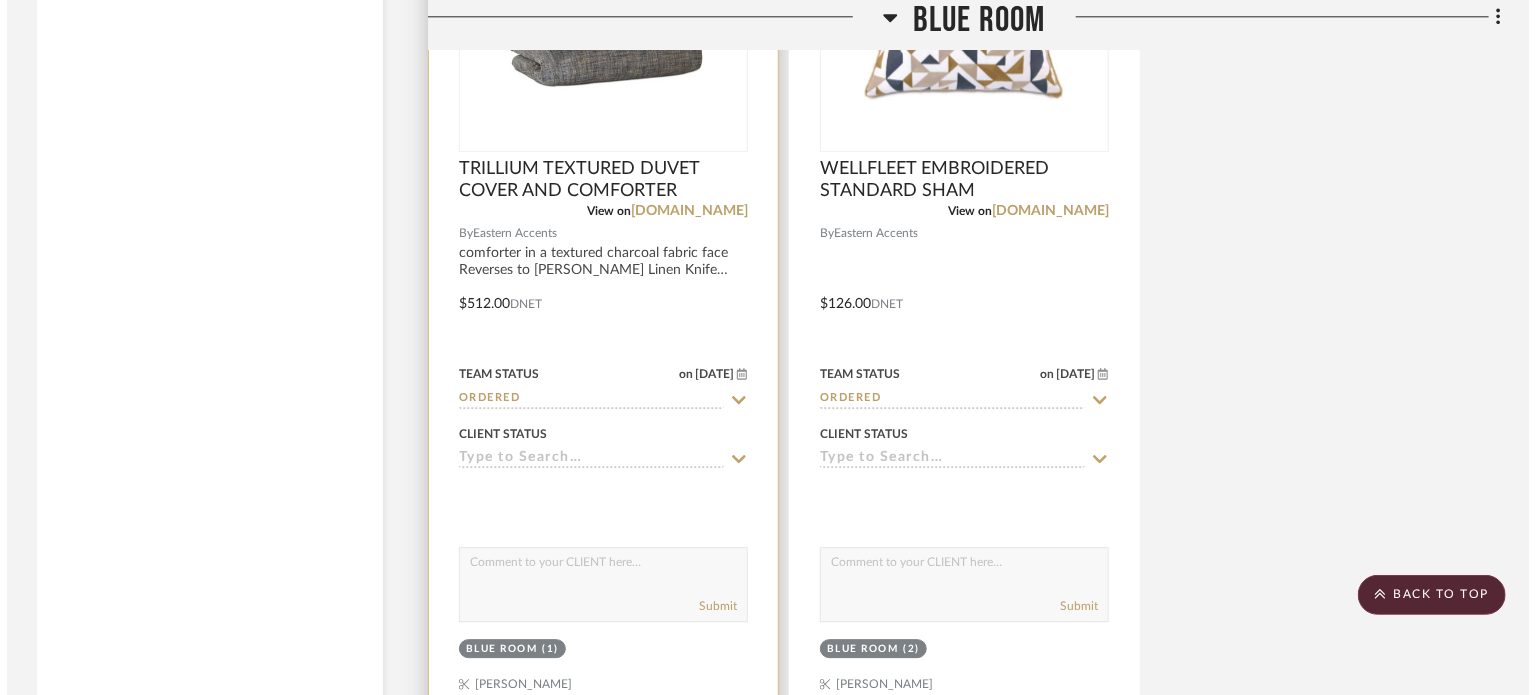 scroll, scrollTop: 0, scrollLeft: 0, axis: both 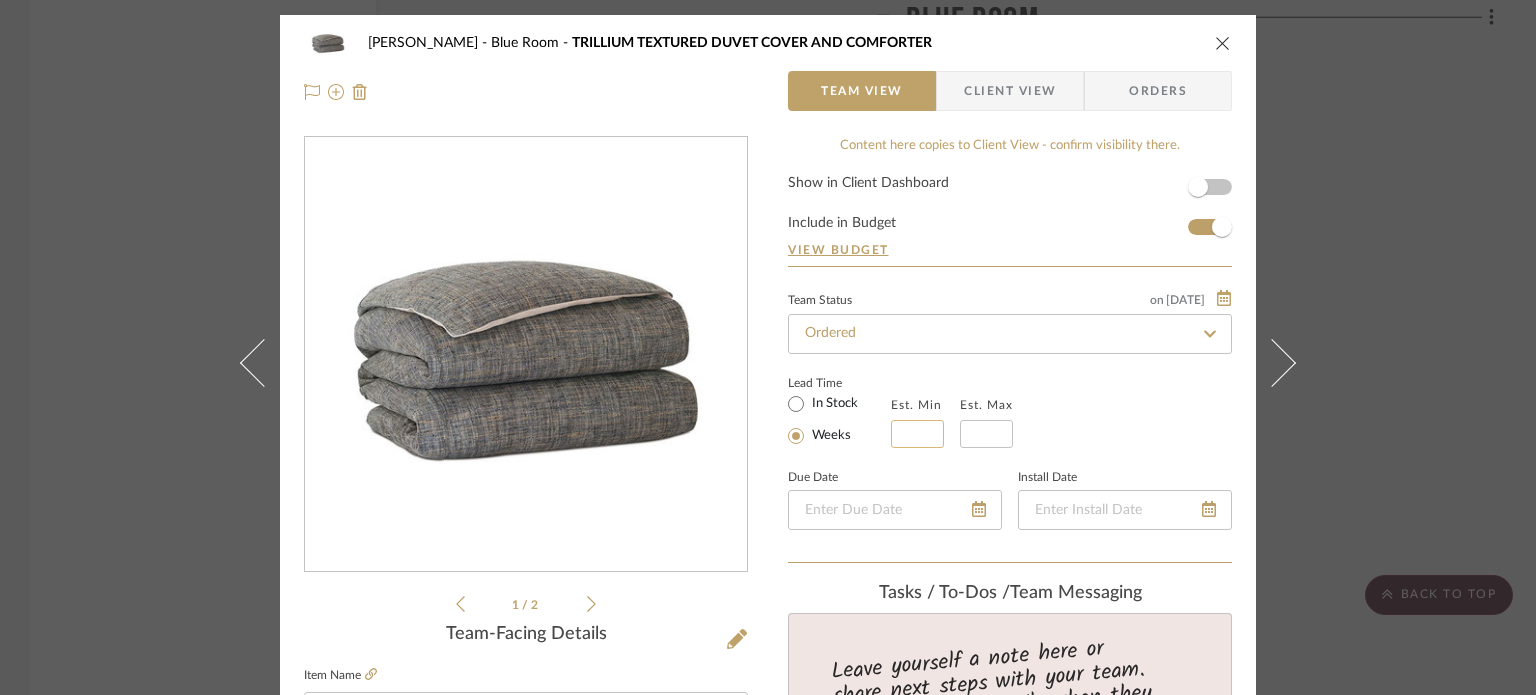 click 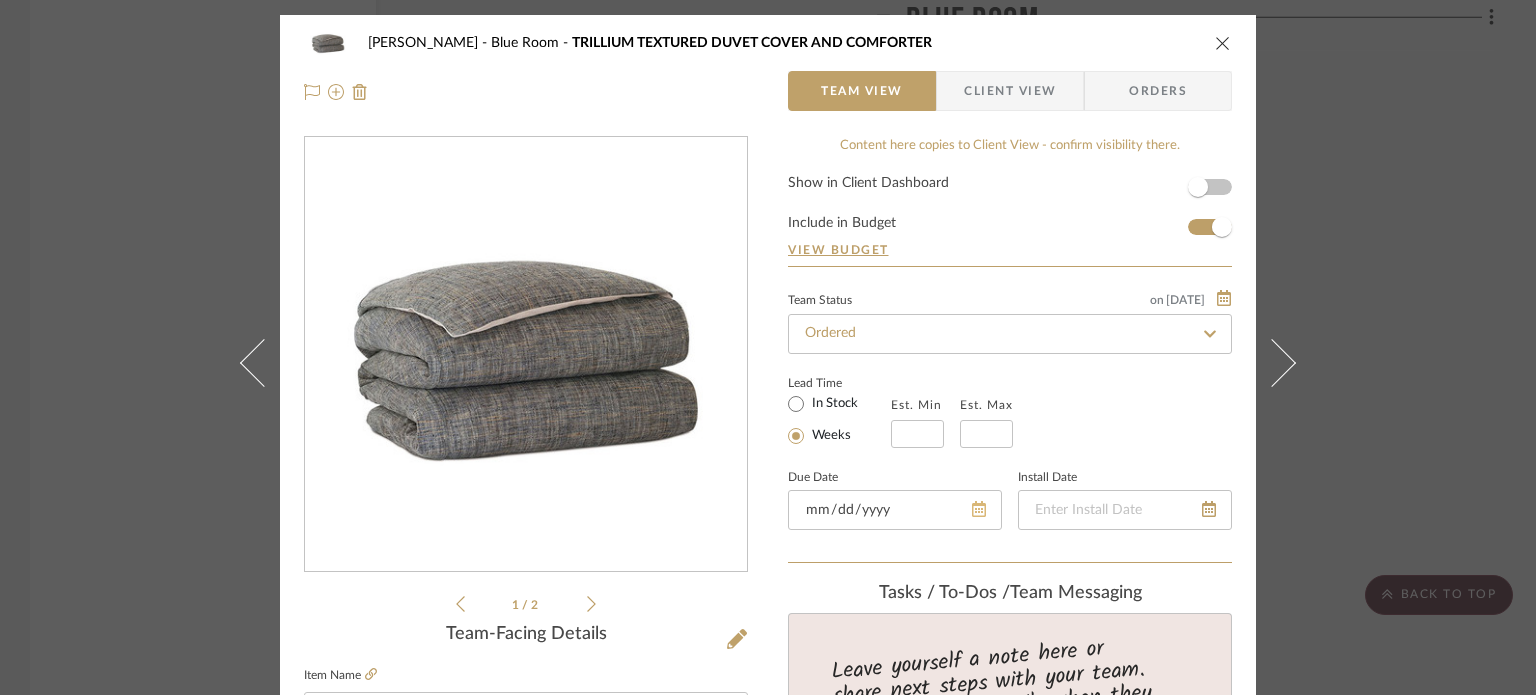 type 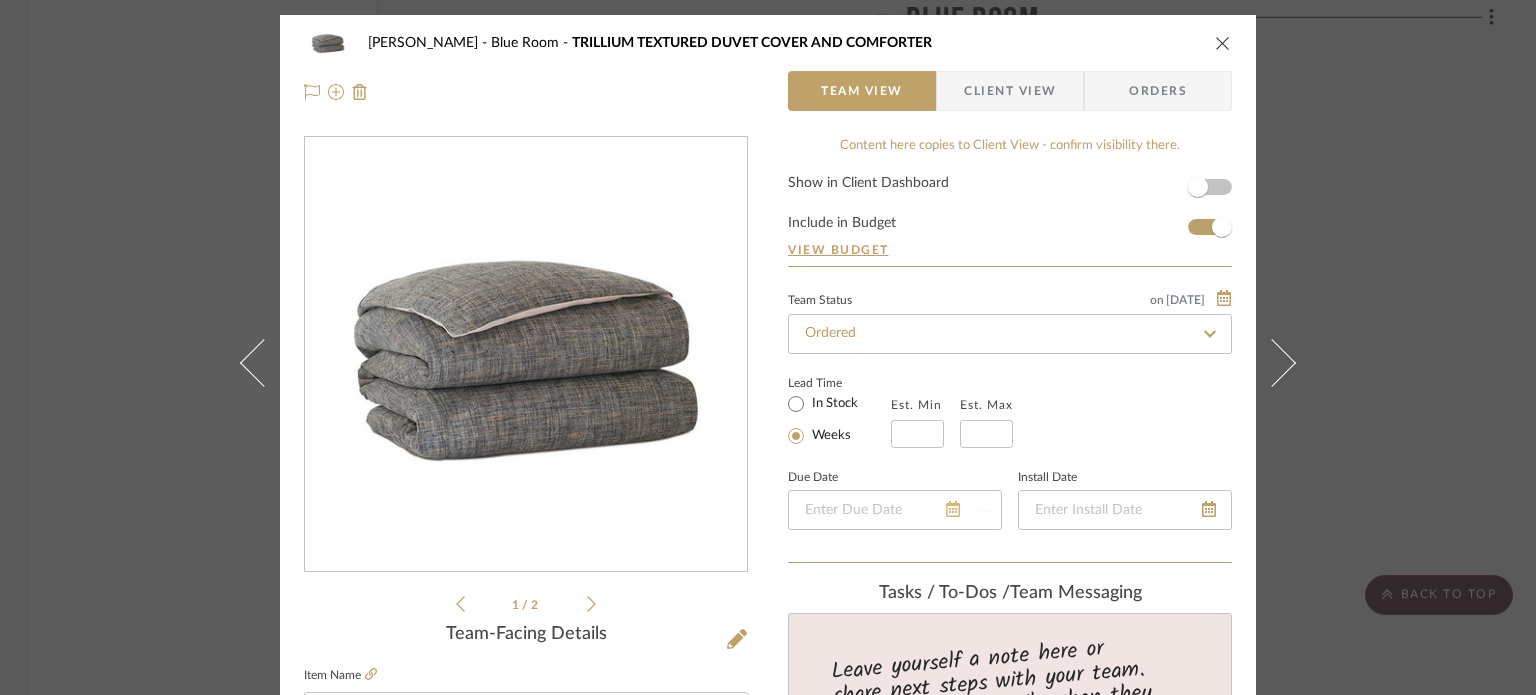 click at bounding box center [895, 510] 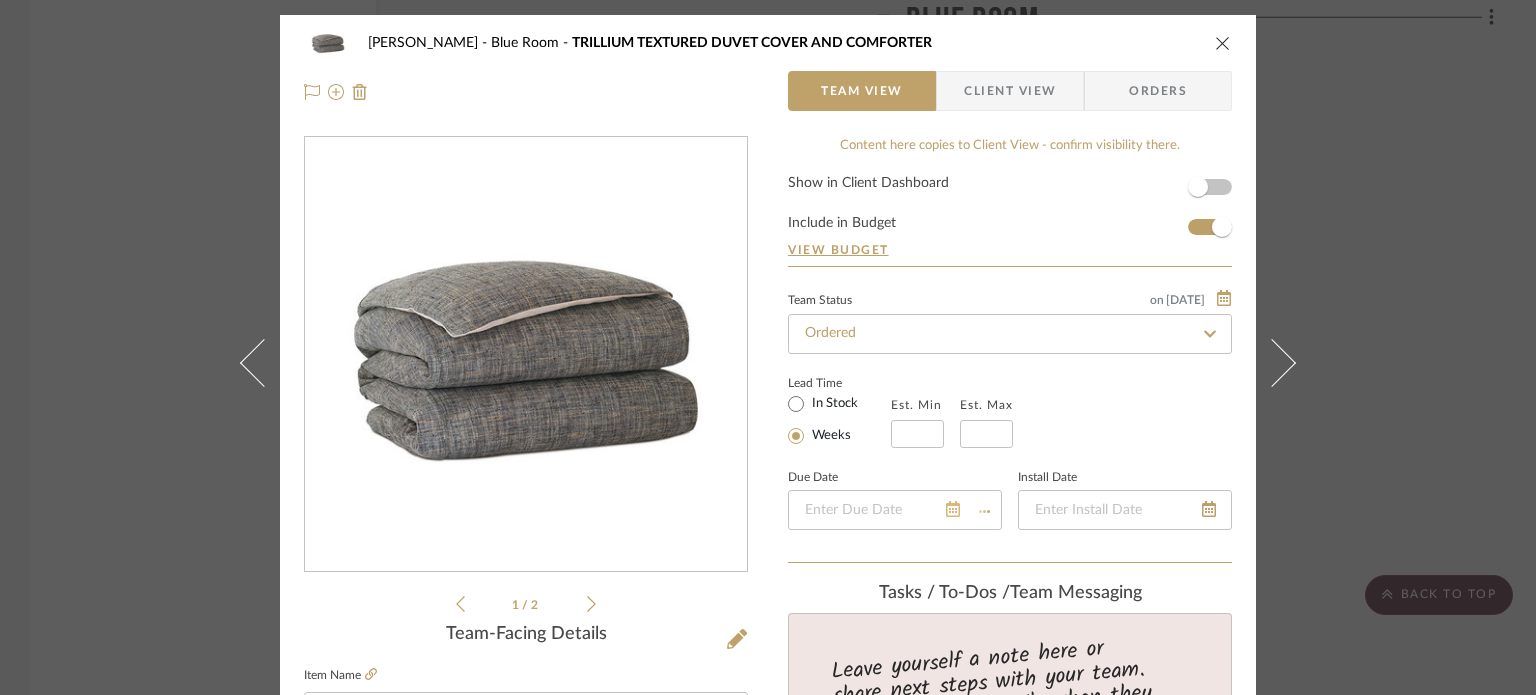 type 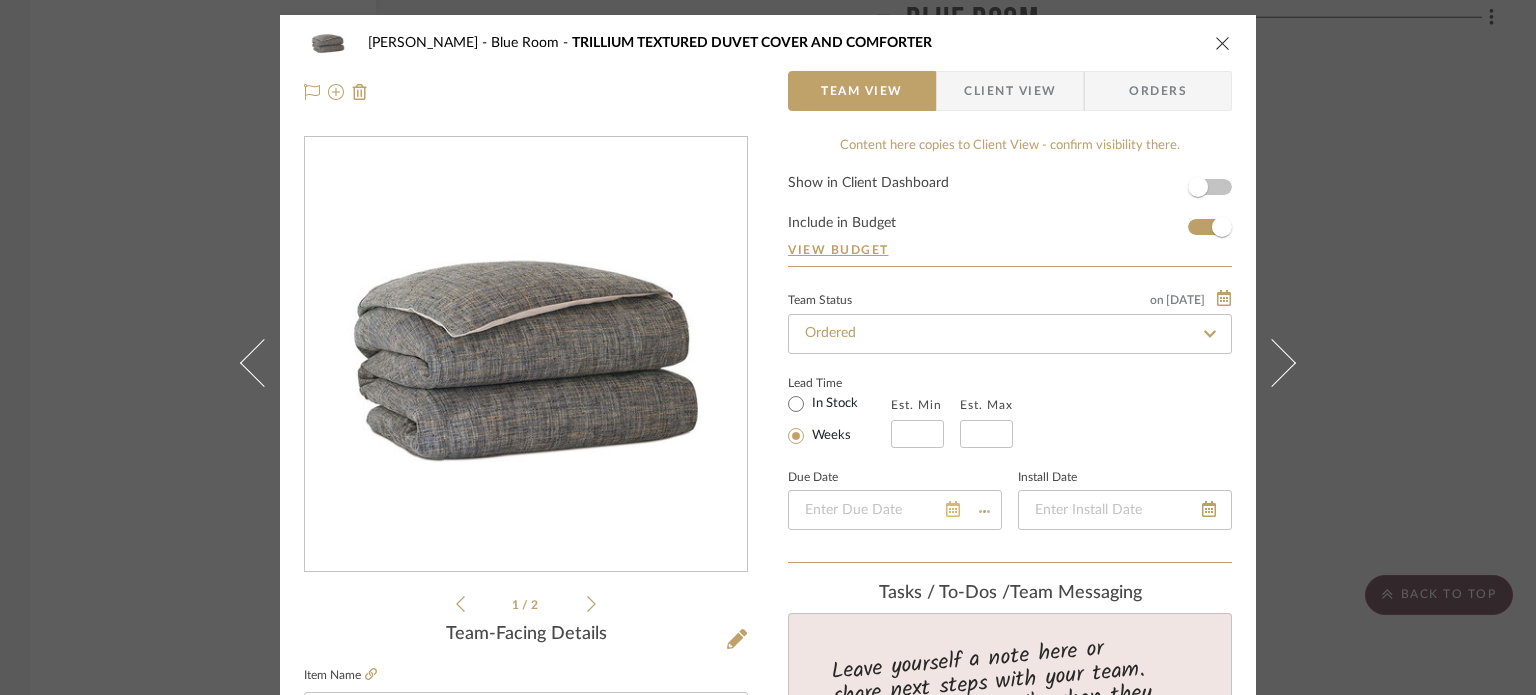 type 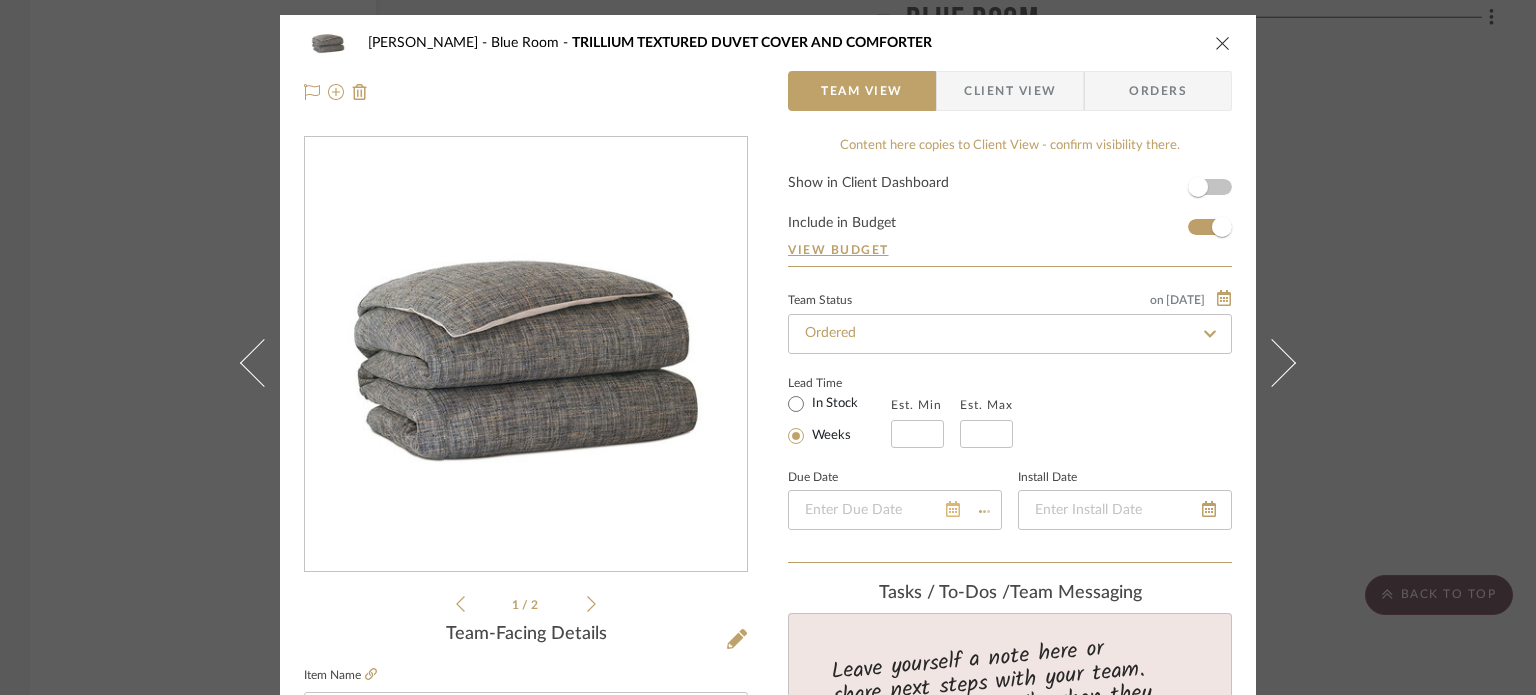 type 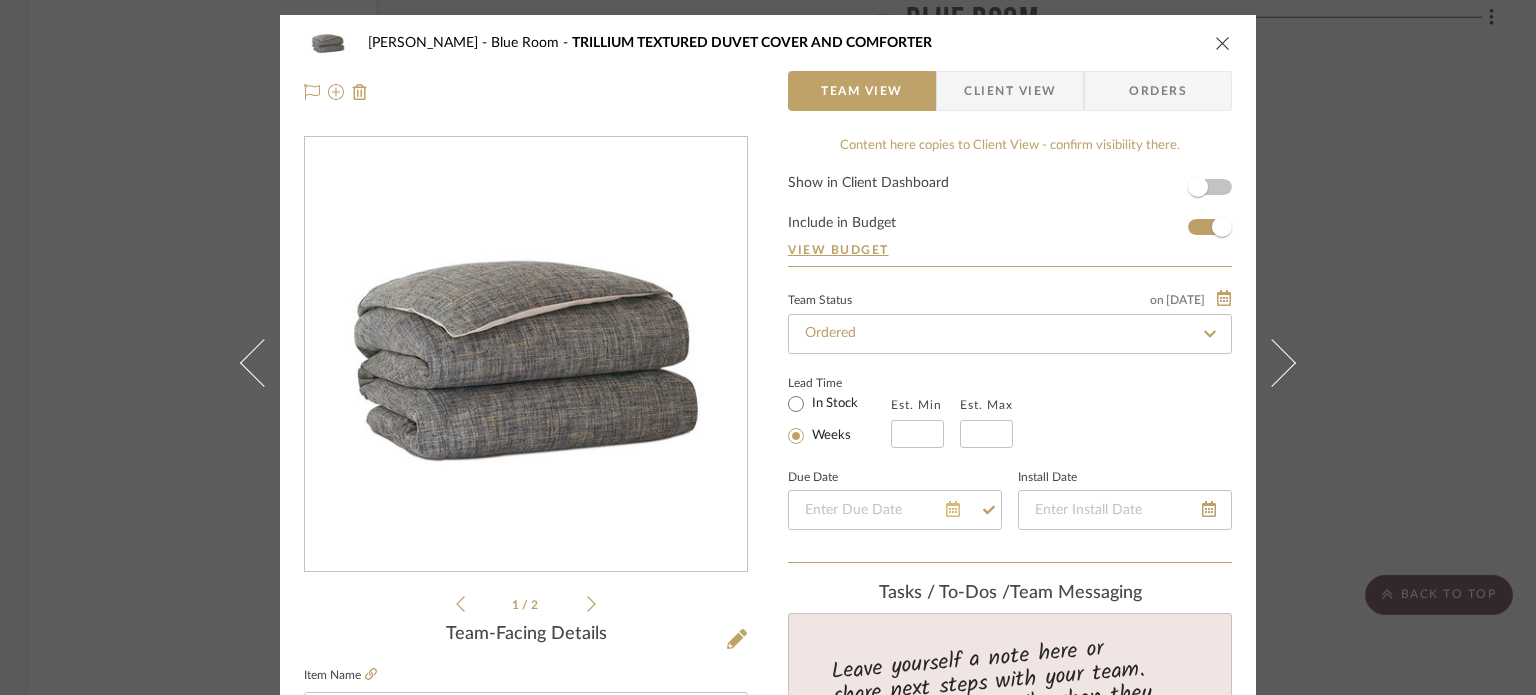 click 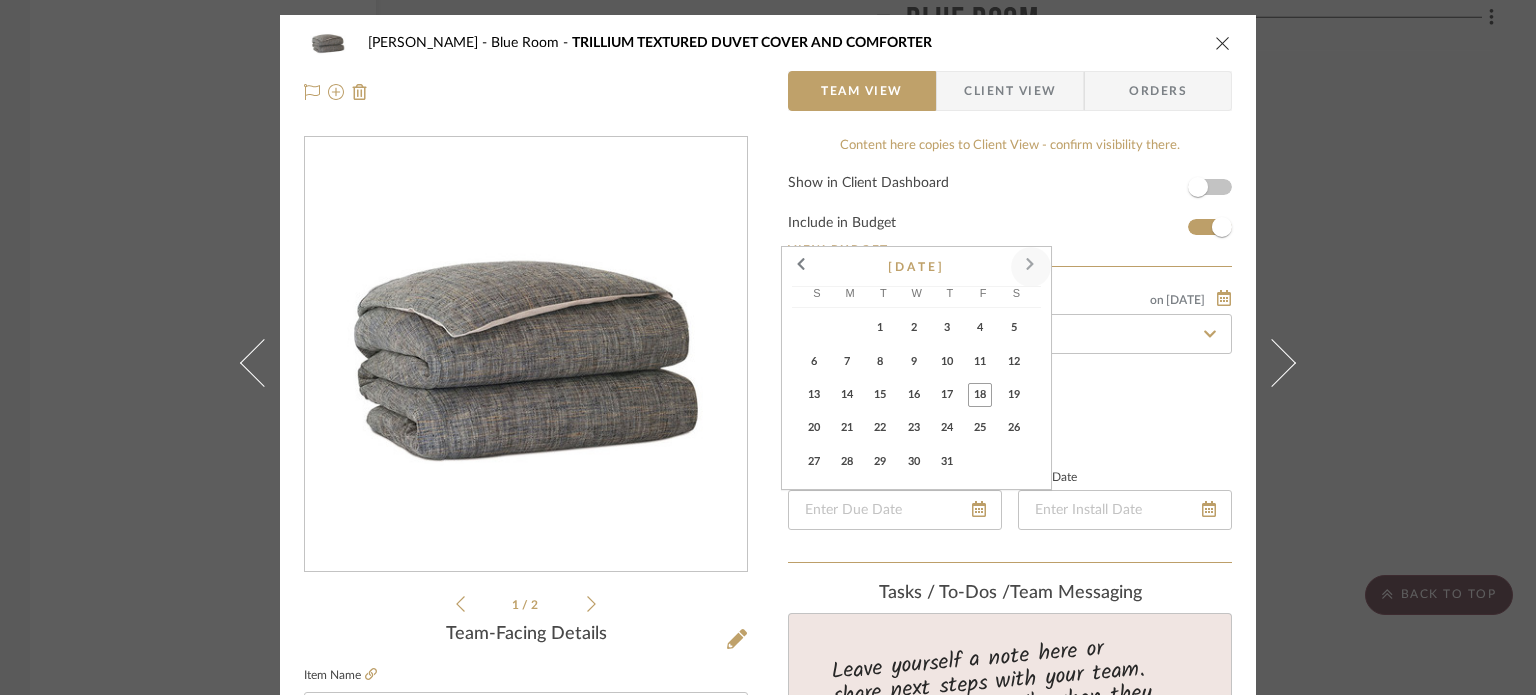 click at bounding box center [1031, 267] 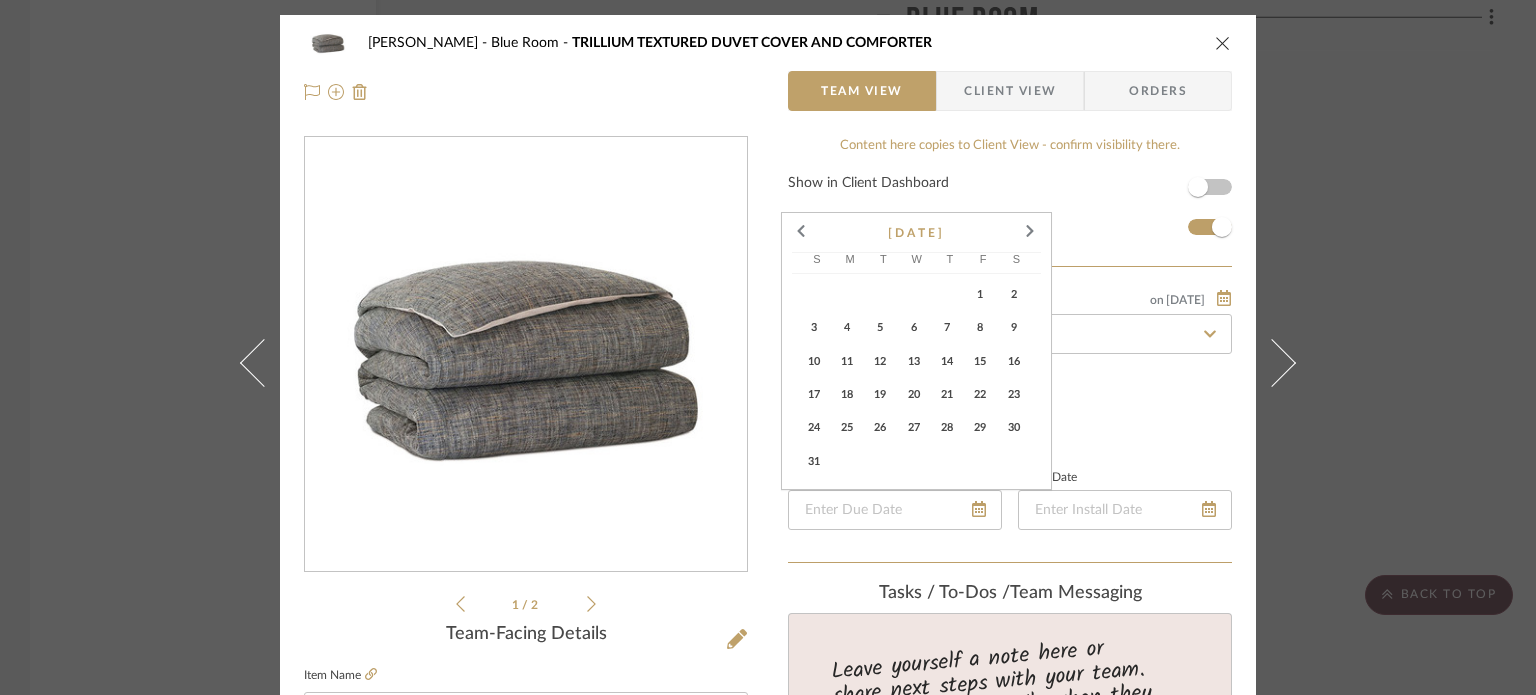 click on "16" at bounding box center (1014, 362) 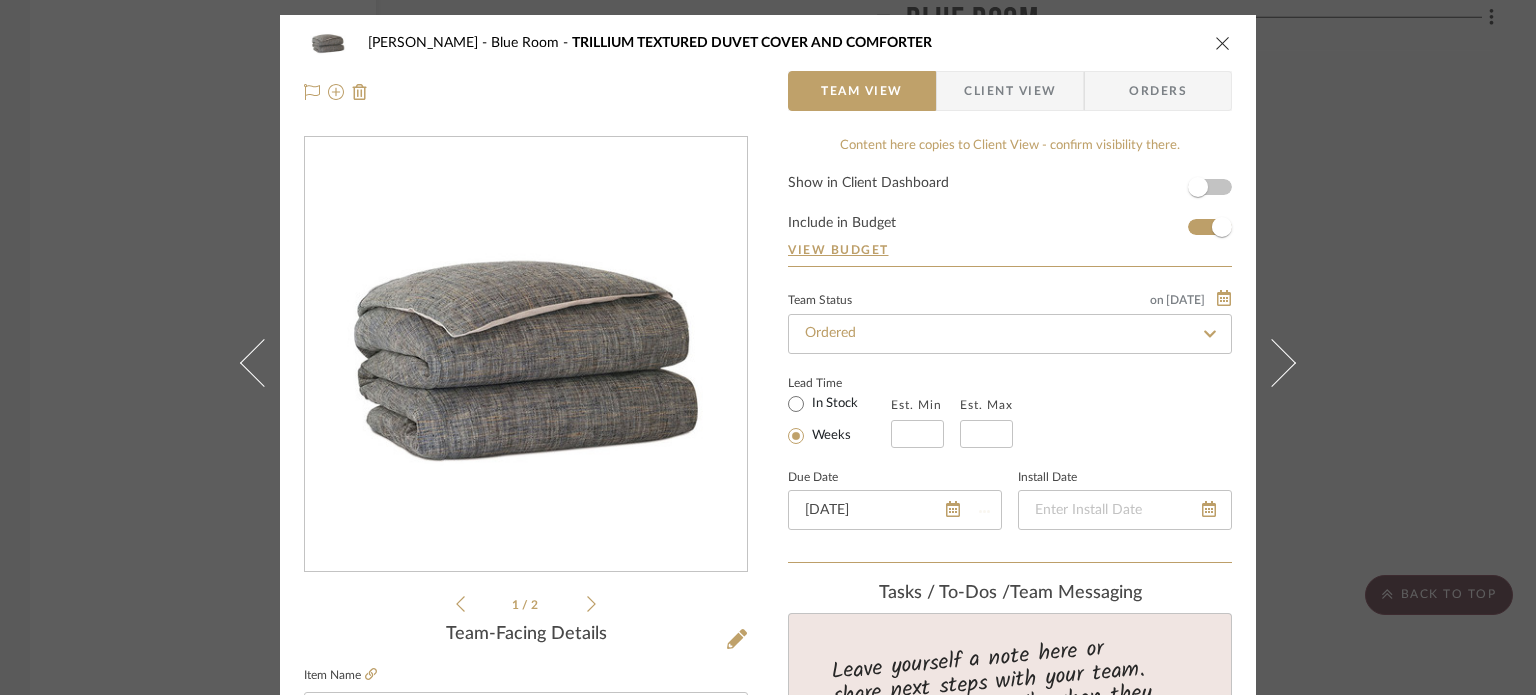 type 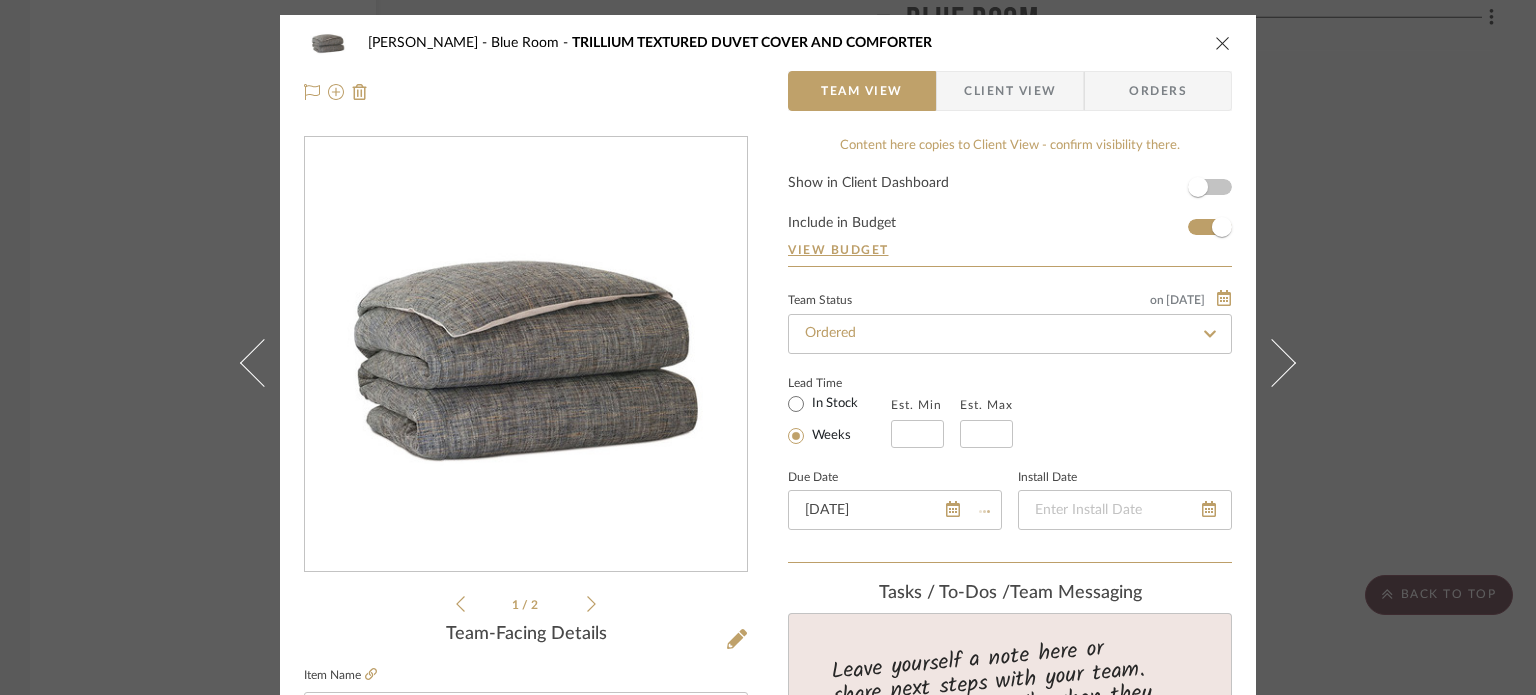 type 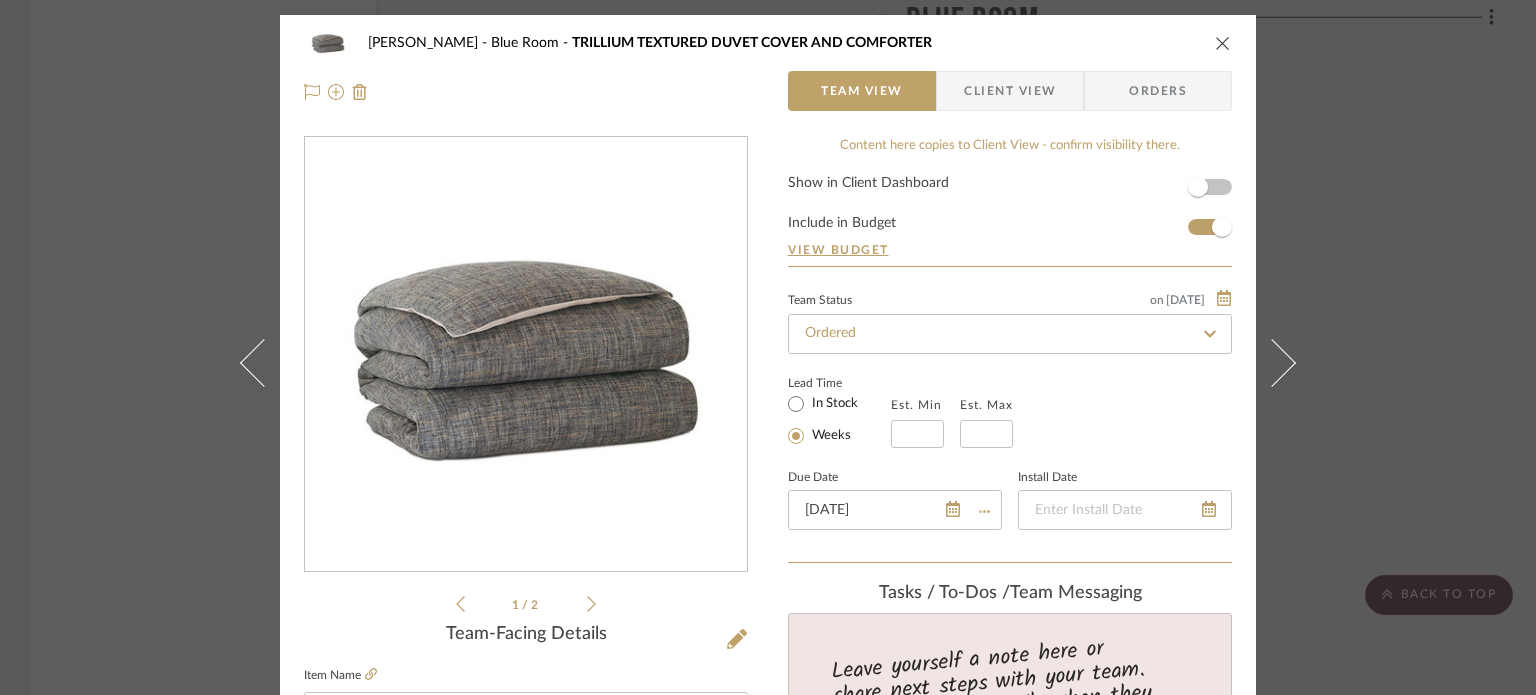 type 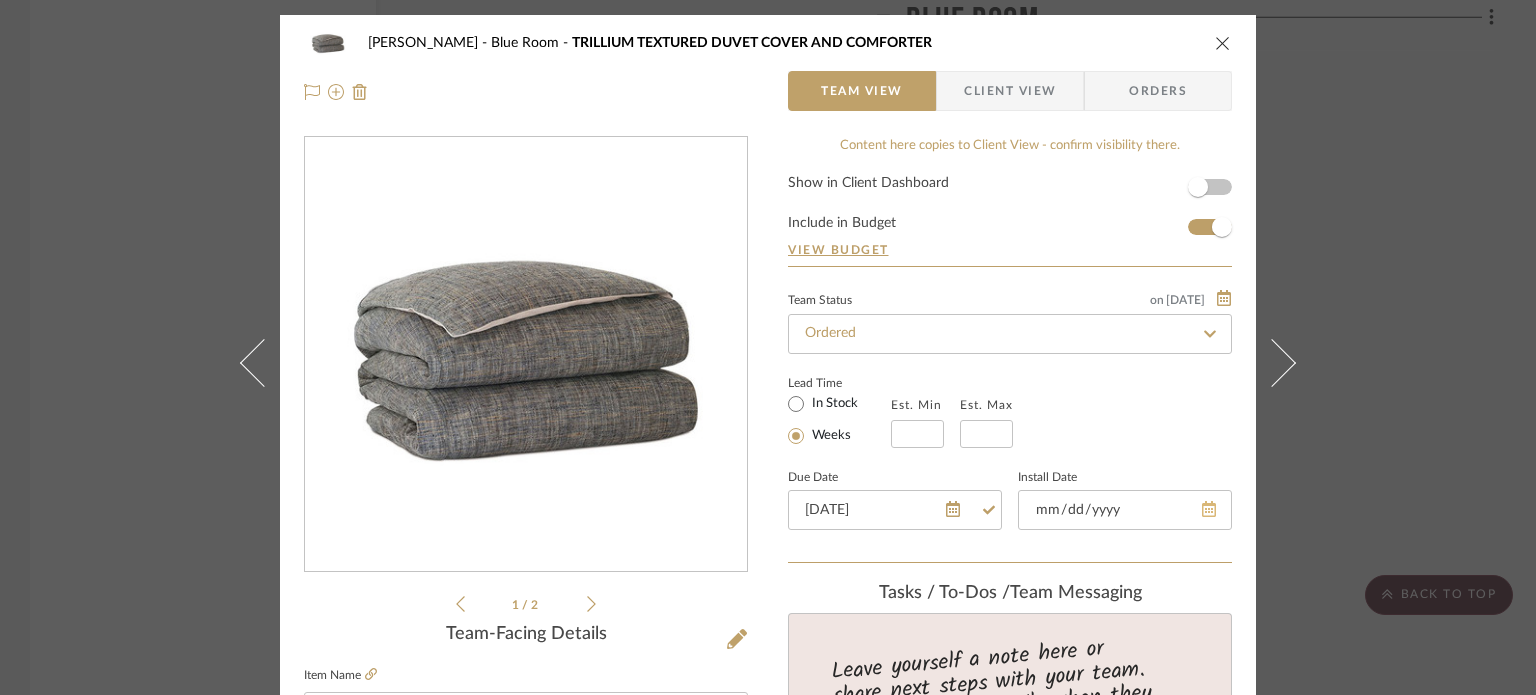 type 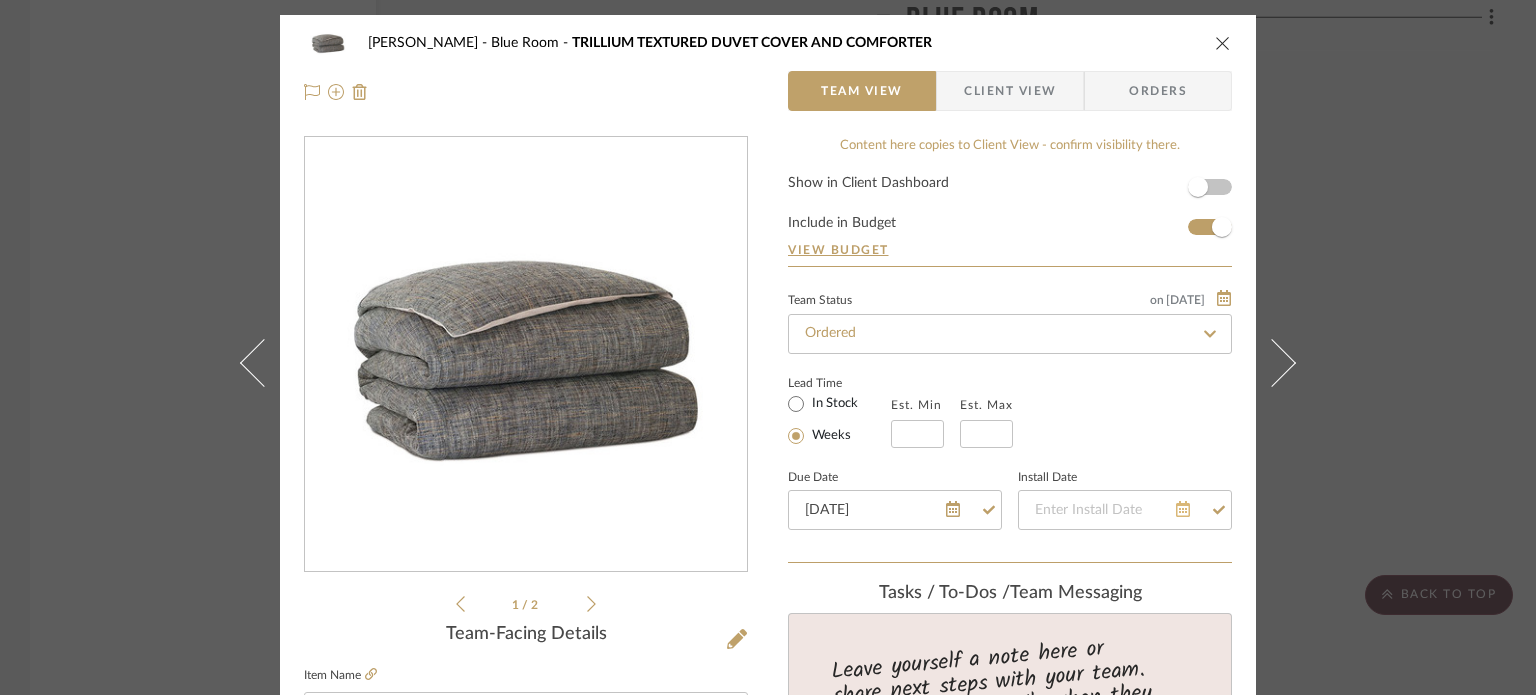 click 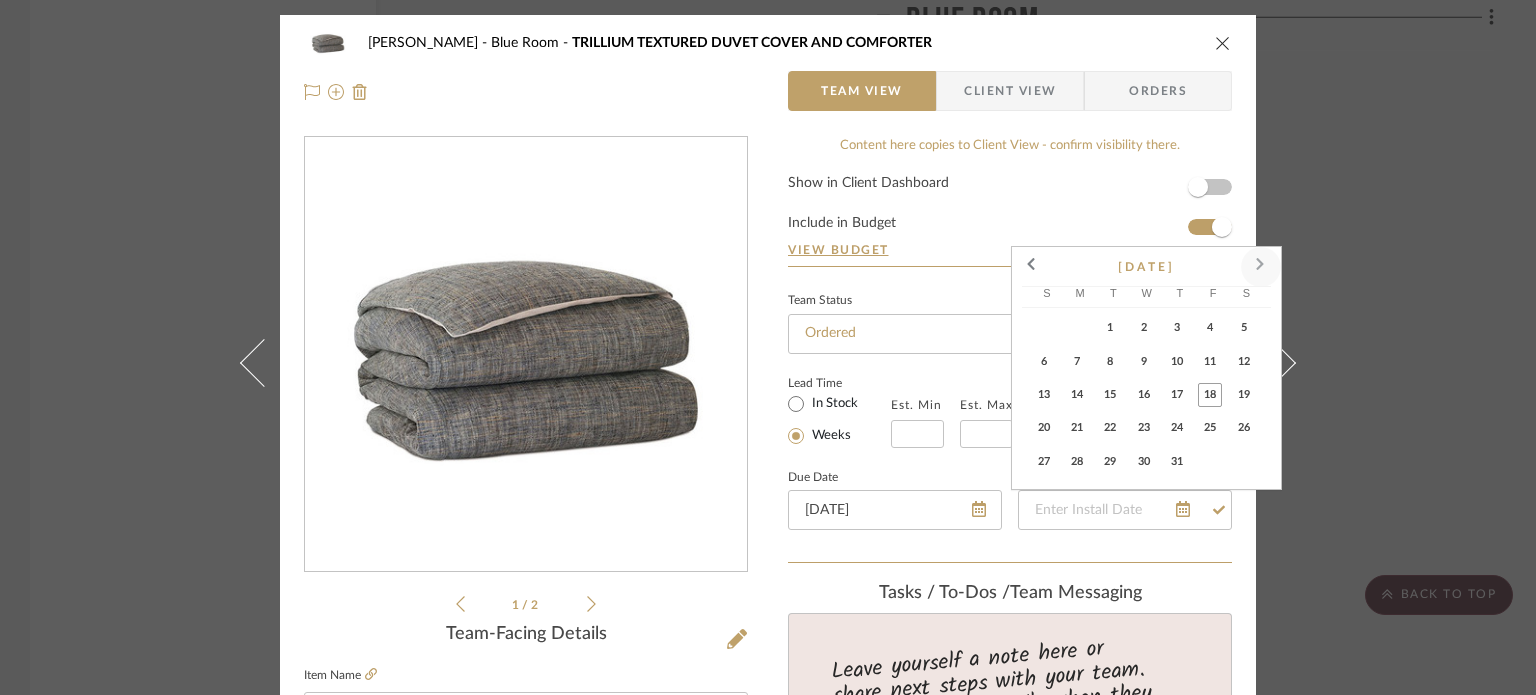 click at bounding box center (1261, 267) 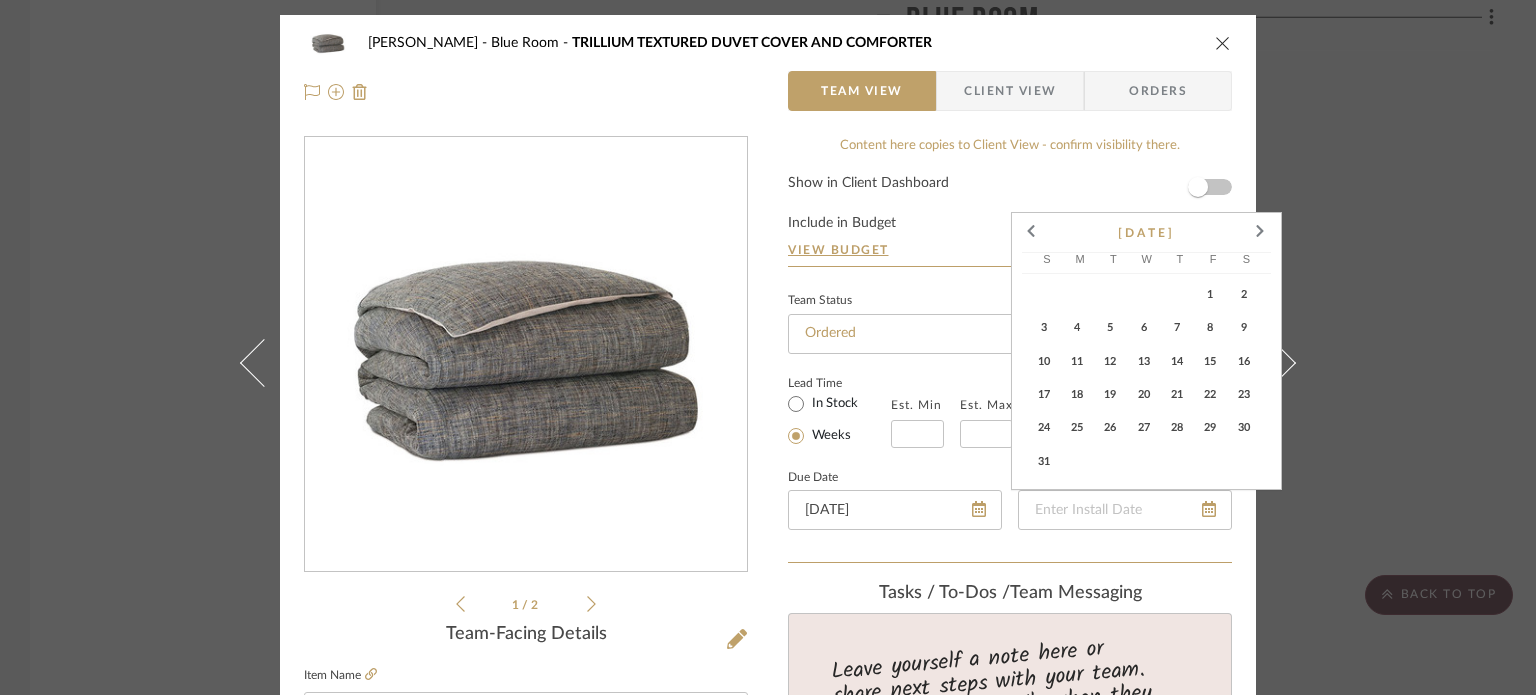 click on "23" at bounding box center (1244, 395) 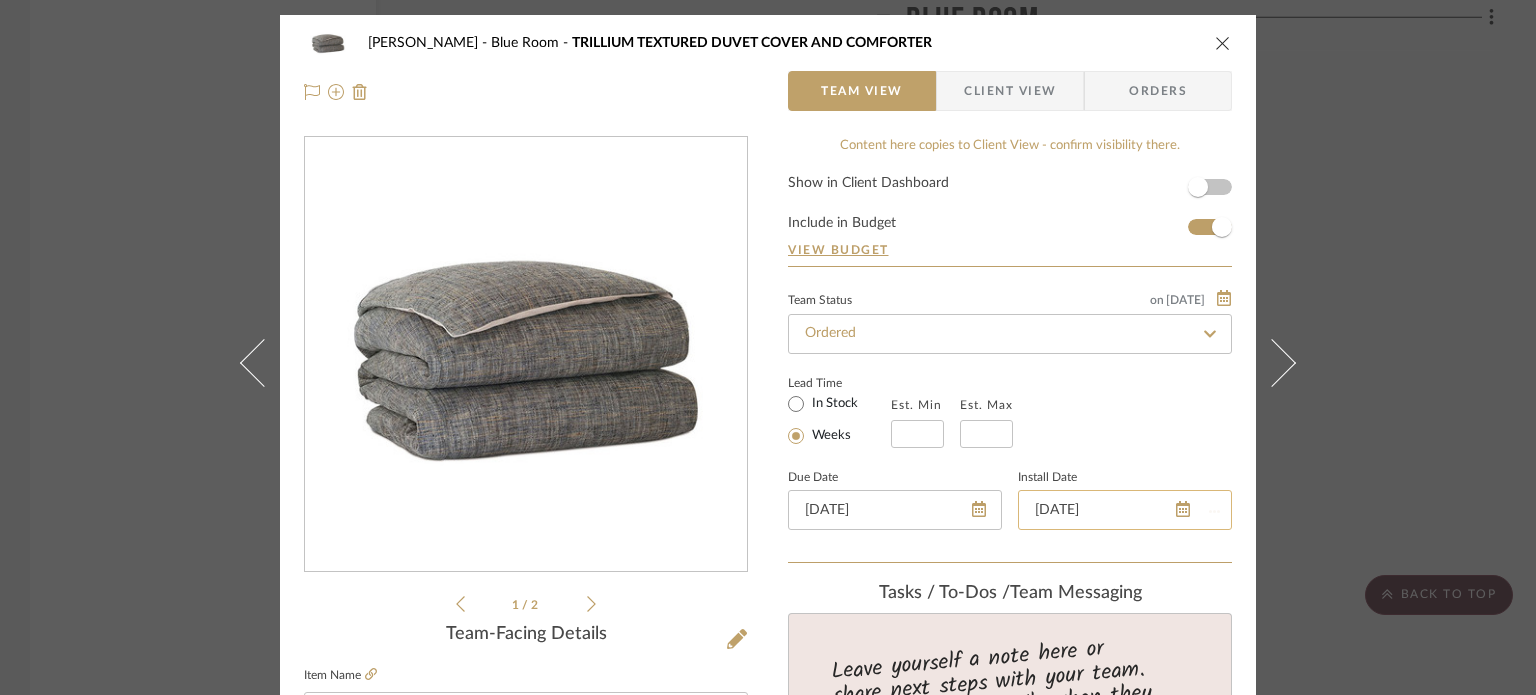 type 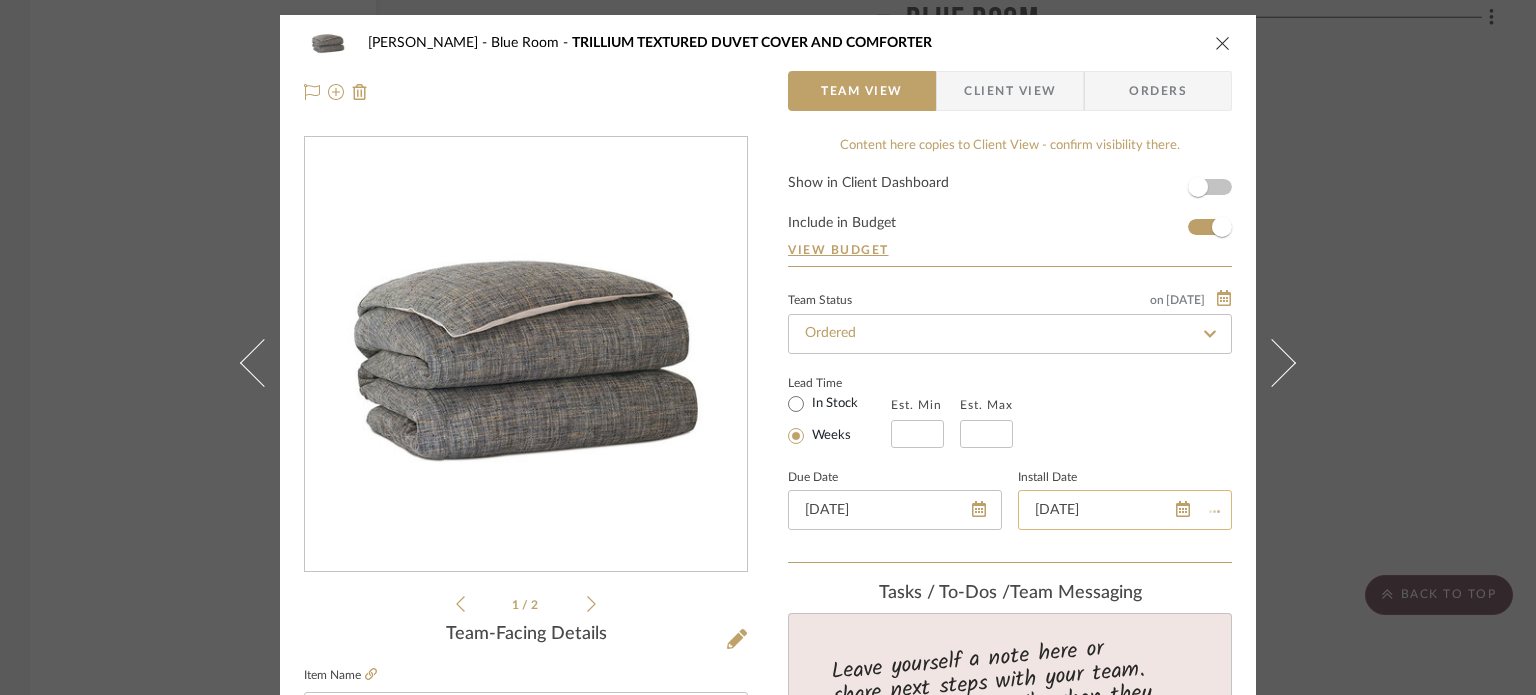 type 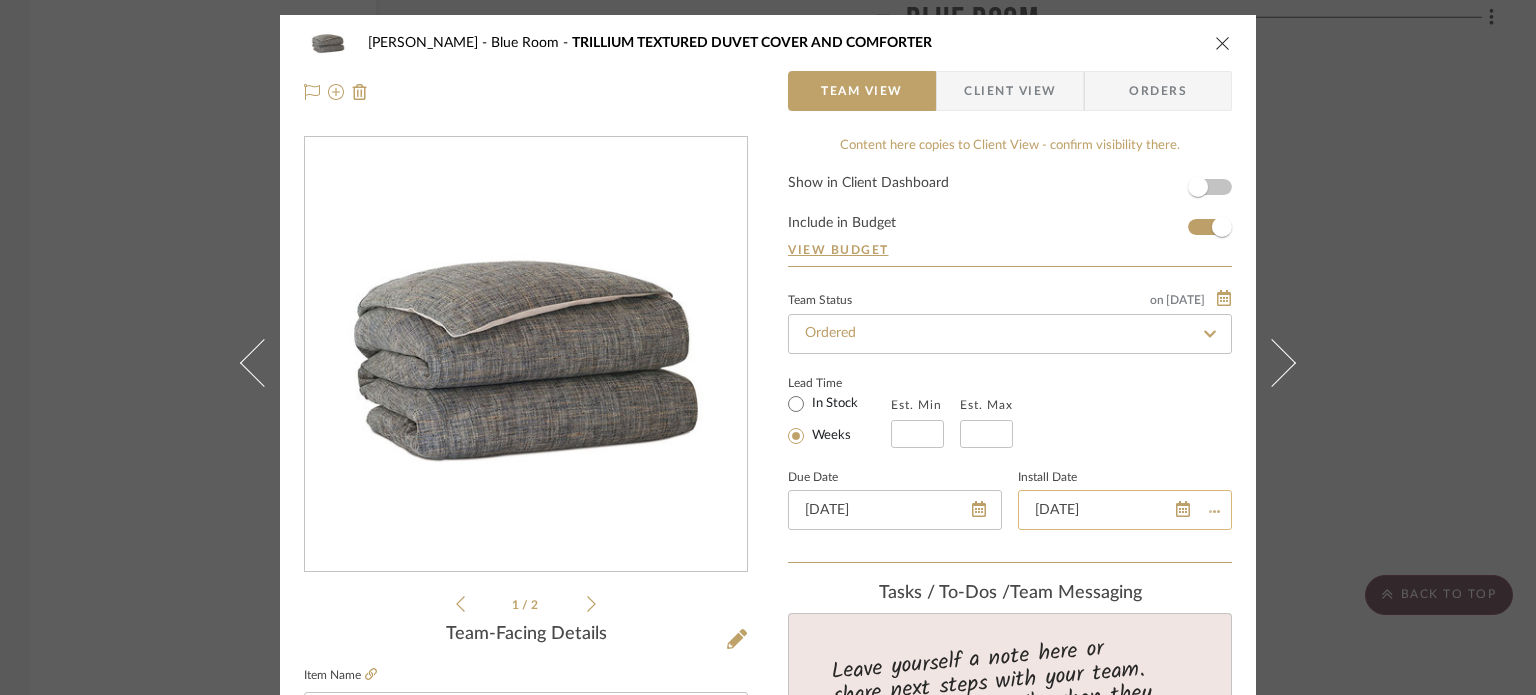 type 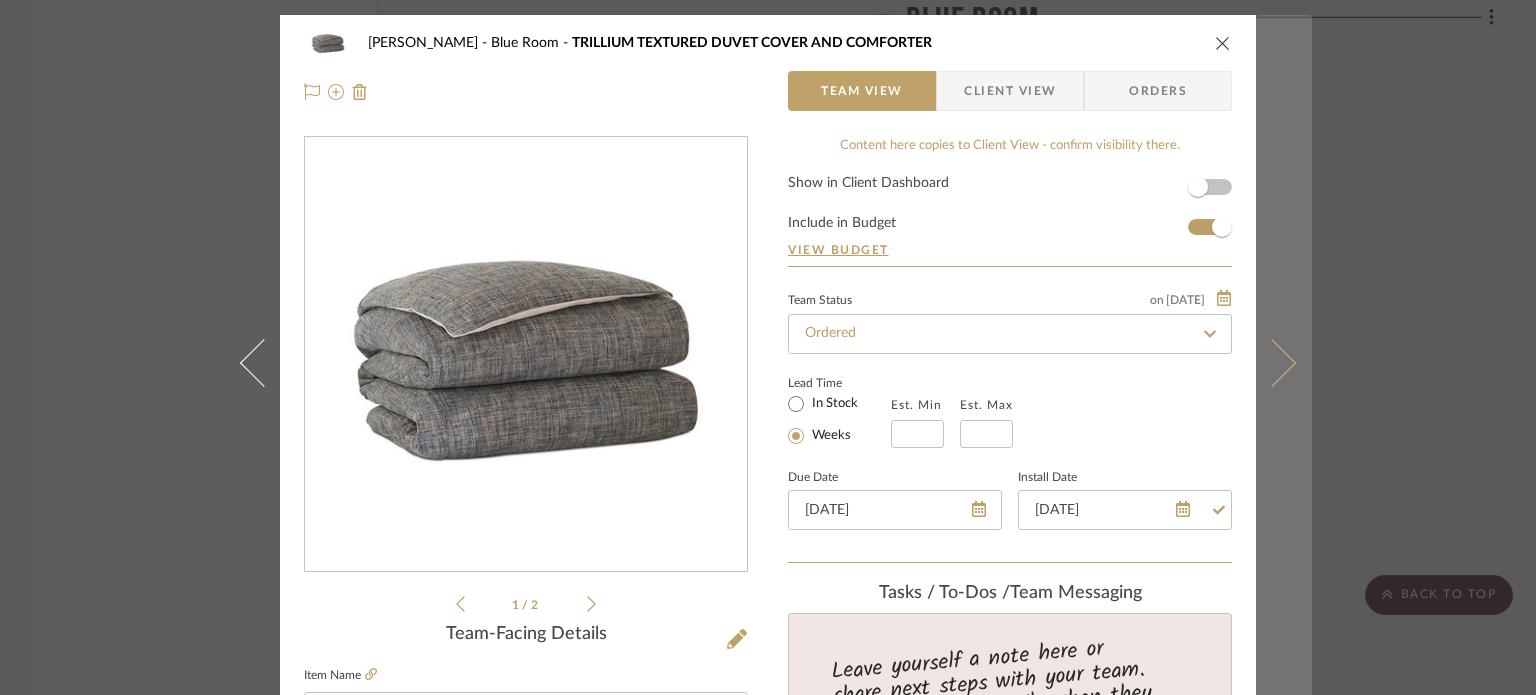 click at bounding box center (1272, 362) 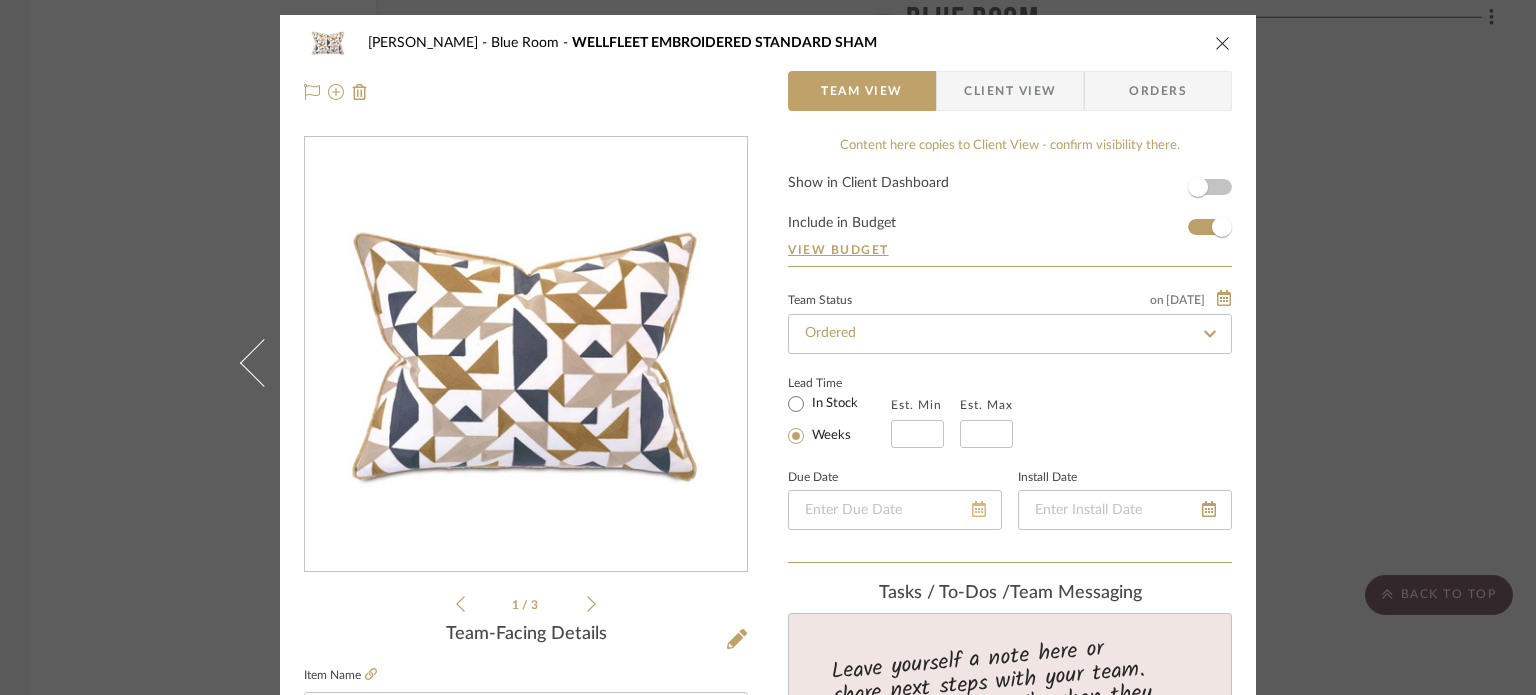 click 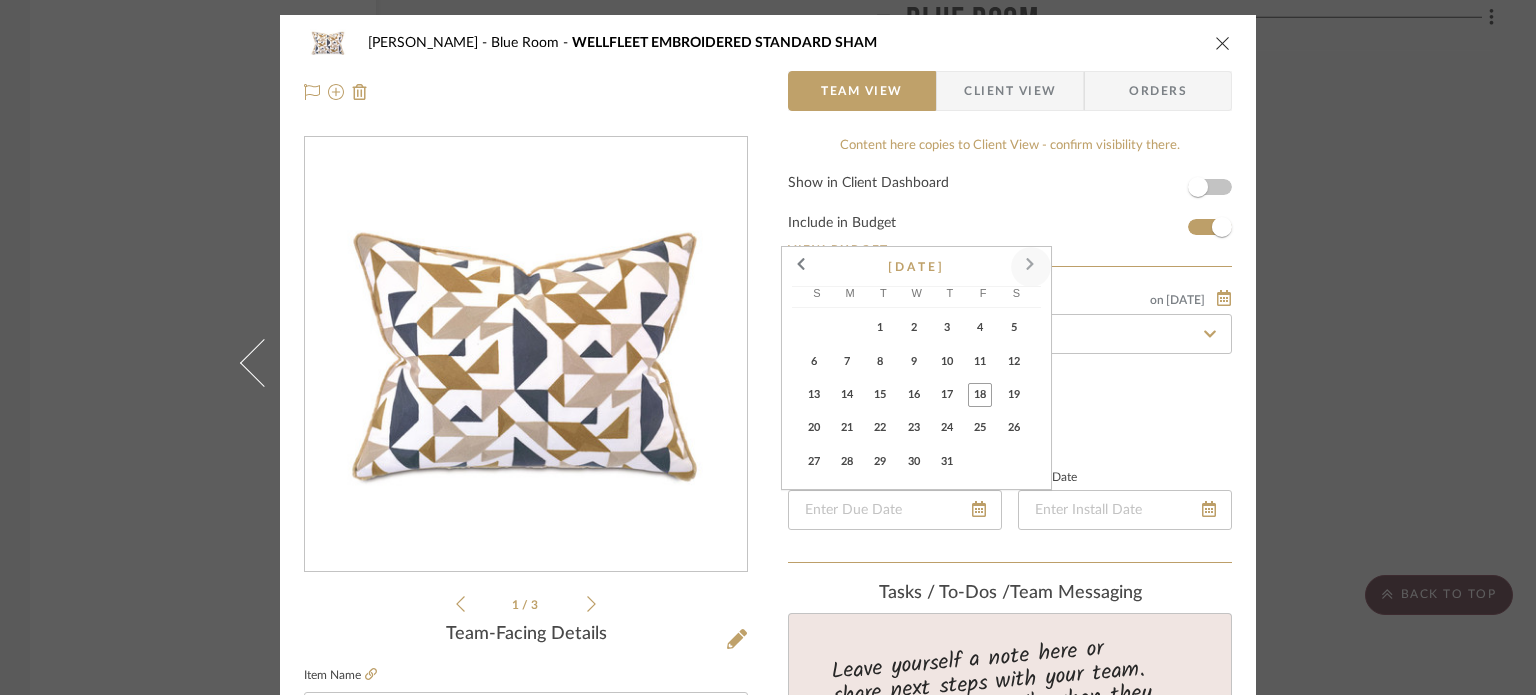 click at bounding box center (1031, 267) 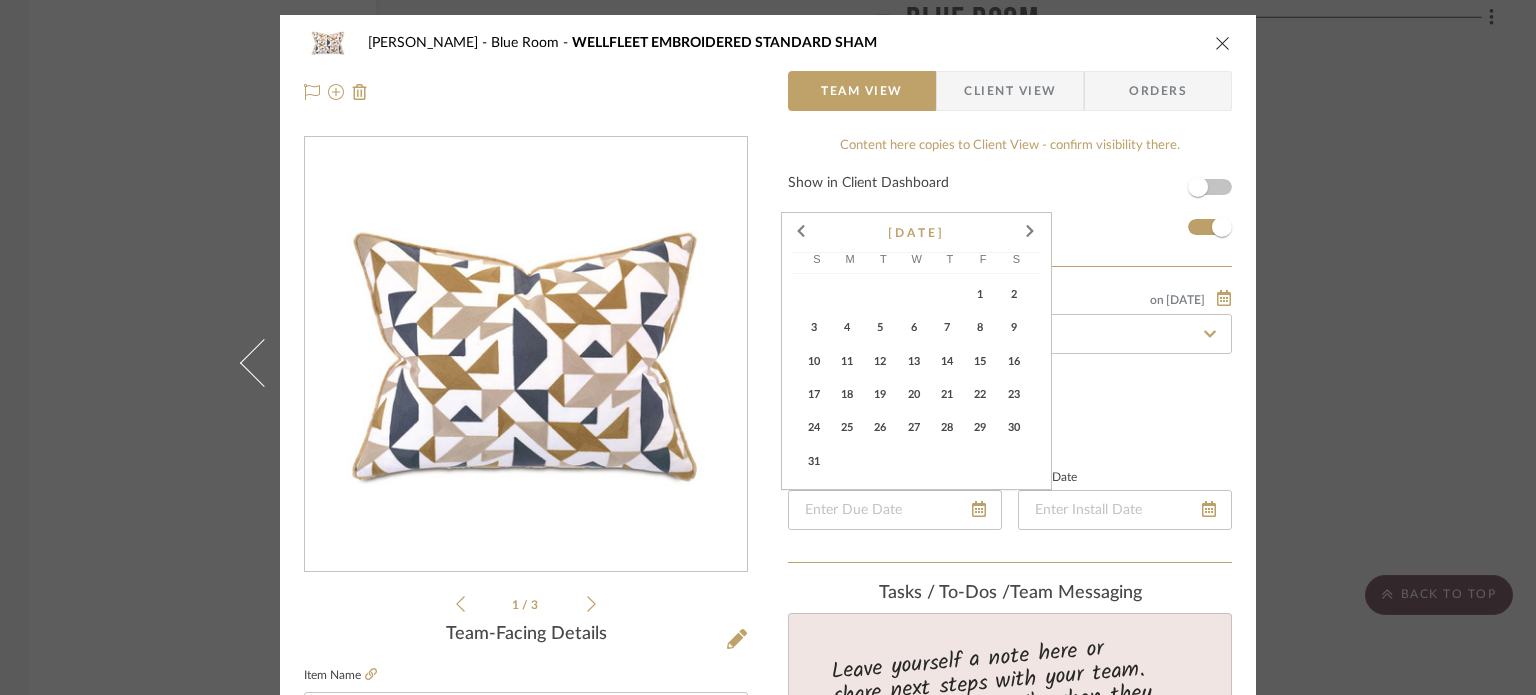 click on "16" at bounding box center (1014, 362) 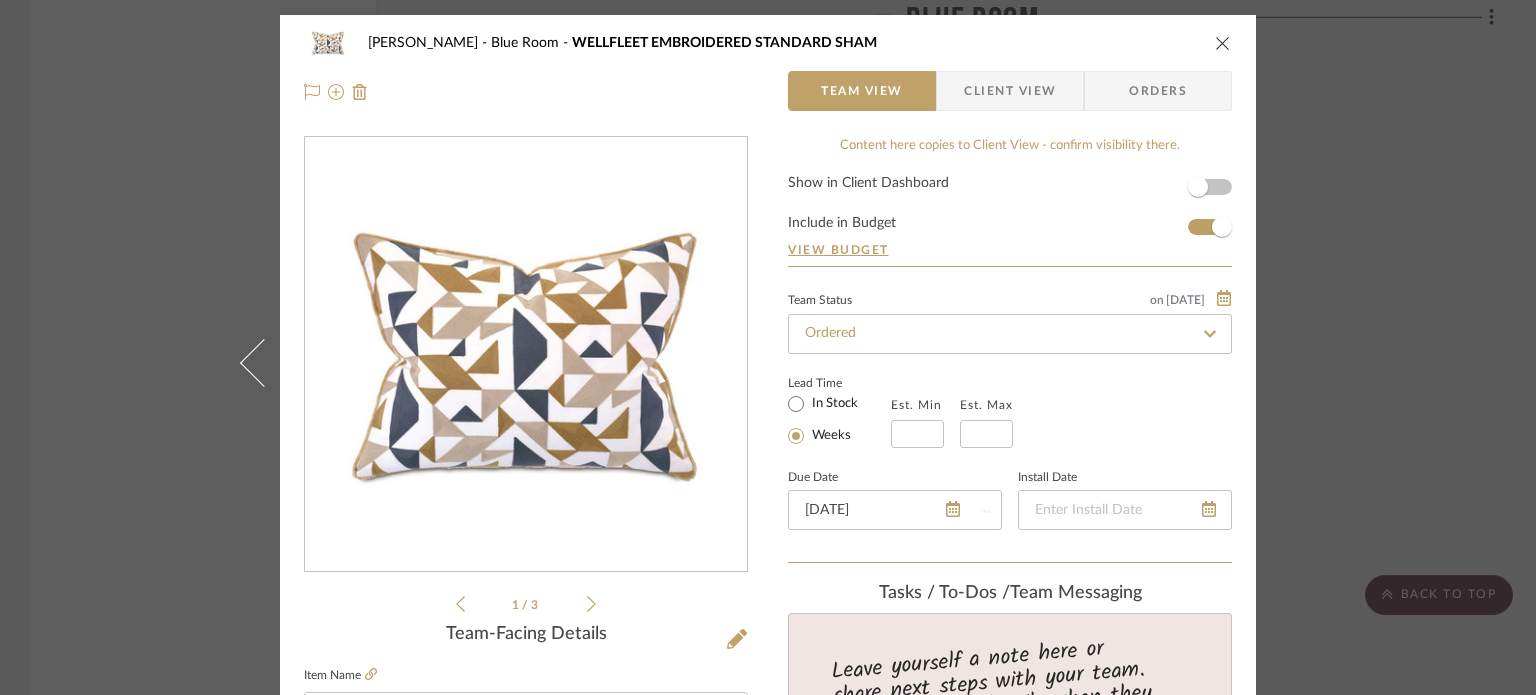 type 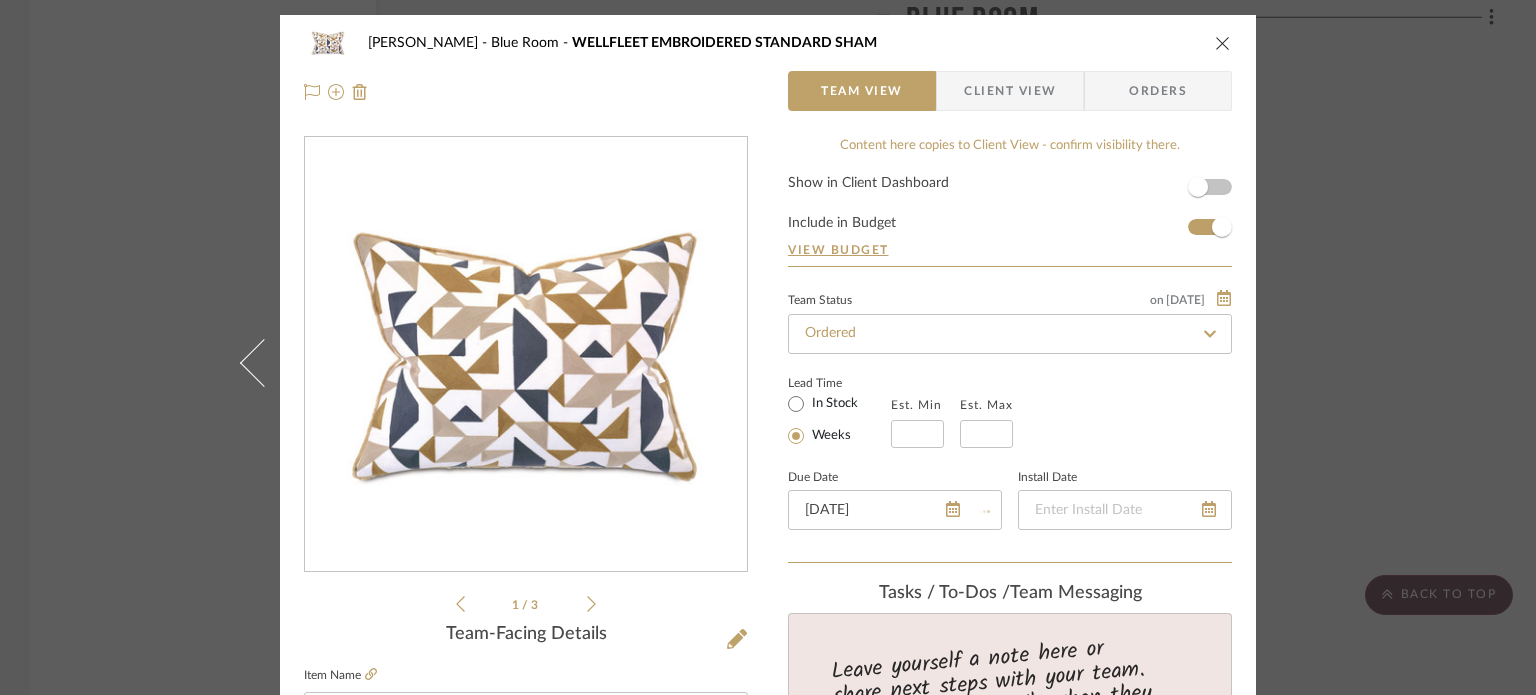 type 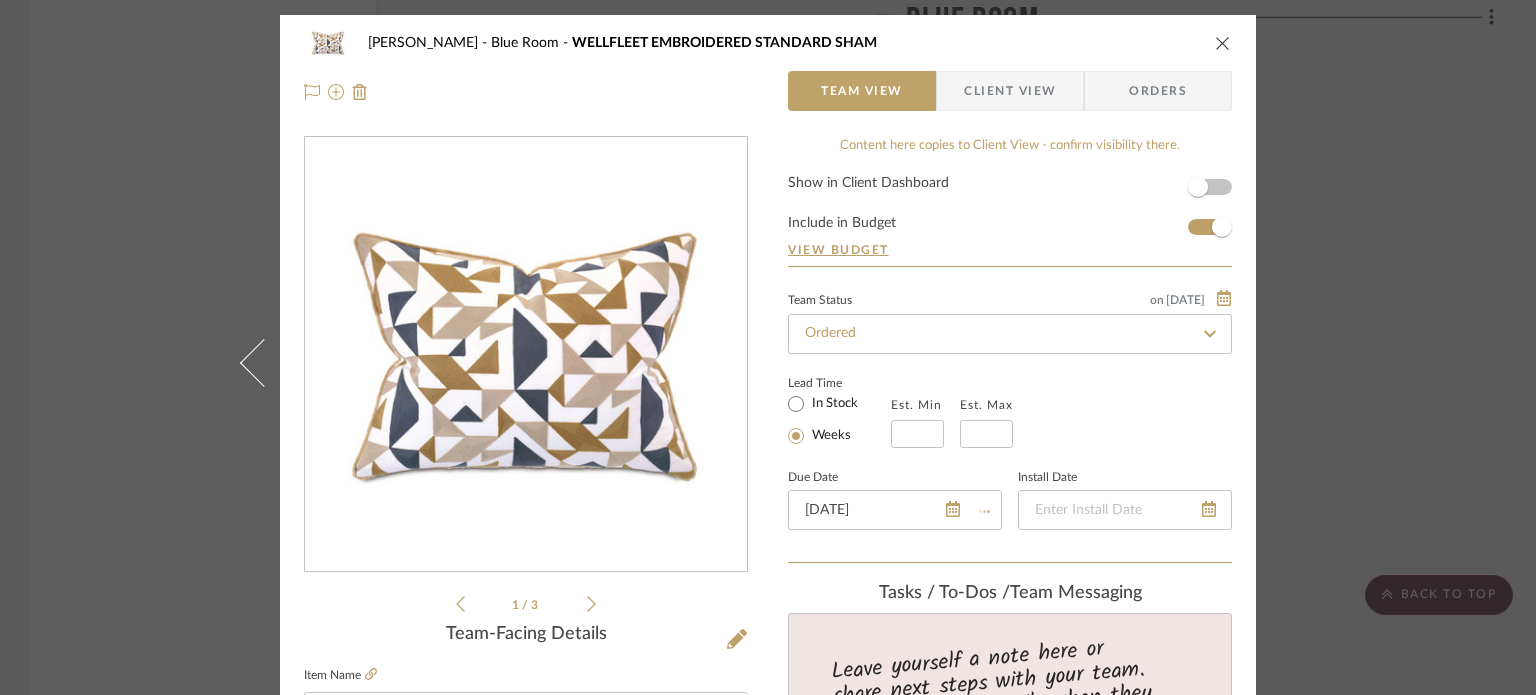 type 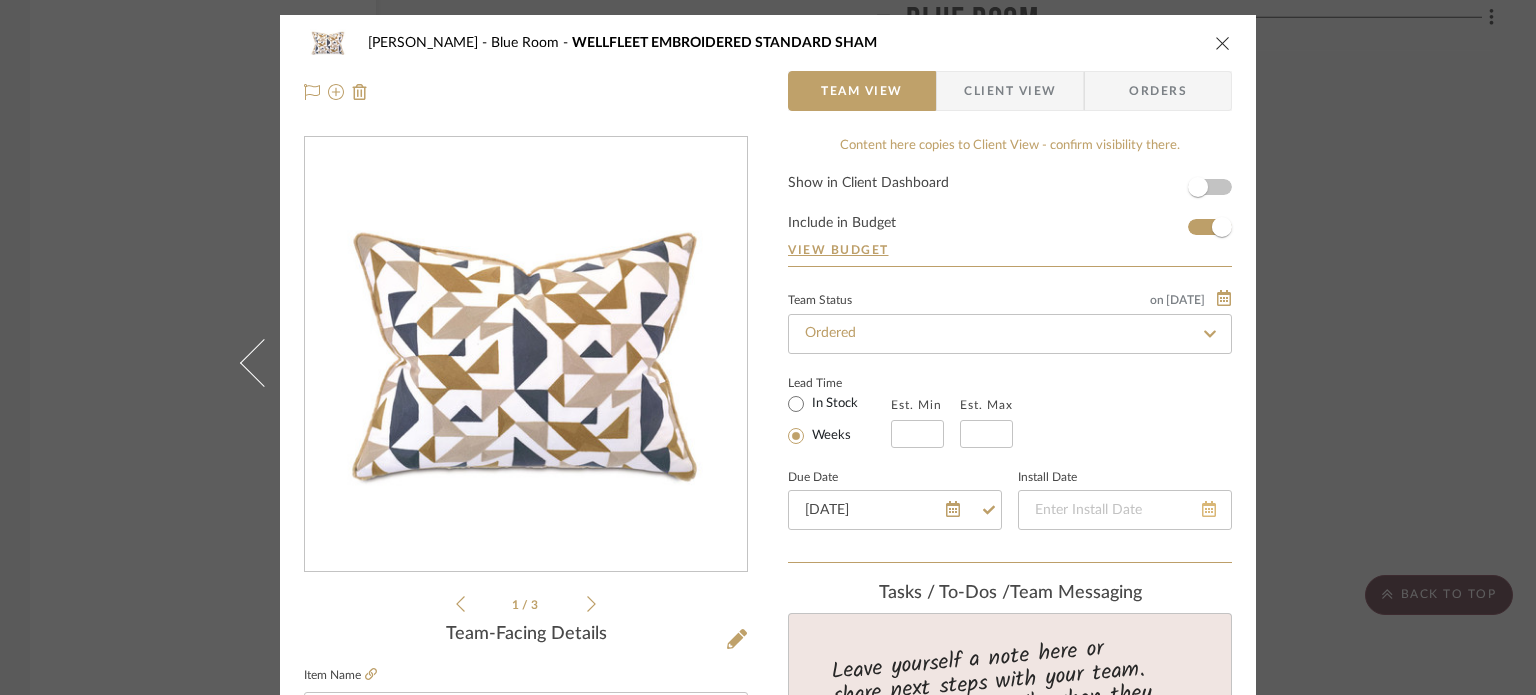click 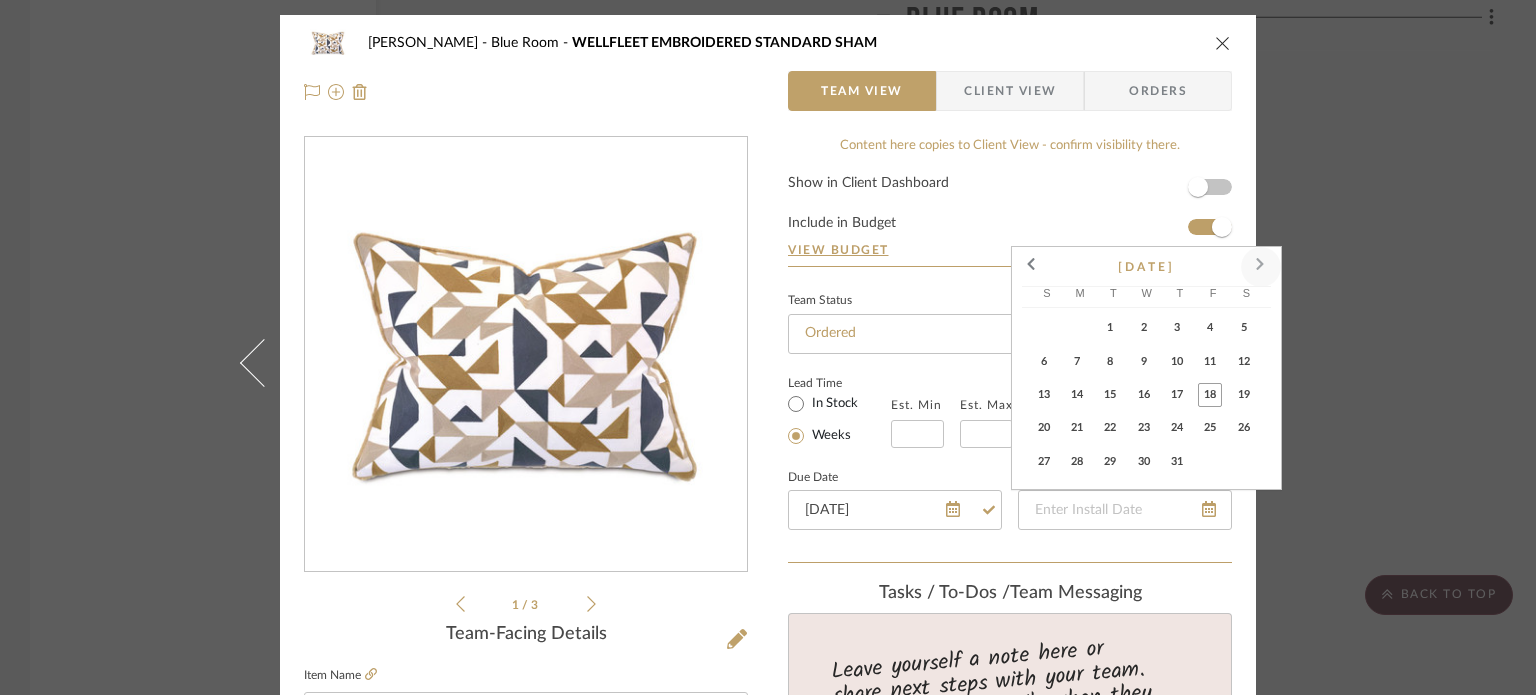 click at bounding box center (1261, 267) 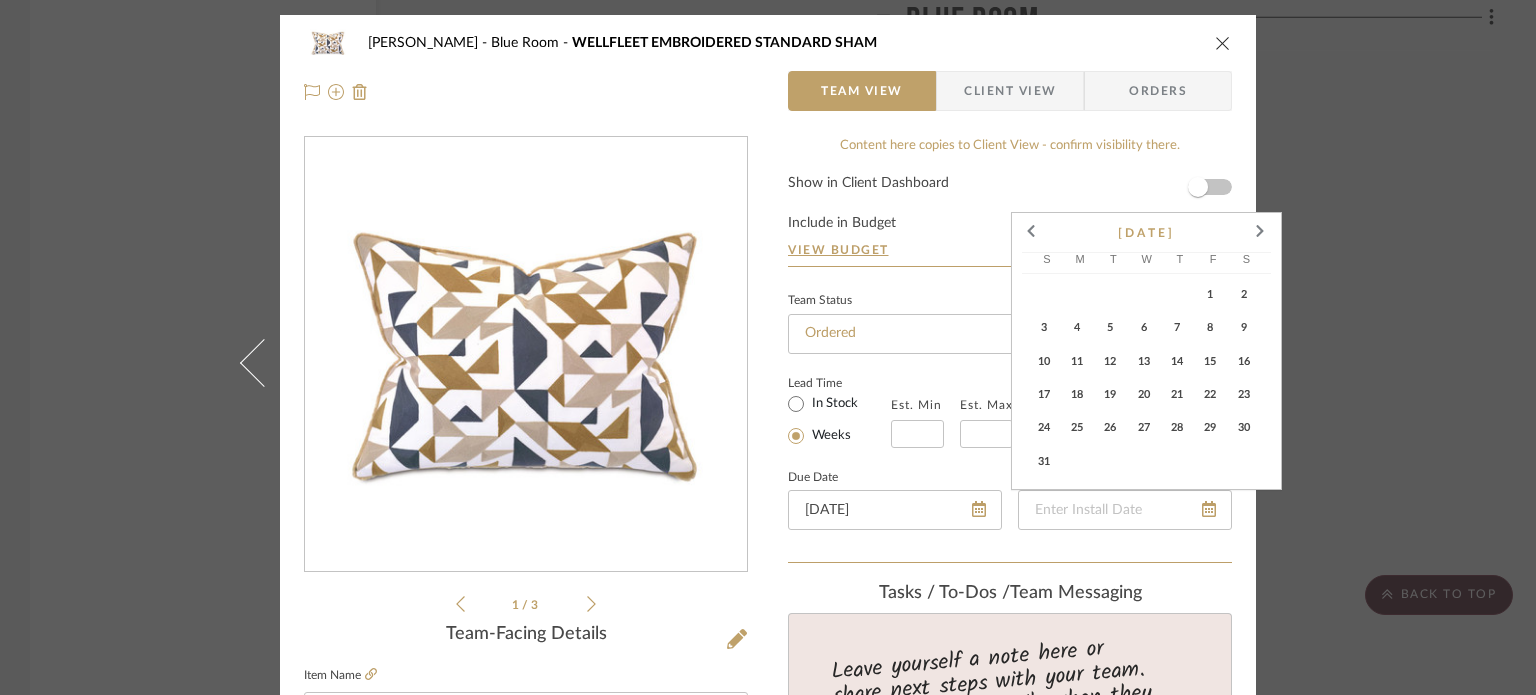 click on "23" at bounding box center [1244, 395] 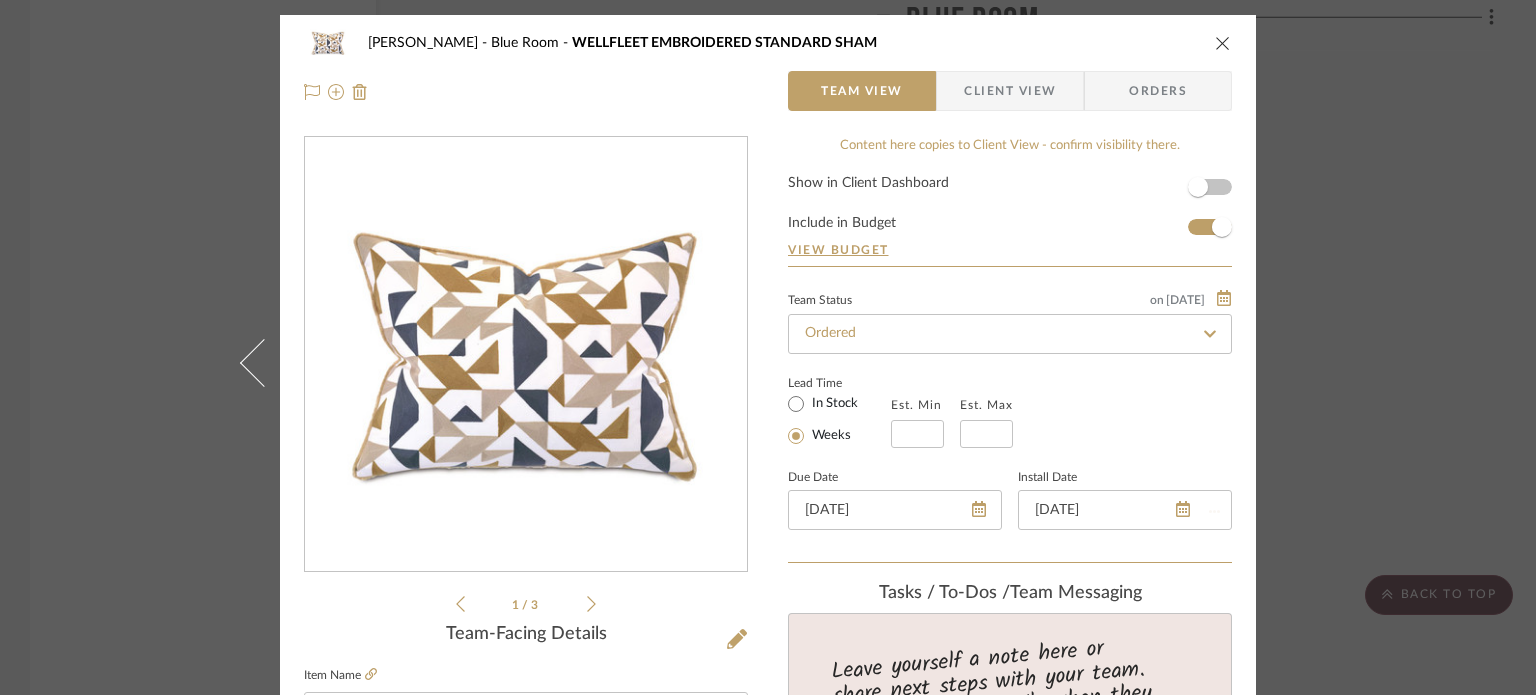 type 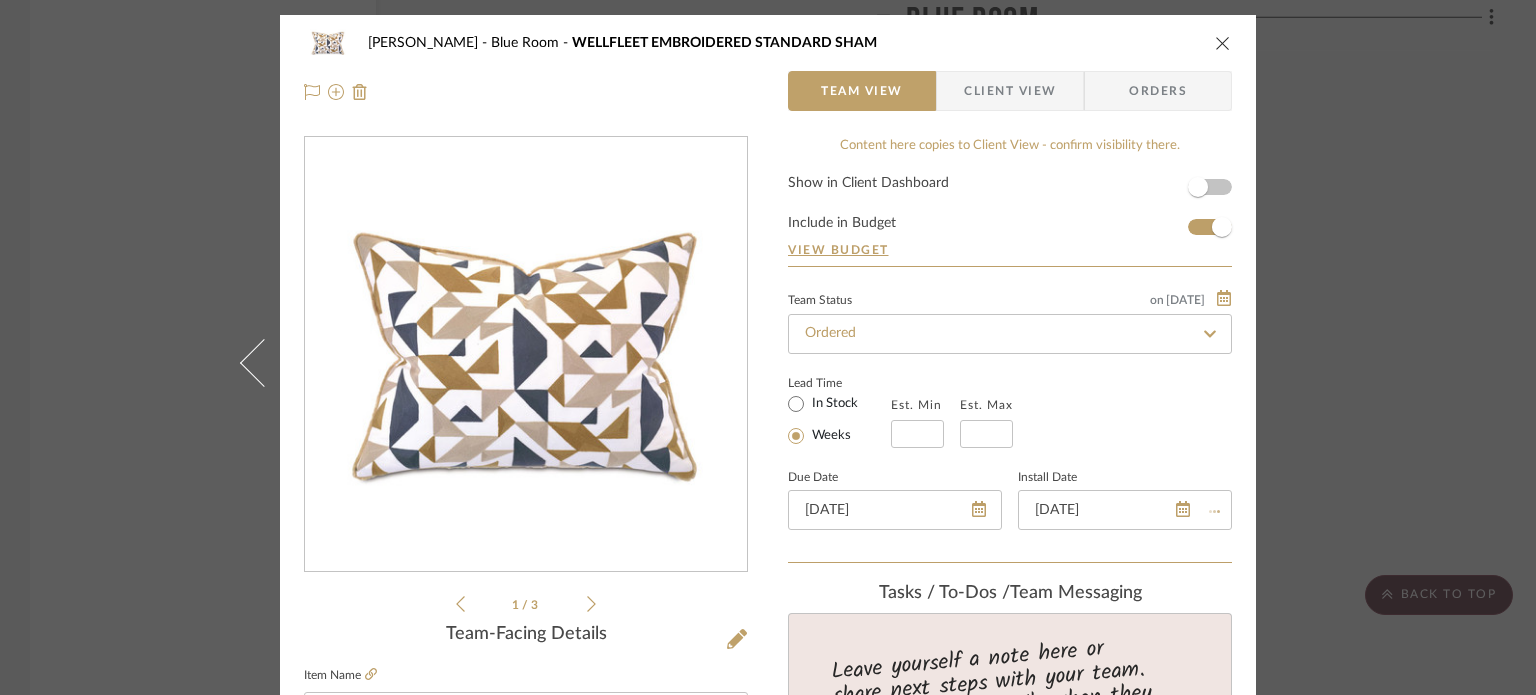 type 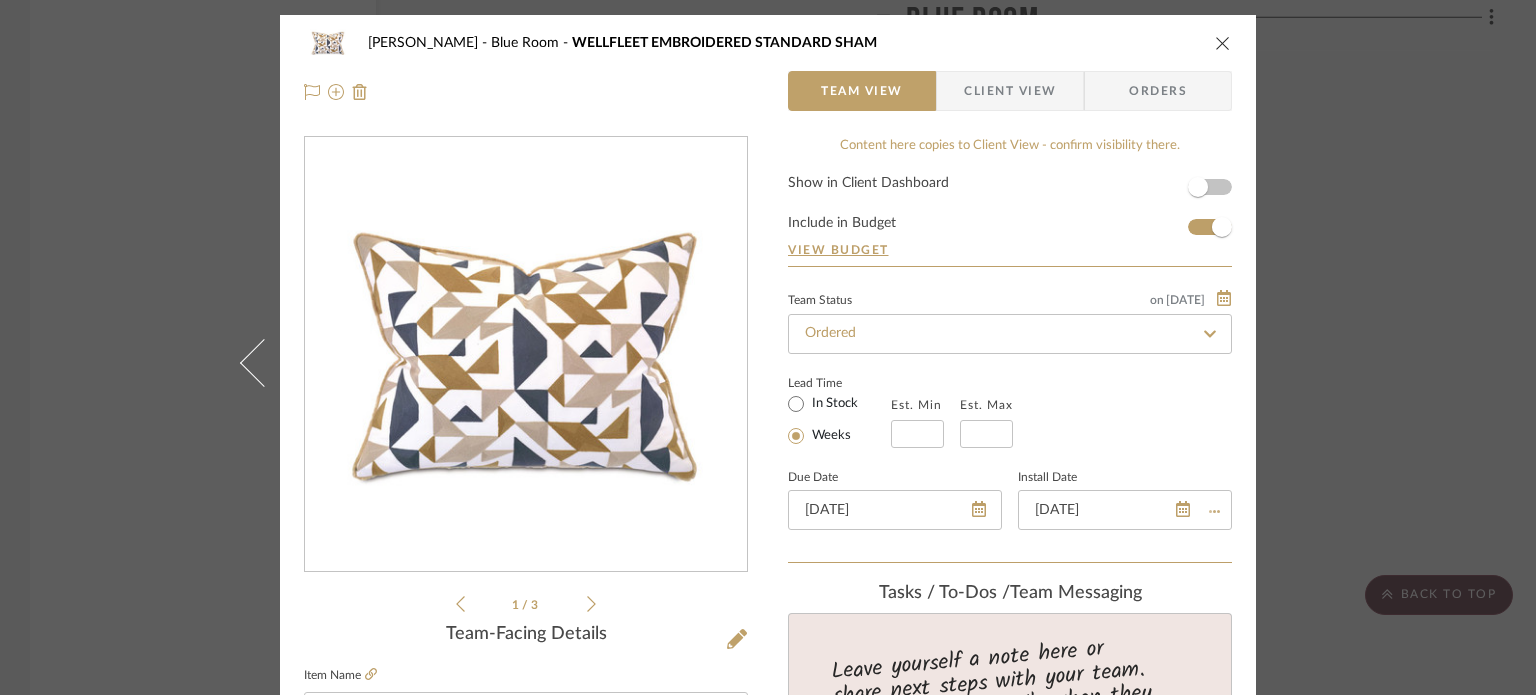 type 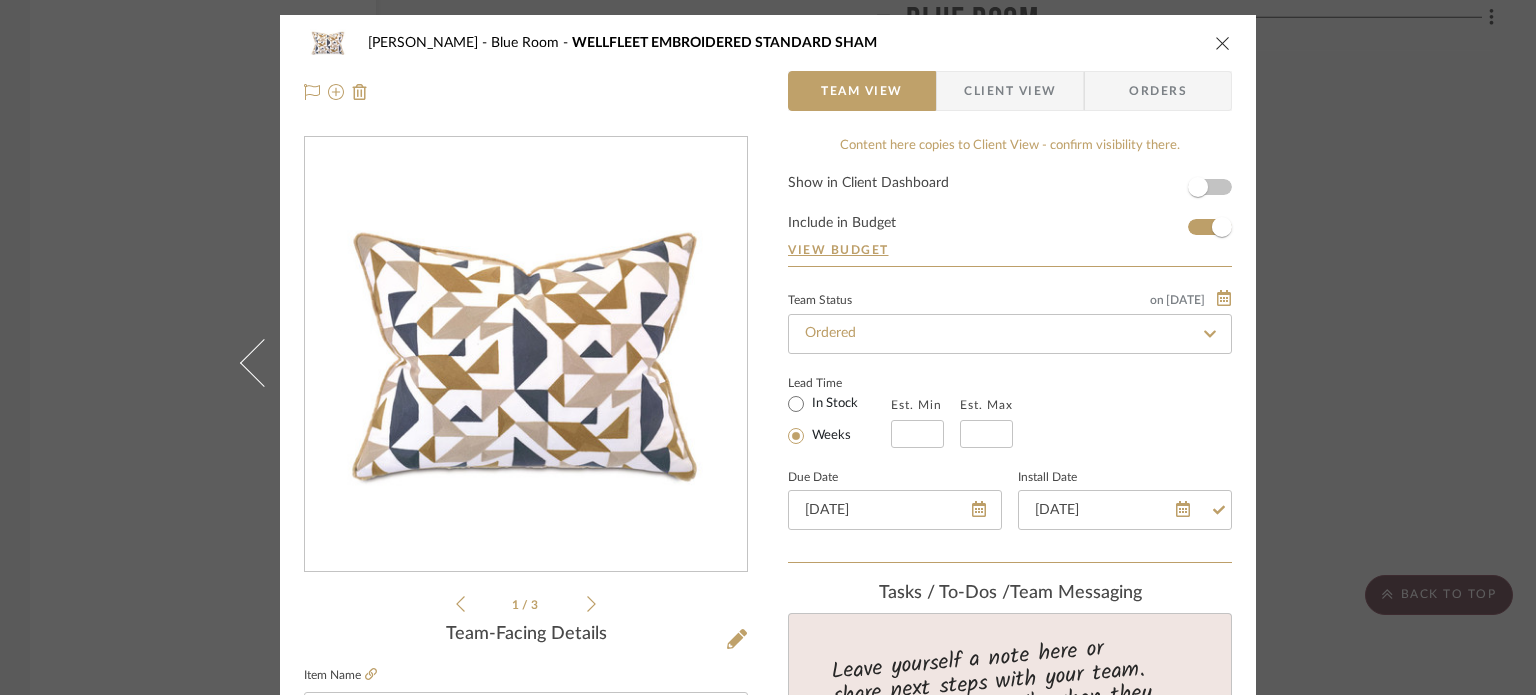 drag, startPoint x: 1340, startPoint y: 504, endPoint x: 1267, endPoint y: 251, distance: 263.3211 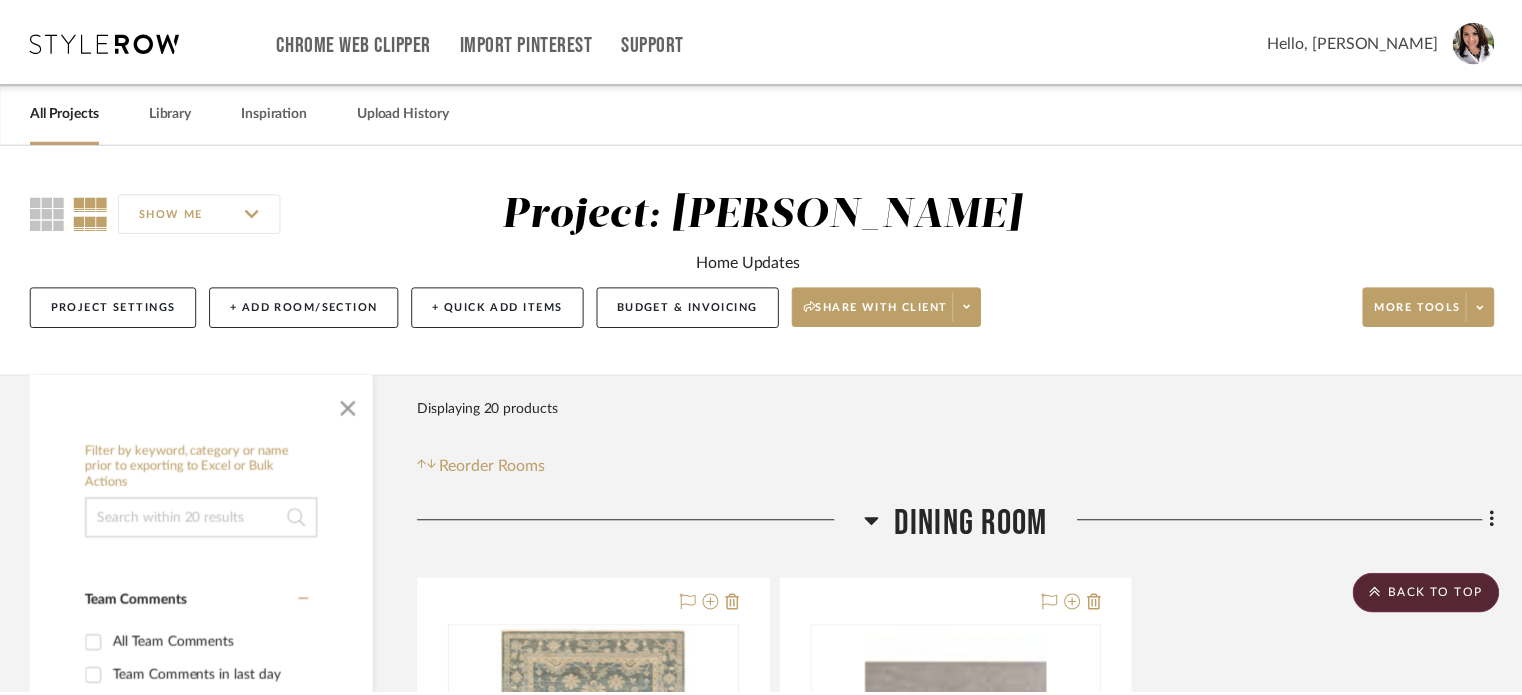 scroll, scrollTop: 6400, scrollLeft: 0, axis: vertical 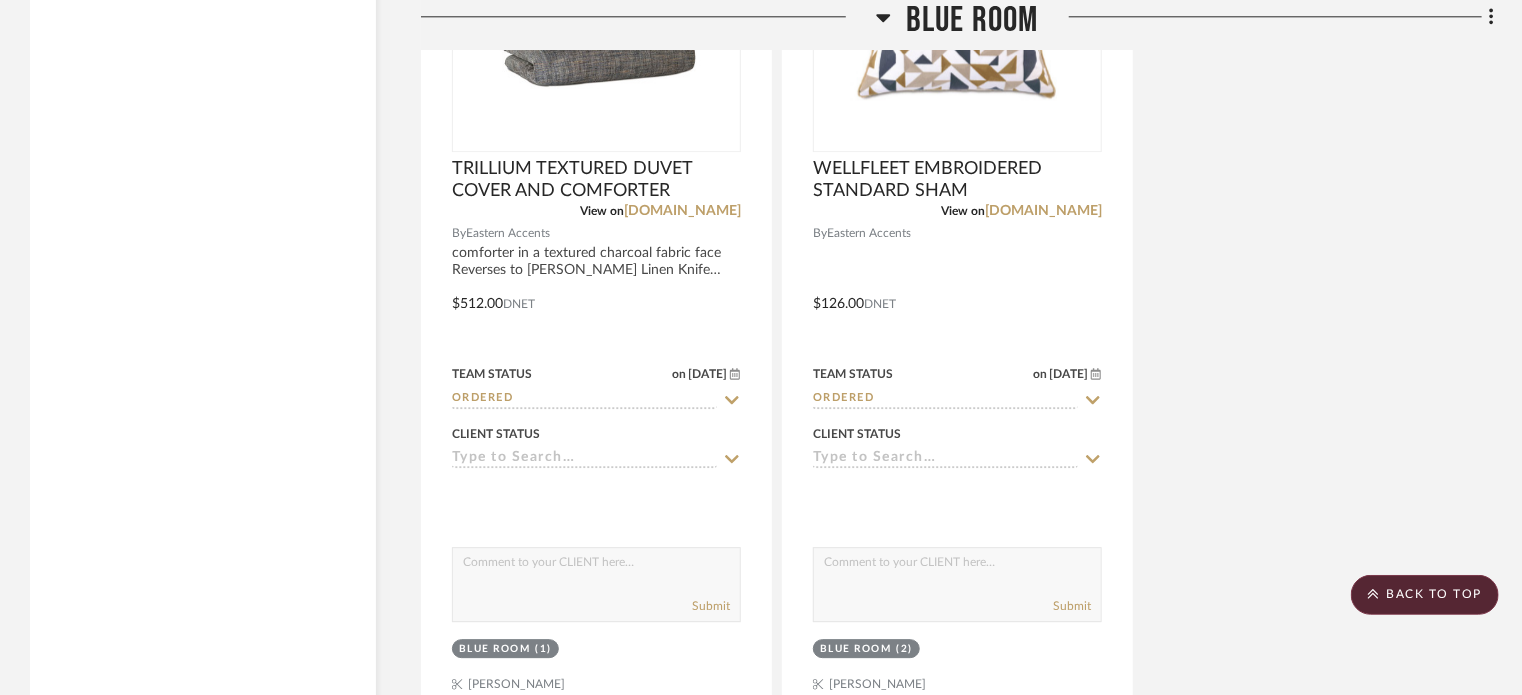 click on "Industrial Storage Desk (48")  View on  westelm.com  By  West Elm
$639.20  Retail  Team Status on 7/11/2025 7/11/2025 Ordered Client Status client Comments:  Submit   Blue Room  (1)    Lisa Fontaine  Birchin Navy Ceramic Table Lamp  View on  worldmarket.com  By  Cost Plus World Market
$129.99  Retail  Team Status on 7/18/2025 7/18/2025 Ordered Client Status client Comments:  Submit   Blue Room  (1)    Lisa Fontaine  Basel Ocean Blue Pillow Top Upholstered Dining Chair  View on  worldmarket.com  By  Cost Plus World Market
$179.99  Retail  Team Status on 7/18/2025 7/18/2025 Reselect - Out of stock Client Status client Comments:  Submit   Blue Room  (1)    Lisa Fontaine  TRILLIUM TEXTURED DUVET COVER AND COMFORTER  View on  easternaccents.com  By  Eastern Accents  comforter in a textured charcoal fabric face
Reverses to Greer Linen
Knife edge finish
Dry clean only
$512.00  DNET  Team Status on 7/18/2025 7/18/2025 Ordered Client Status client Comments:  Submit   Blue Room  (1)    By" 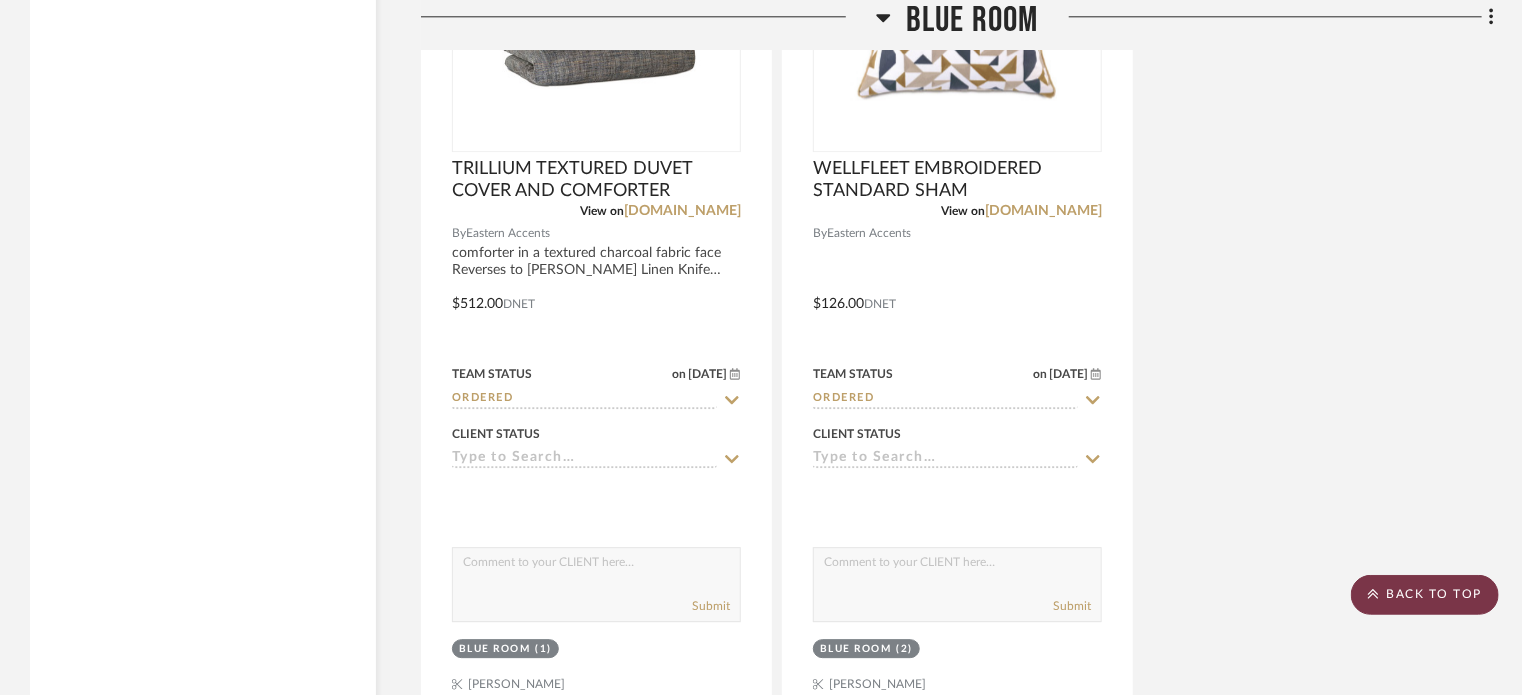 click on "BACK TO TOP" 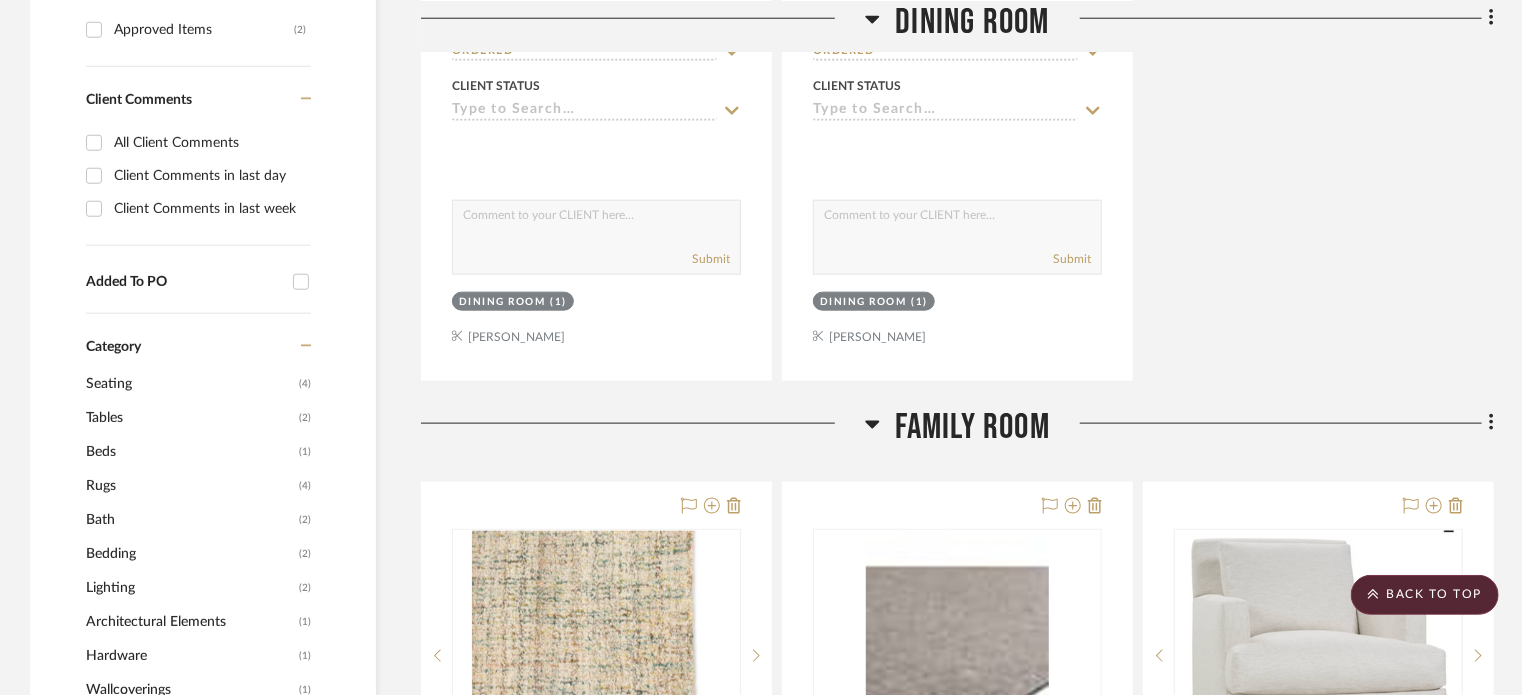 scroll, scrollTop: 1300, scrollLeft: 0, axis: vertical 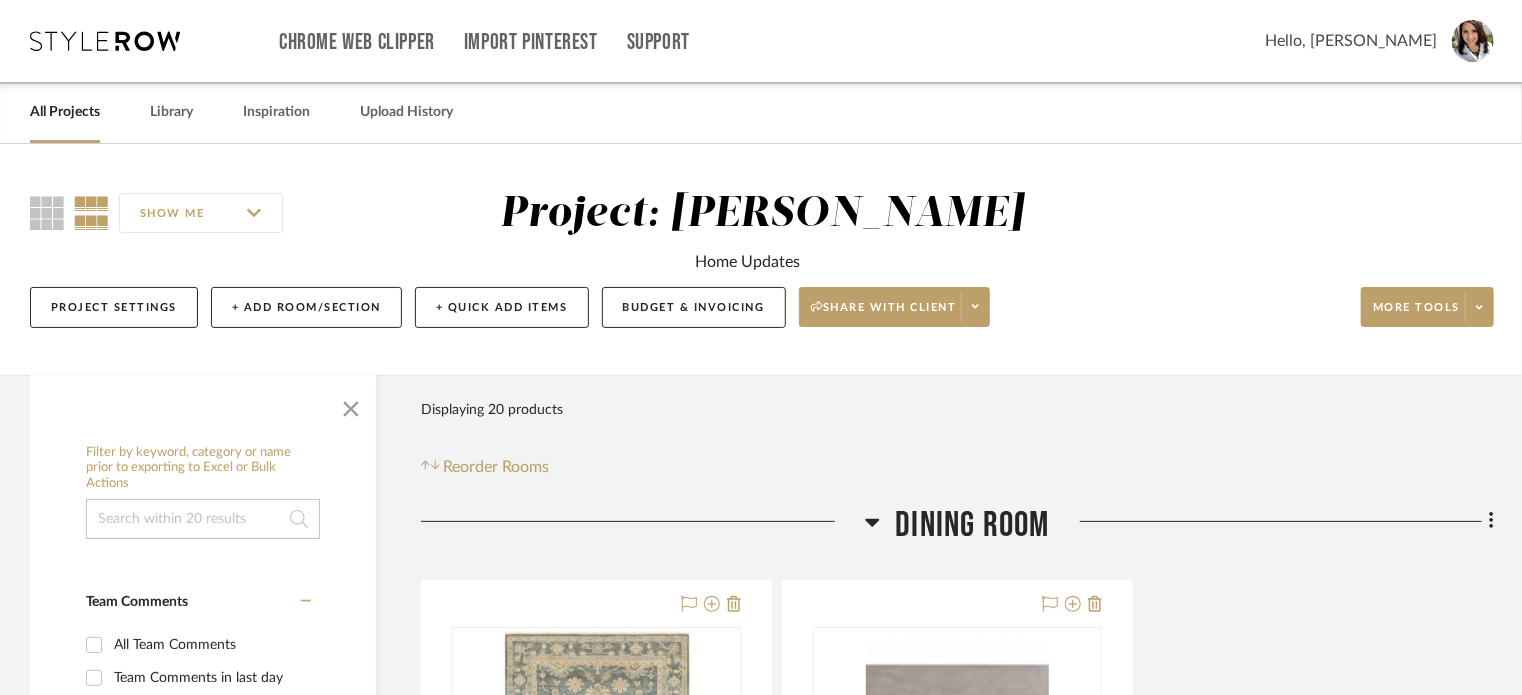 click on "All Projects   Library   Inspiration   Upload History" at bounding box center [761, 112] 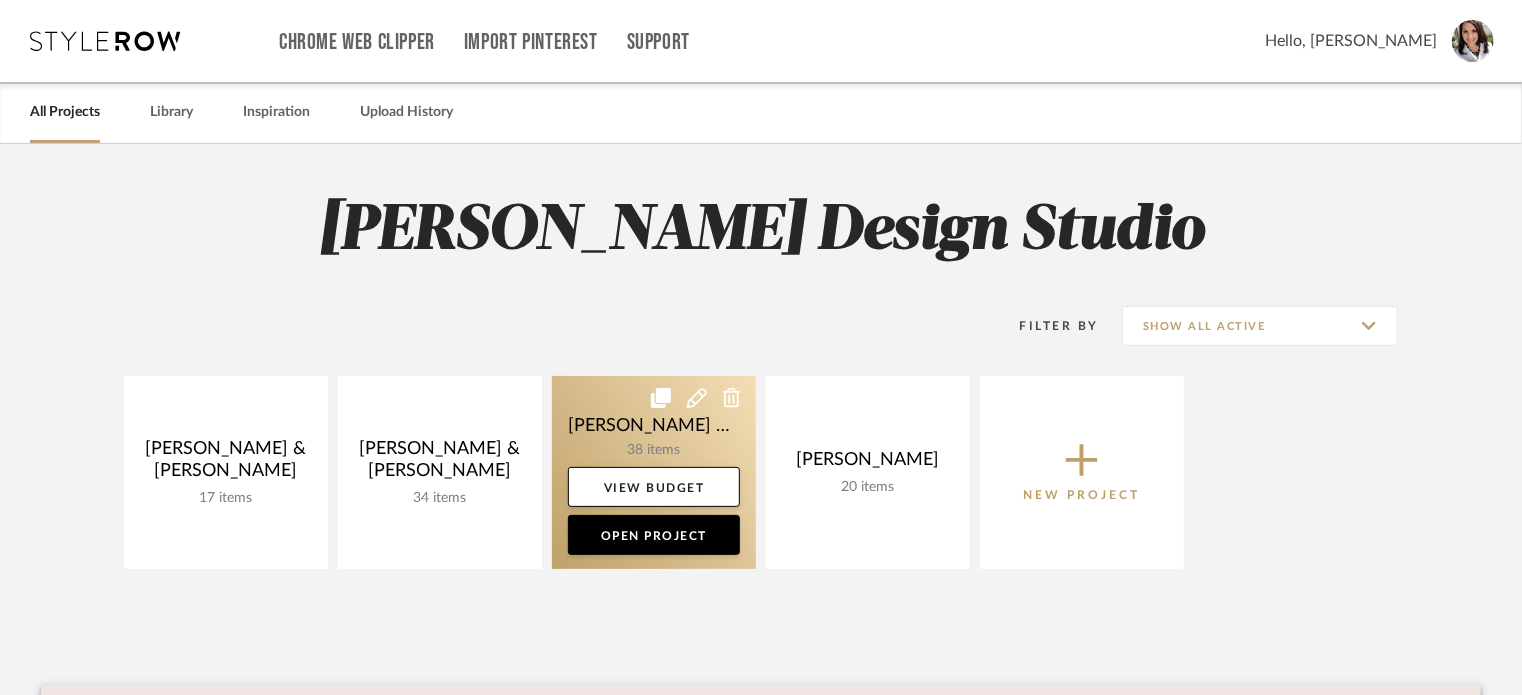click 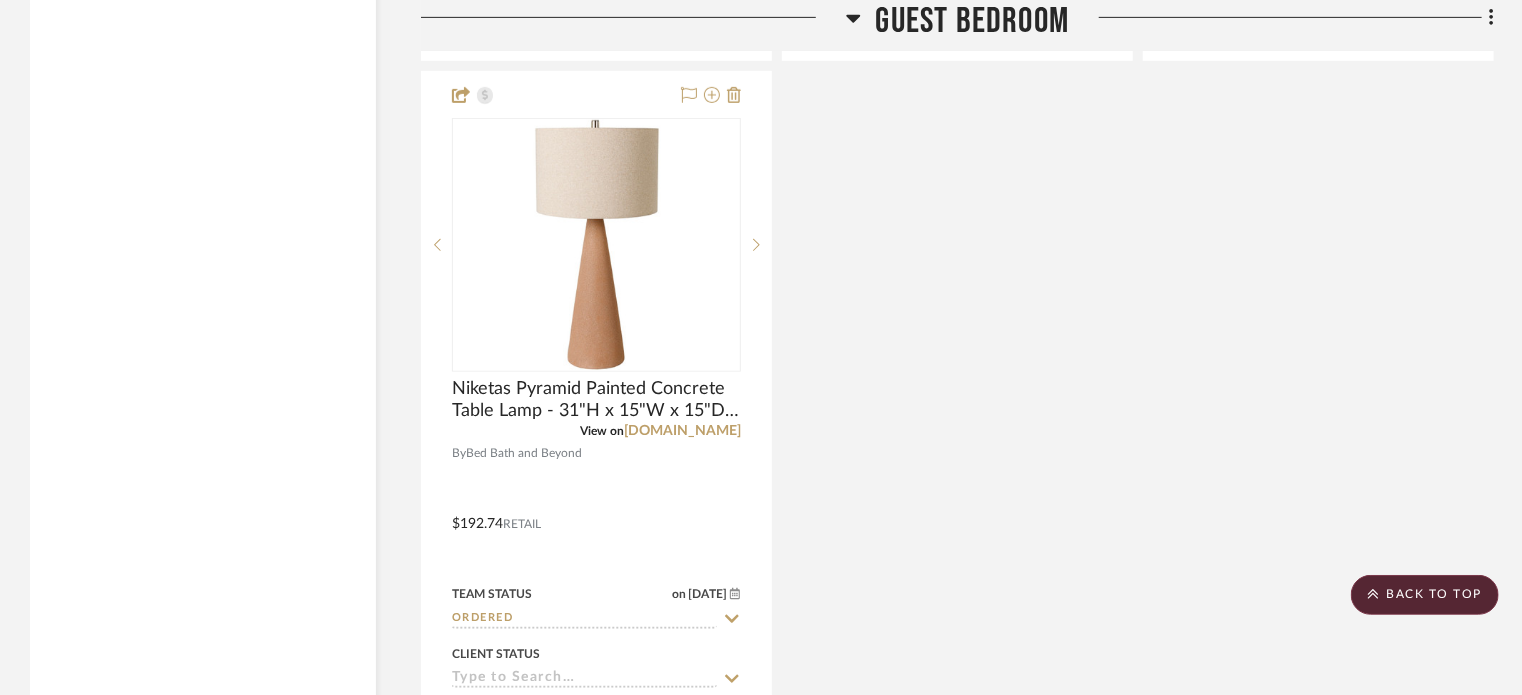 scroll, scrollTop: 4400, scrollLeft: 0, axis: vertical 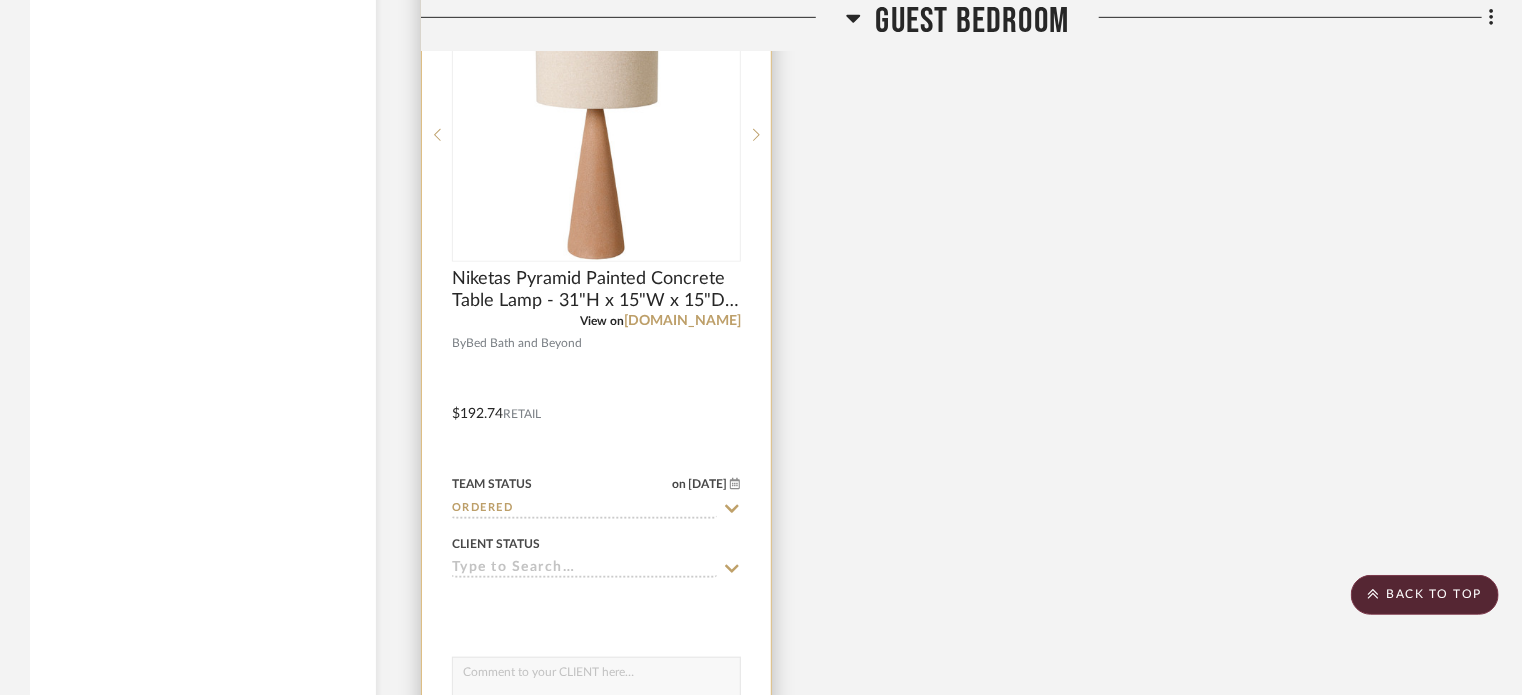 click on "Ordered" 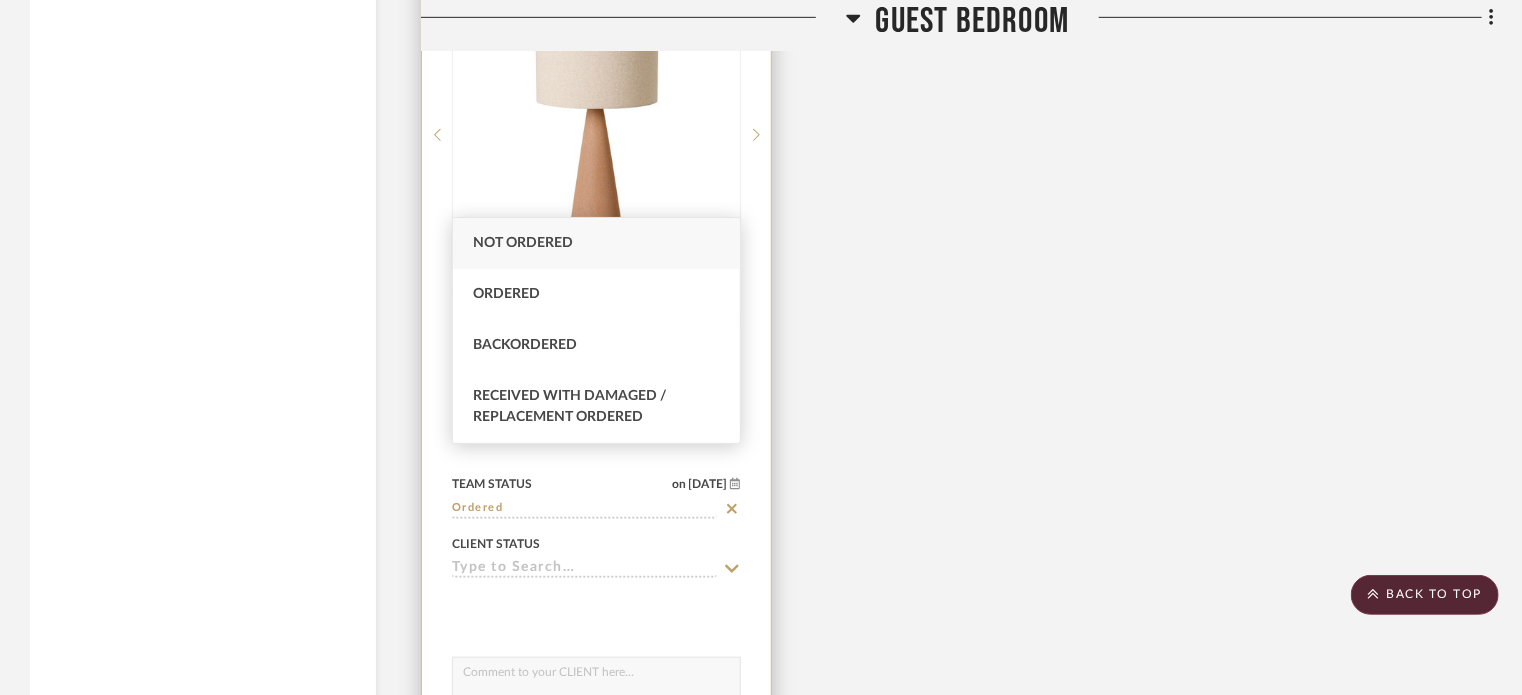 click 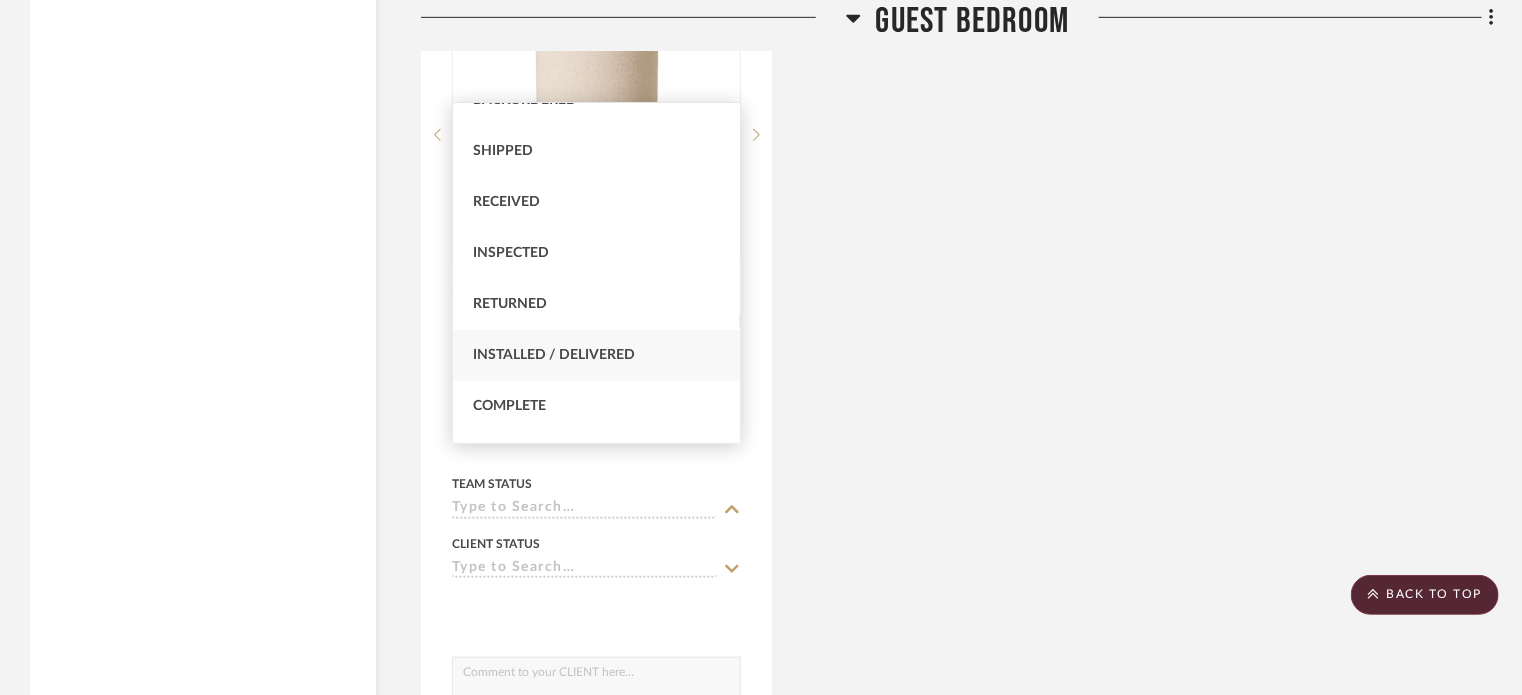 scroll, scrollTop: 300, scrollLeft: 0, axis: vertical 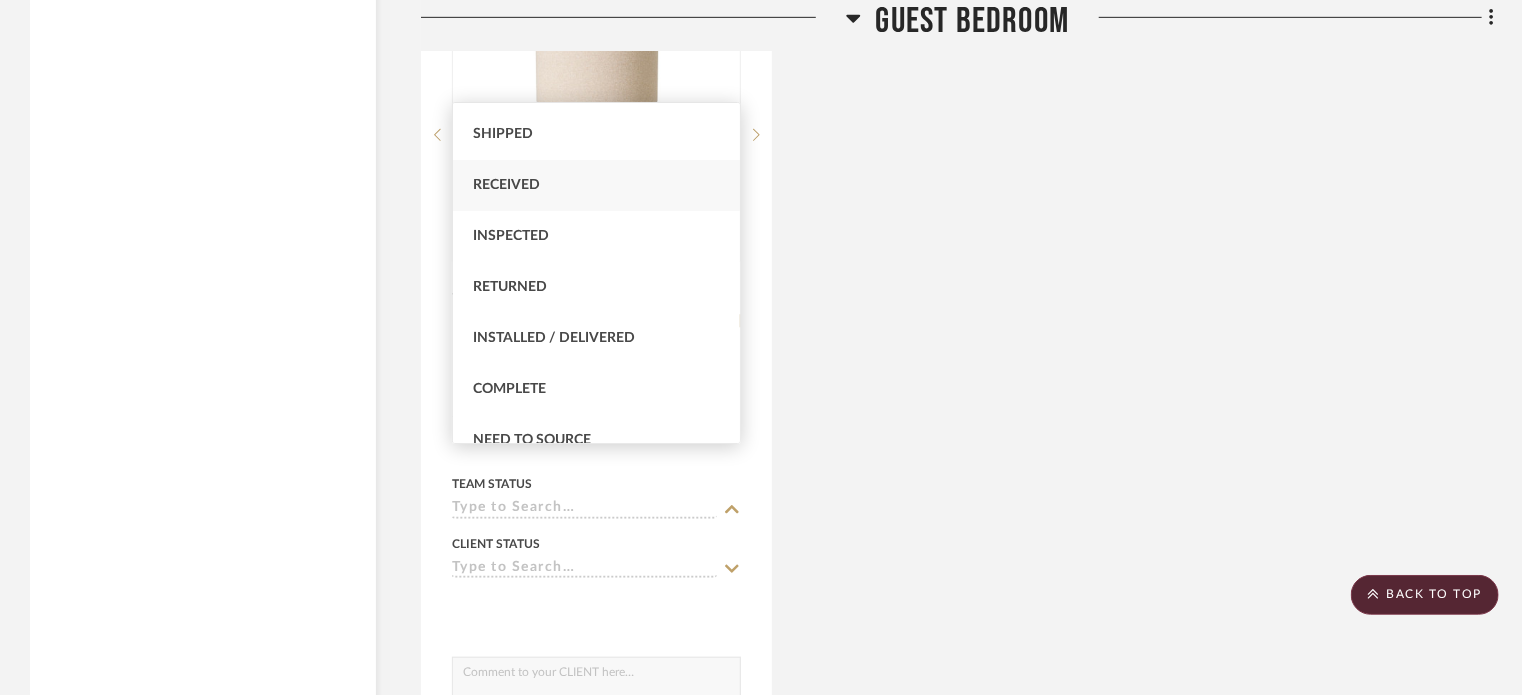 click on "Received" at bounding box center [597, 185] 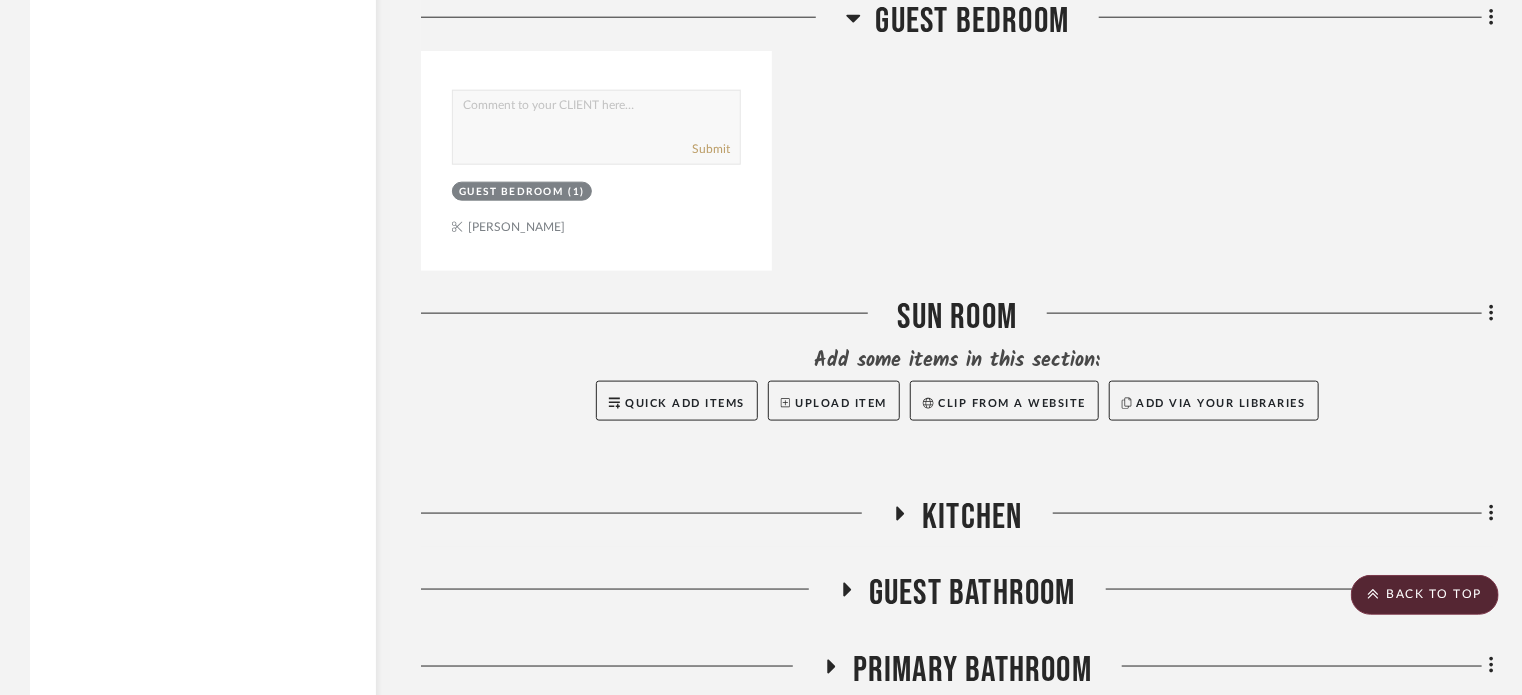 scroll, scrollTop: 5000, scrollLeft: 0, axis: vertical 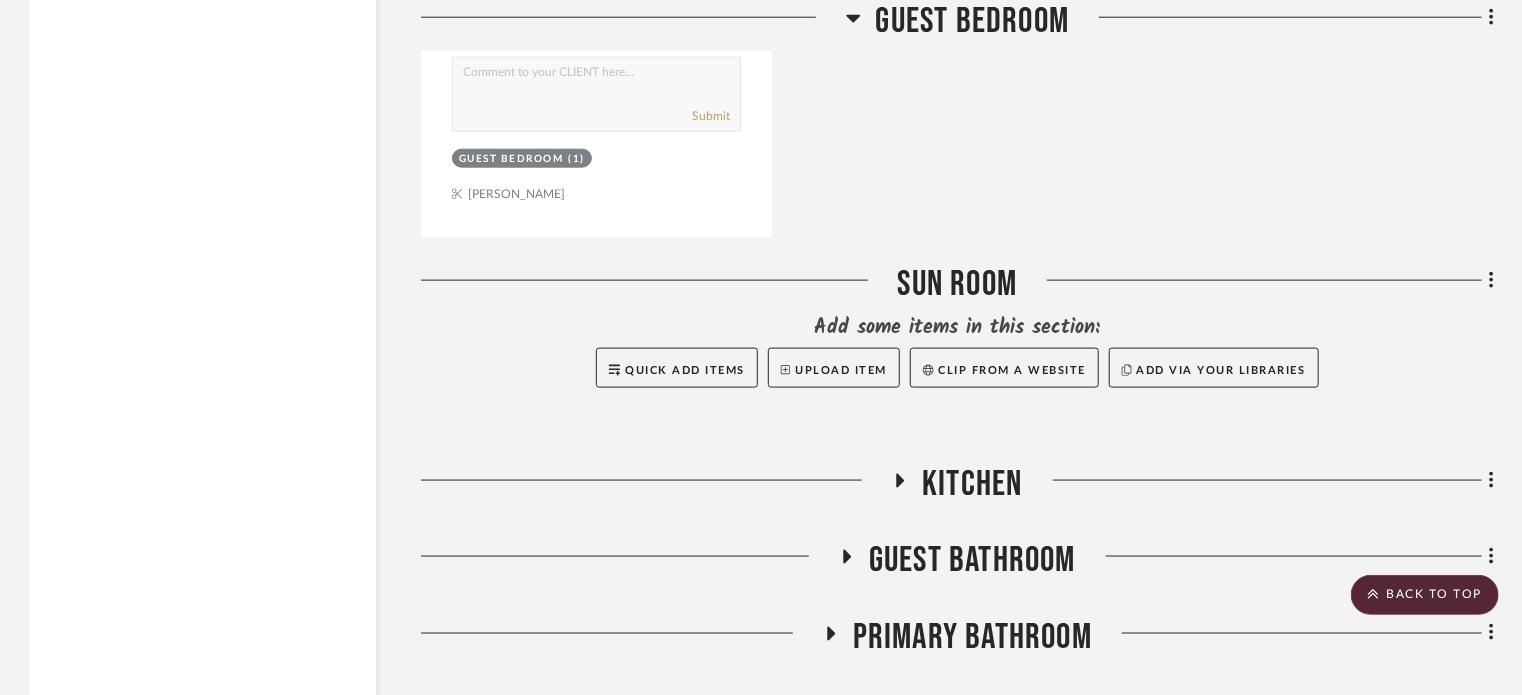 click 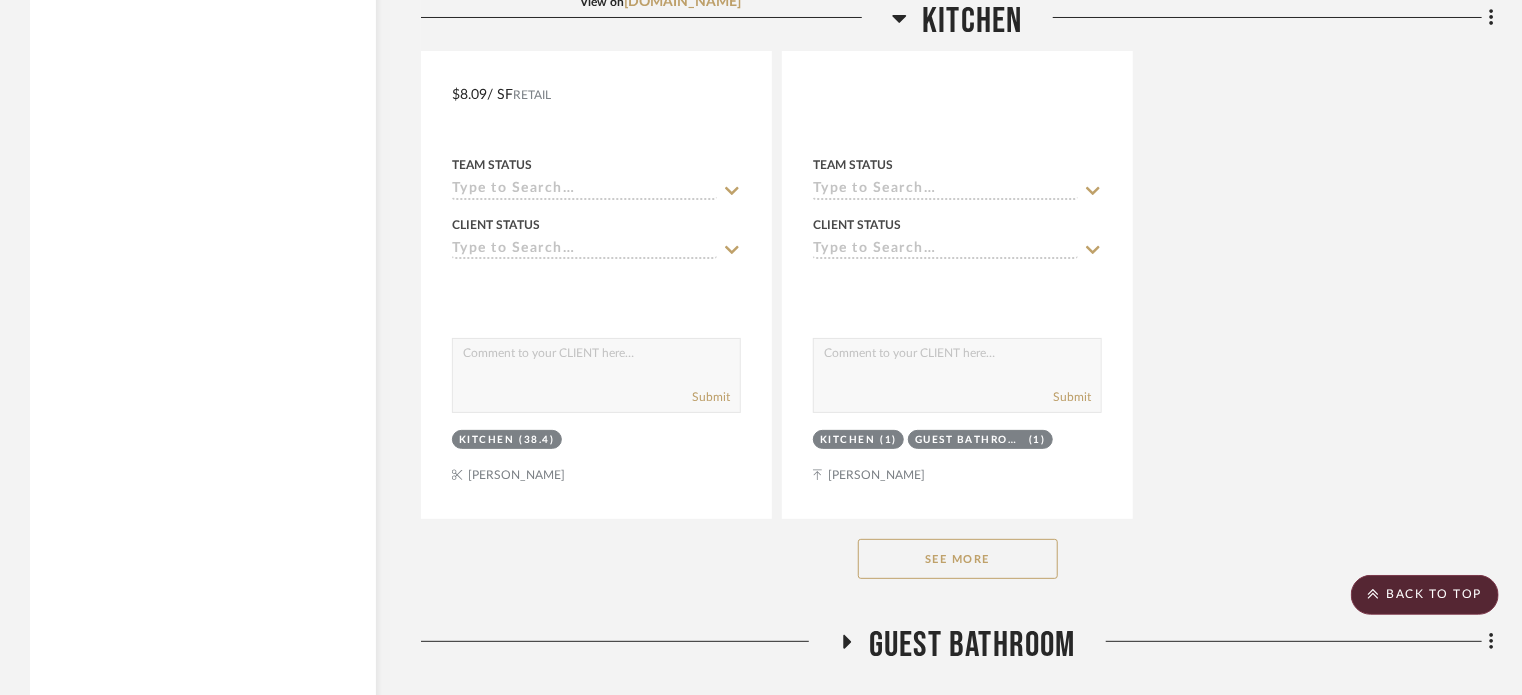 scroll, scrollTop: 7836, scrollLeft: 0, axis: vertical 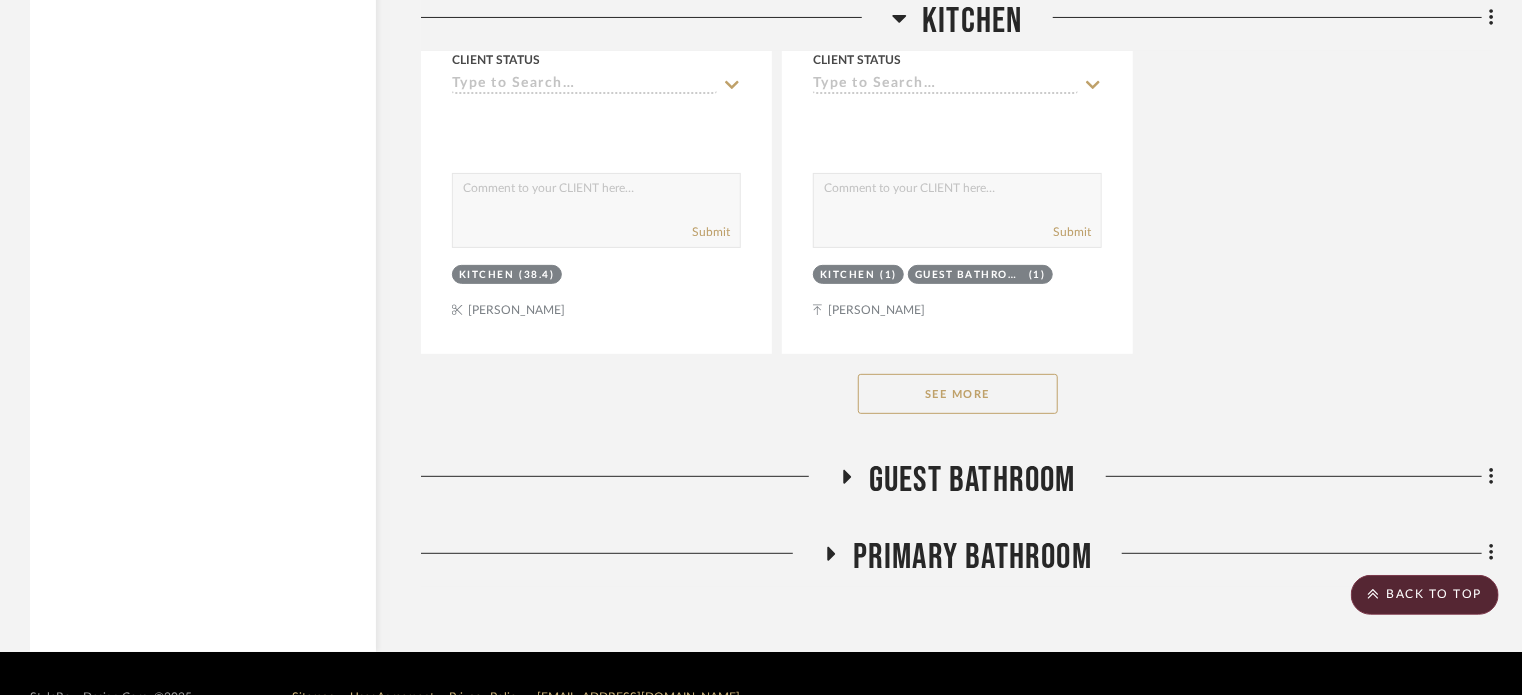 click 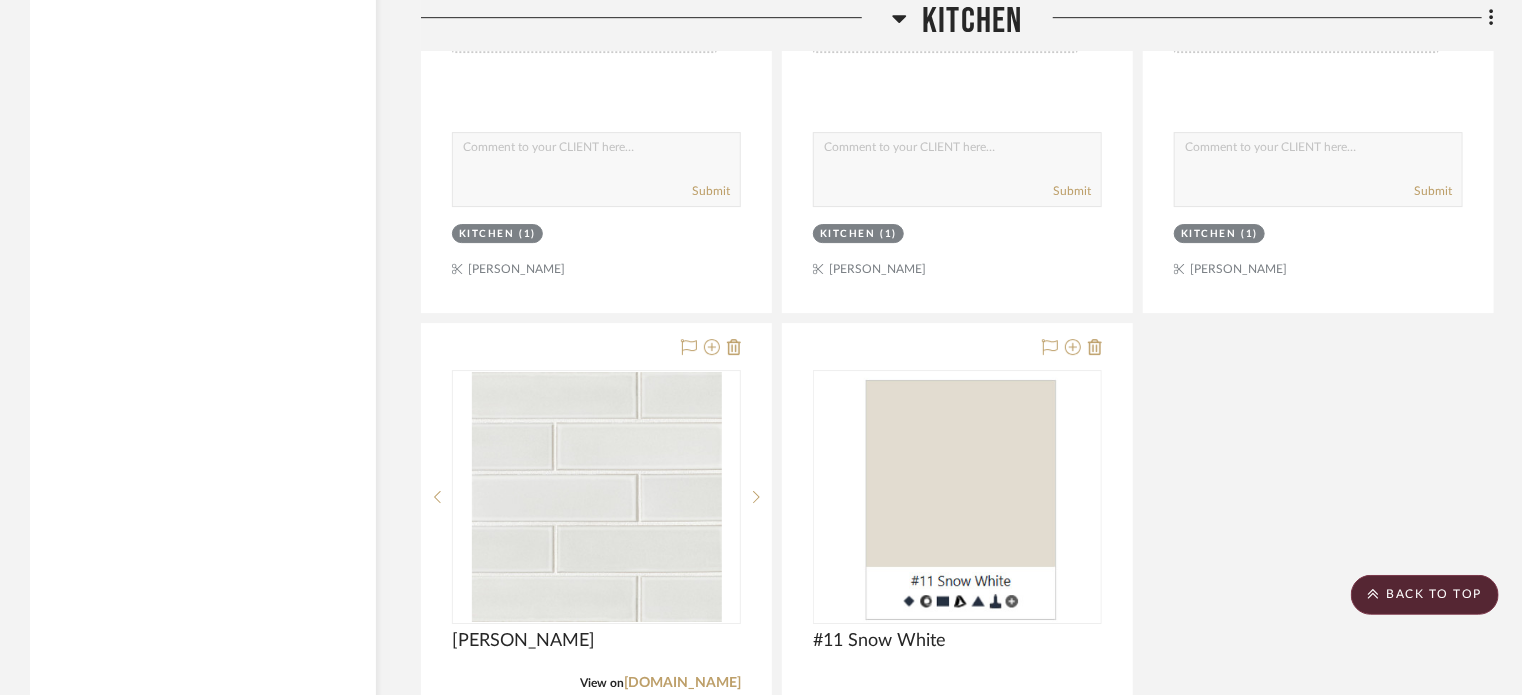scroll, scrollTop: 6836, scrollLeft: 0, axis: vertical 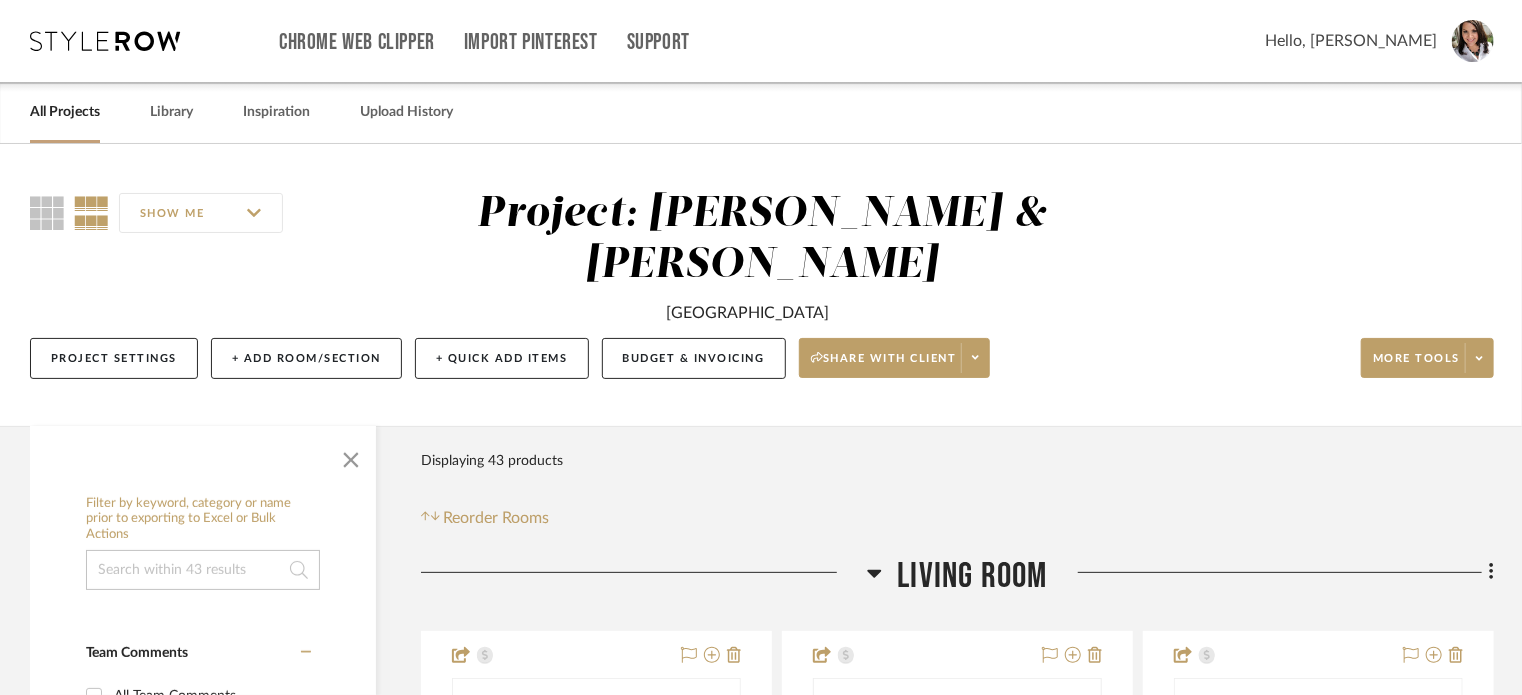 click on "Hello, Lisa" at bounding box center (1351, 41) 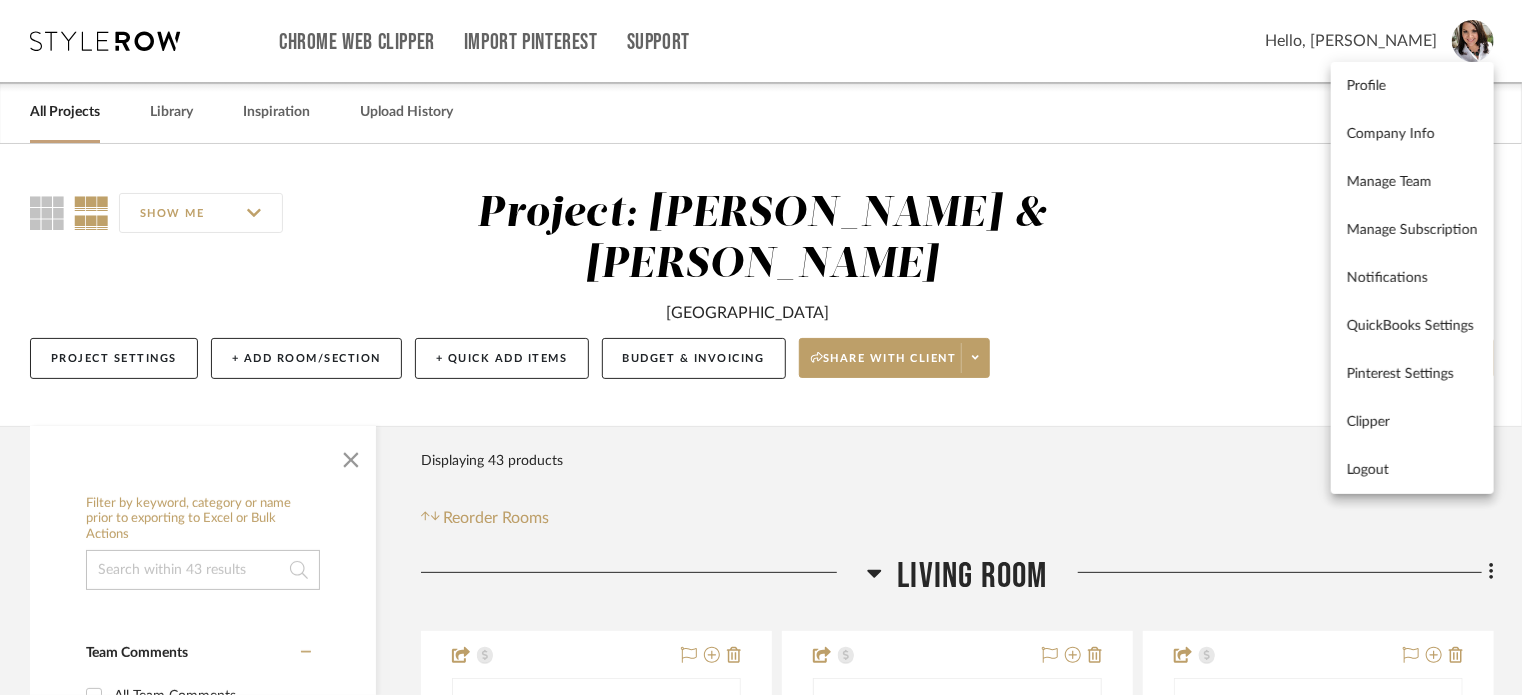 click on "Logout" at bounding box center (1412, 470) 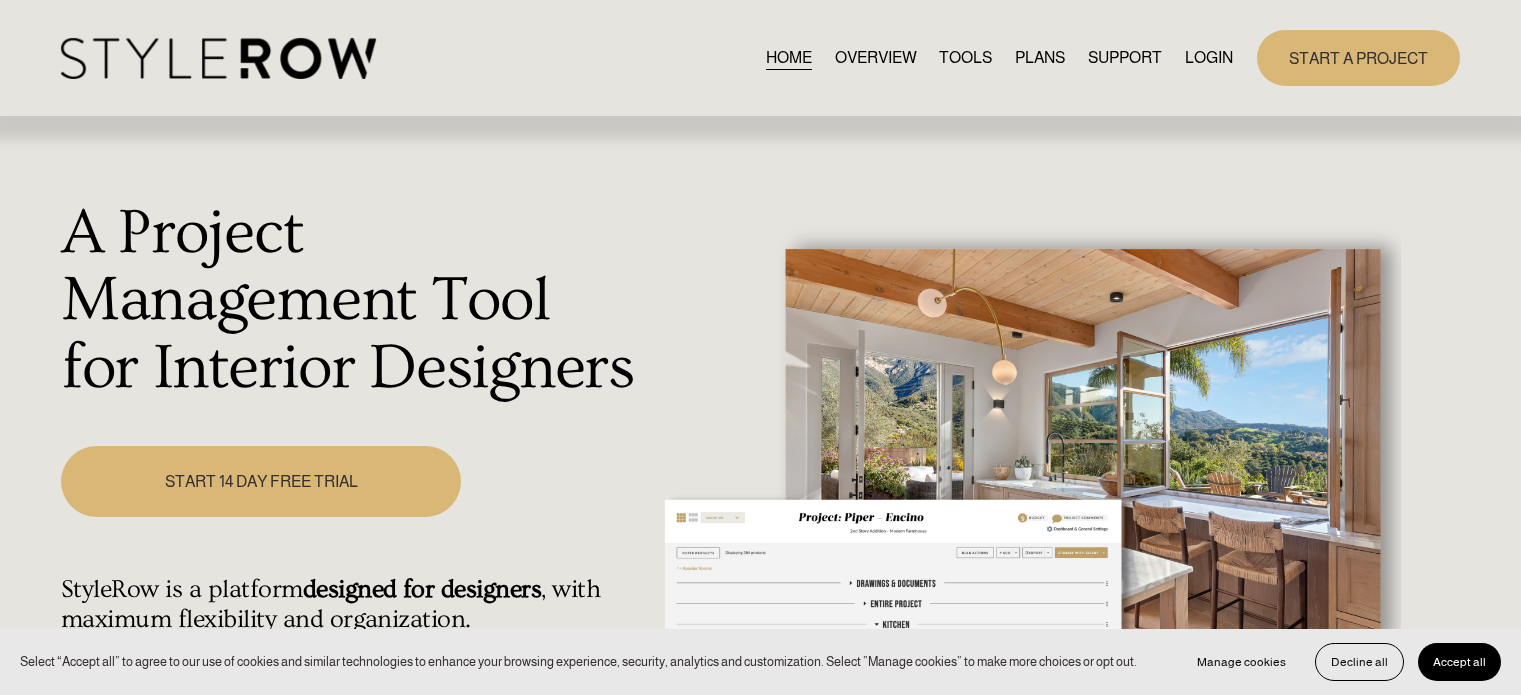 scroll, scrollTop: 0, scrollLeft: 0, axis: both 